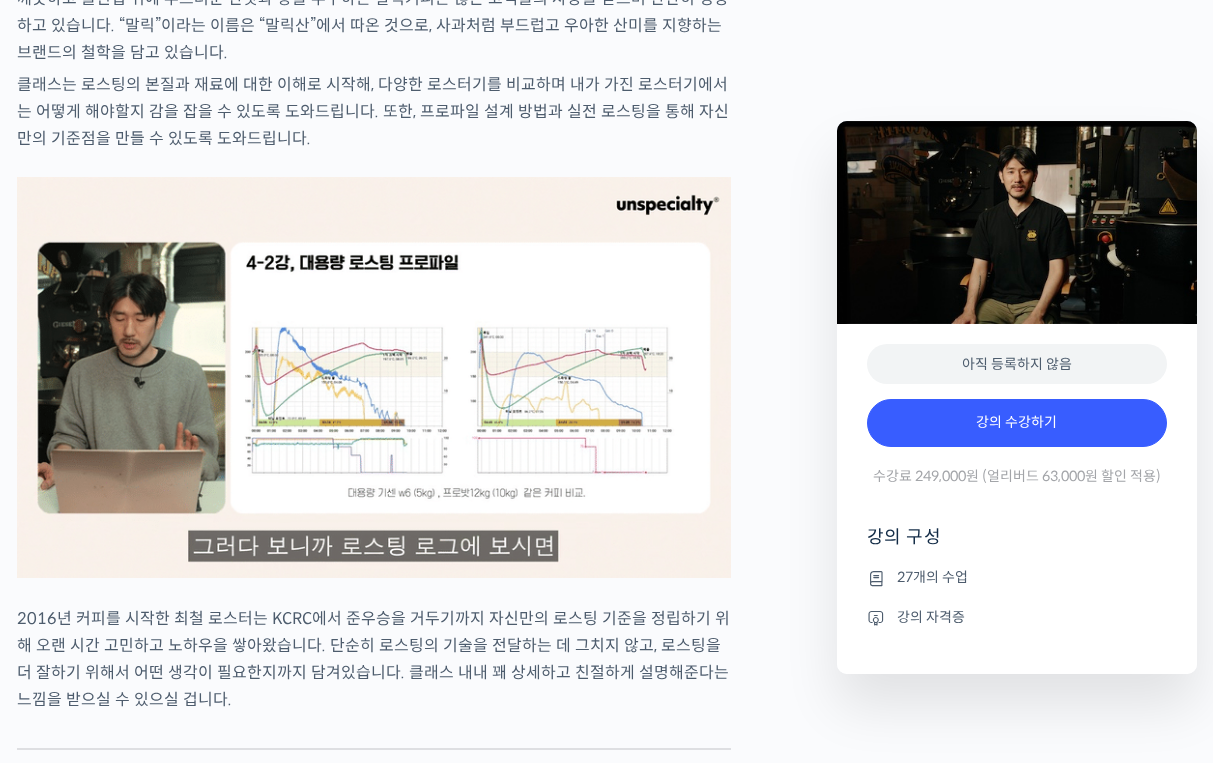 scroll, scrollTop: 2289, scrollLeft: 0, axis: vertical 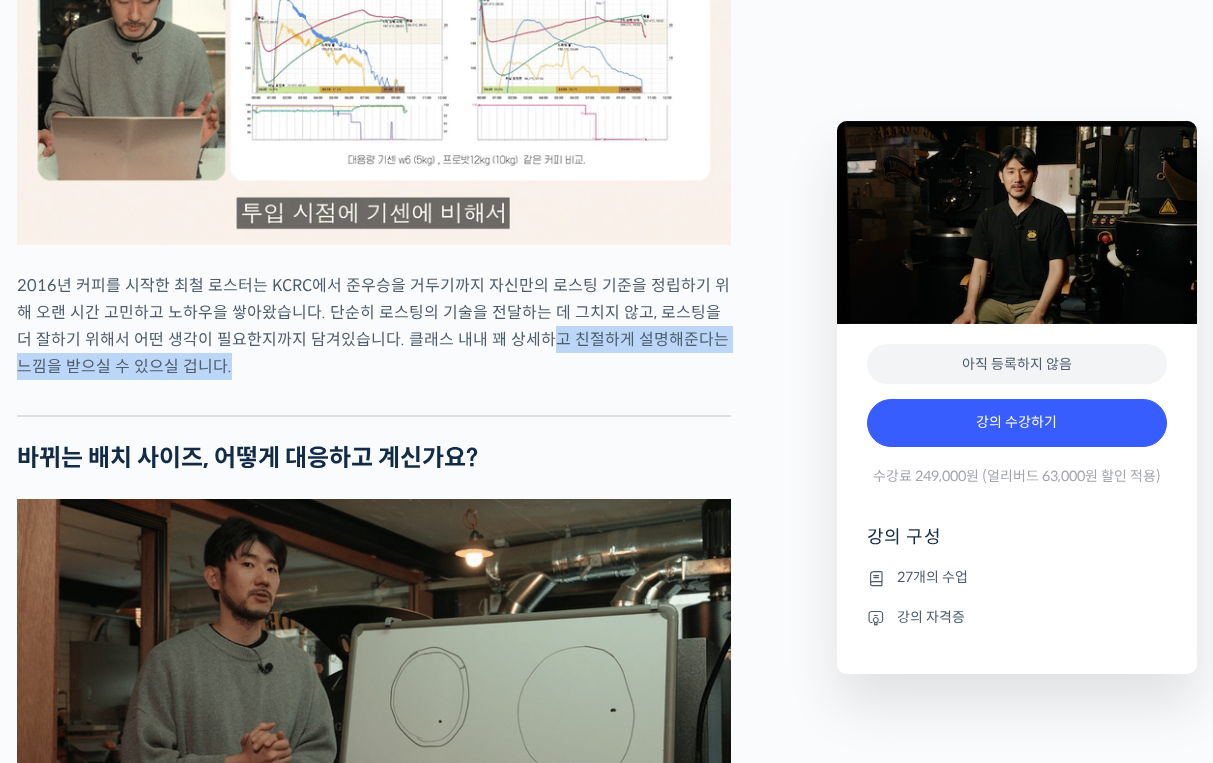 drag, startPoint x: 507, startPoint y: 414, endPoint x: 625, endPoint y: 438, distance: 120.41595 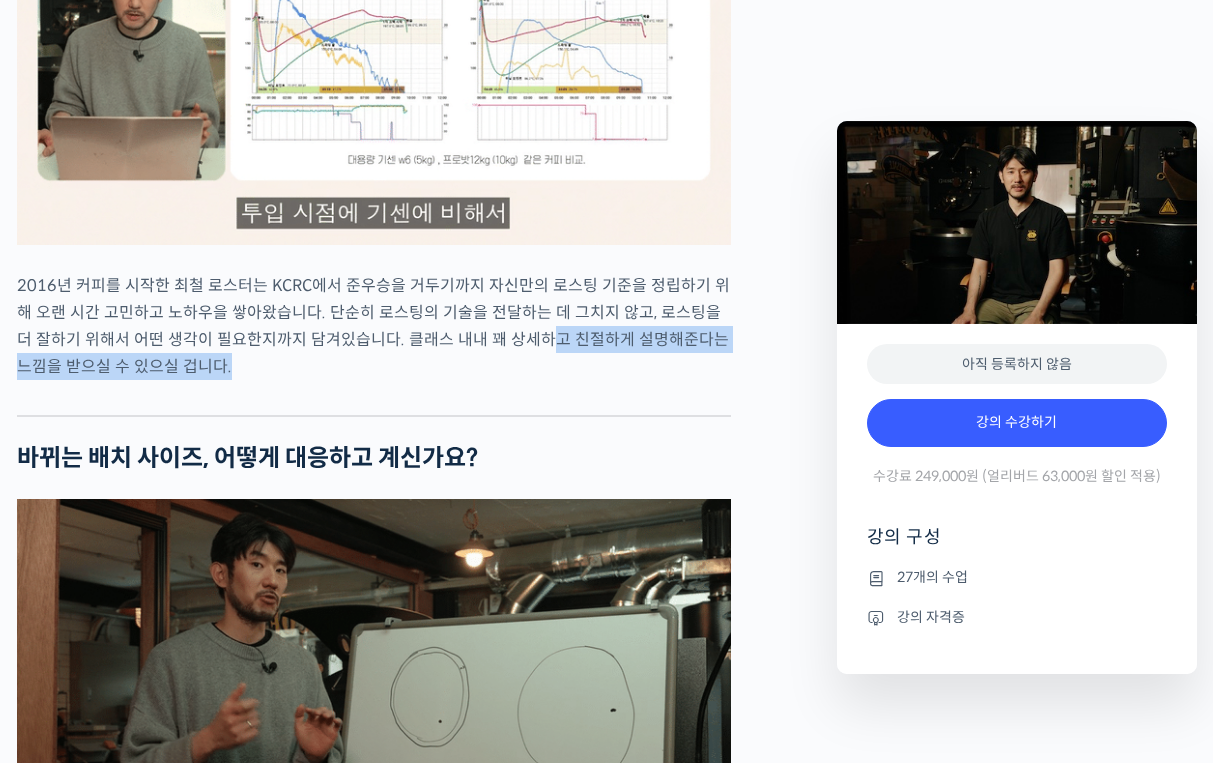 click on "2016년 커피를 시작한 최철 로스터는 KCRC에서 준우승을 거두기까지 자신만의 로스팅 기준을 정립하기 위해 오랜 시간 고민하고 노하우을 쌓아왔습니다. 단순히 로스팅의 기술을 전달하는 데 그치지 않고, 로스팅을 더 잘하기 위해서 어떤 생각이 필요한지까지 담겨있습니다. 클래스 내내 꽤 상세하고 친절하게 설명해준다는 느낌을 받으실 수 있으실 겁니다." at bounding box center [374, 326] 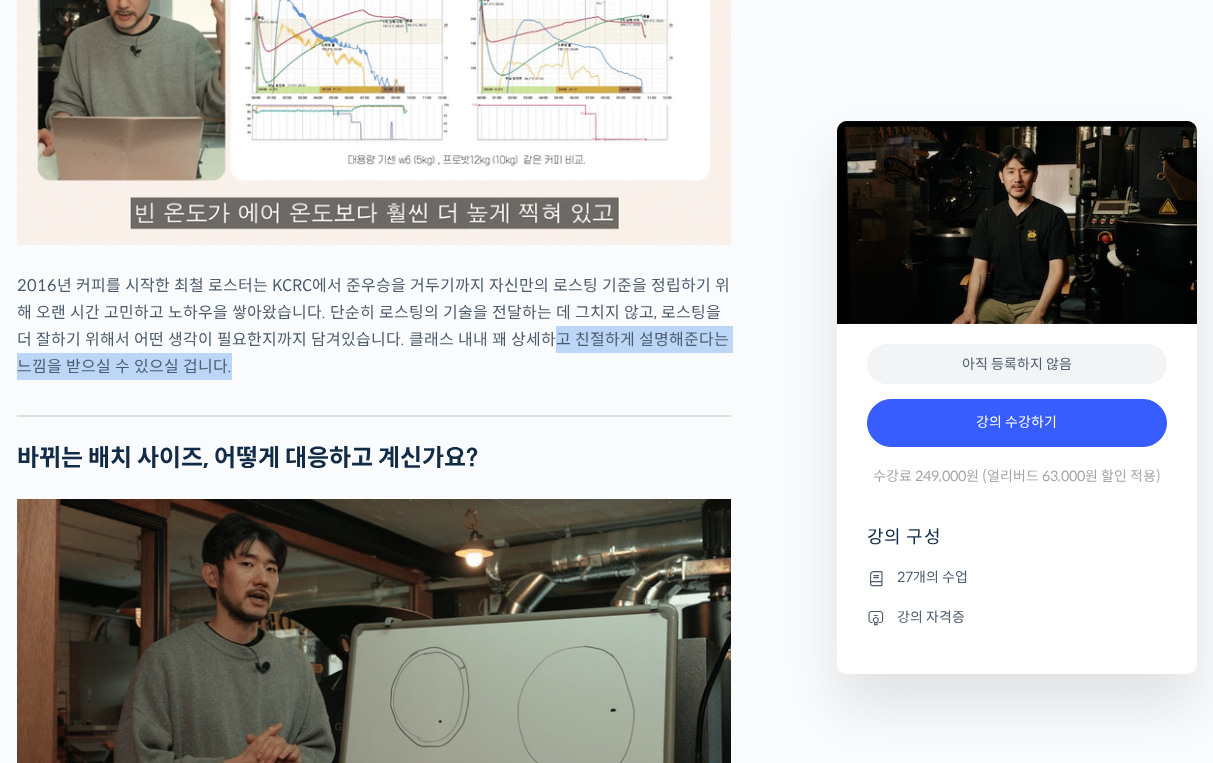 click on "2016년 커피를 시작한 최철 로스터는 KCRC에서 준우승을 거두기까지 자신만의 로스팅 기준을 정립하기 위해 오랜 시간 고민하고 노하우을 쌓아왔습니다. 단순히 로스팅의 기술을 전달하는 데 그치지 않고, 로스팅을 더 잘하기 위해서 어떤 생각이 필요한지까지 담겨있습니다. 클래스 내내 꽤 상세하고 친절하게 설명해준다는 느낌을 받으실 수 있으실 겁니다." at bounding box center [374, 326] 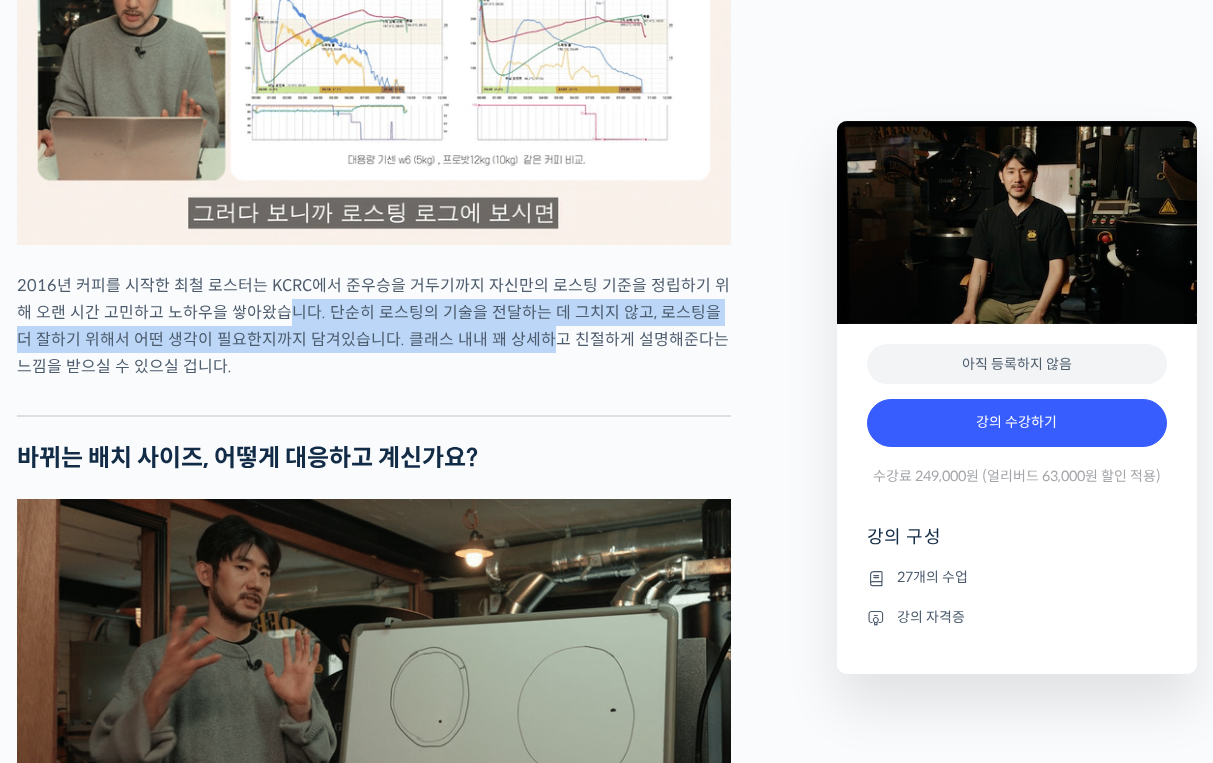 drag, startPoint x: 266, startPoint y: 393, endPoint x: 505, endPoint y: 424, distance: 241.00208 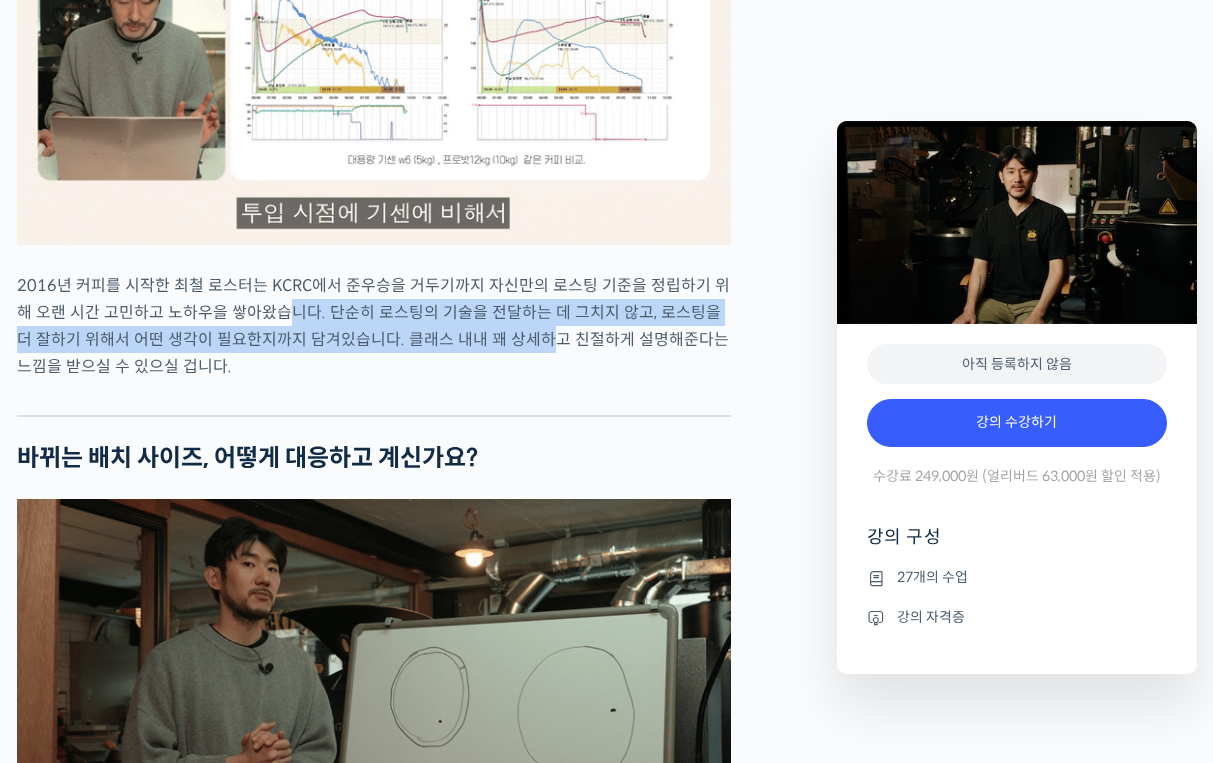 click on "2016년 커피를 시작한 최철 로스터는 KCRC에서 준우승을 거두기까지 자신만의 로스팅 기준을 정립하기 위해 오랜 시간 고민하고 노하우을 쌓아왔습니다. 단순히 로스팅의 기술을 전달하는 데 그치지 않고, 로스팅을 더 잘하기 위해서 어떤 생각이 필요한지까지 담겨있습니다. 클래스 내내 꽤 상세하고 친절하게 설명해준다는 느낌을 받으실 수 있으실 겁니다." at bounding box center [374, 326] 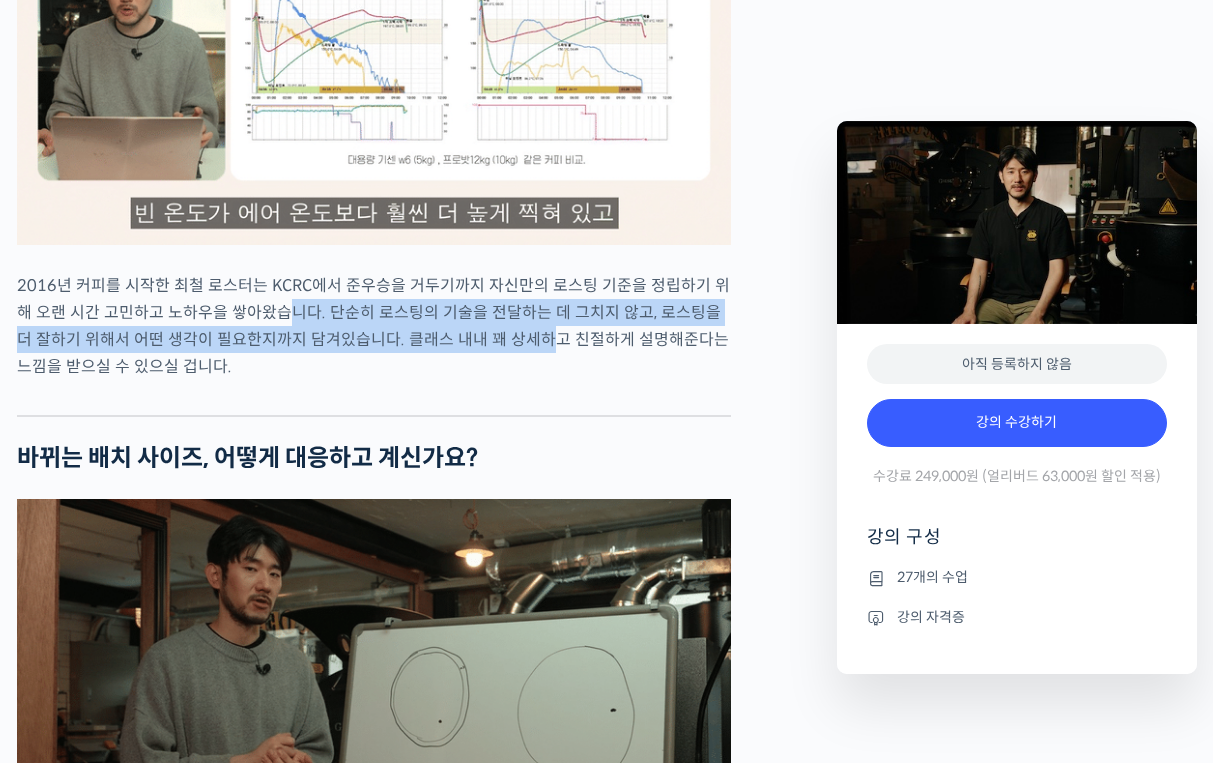 click on "2016년 커피를 시작한 최철 로스터는 KCRC에서 준우승을 거두기까지 자신만의 로스팅 기준을 정립하기 위해 오랜 시간 고민하고 노하우을 쌓아왔습니다. 단순히 로스팅의 기술을 전달하는 데 그치지 않고, 로스팅을 더 잘하기 위해서 어떤 생각이 필요한지까지 담겨있습니다. 클래스 내내 꽤 상세하고 친절하게 설명해준다는 느낌을 받으실 수 있으실 겁니다." at bounding box center [374, 326] 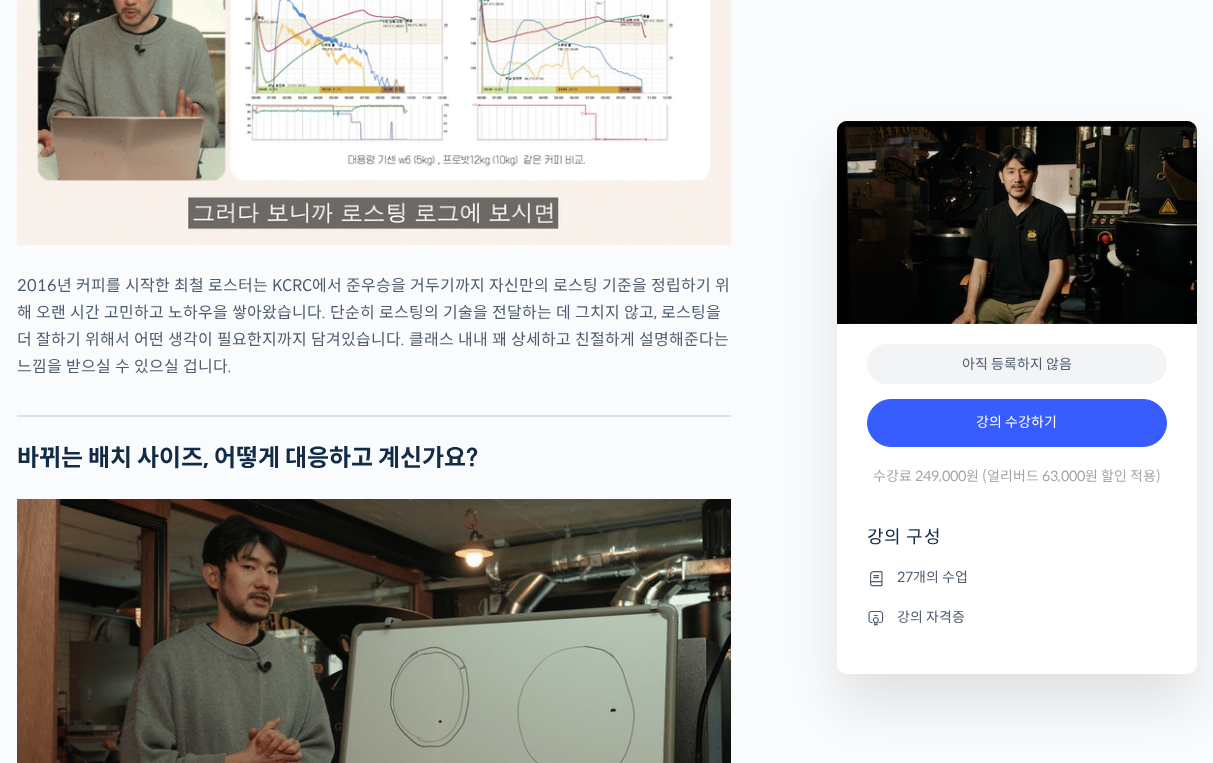 click on "2016년 커피를 시작한 최철 로스터는 KCRC에서 준우승을 거두기까지 자신만의 로스팅 기준을 정립하기 위해 오랜 시간 고민하고 노하우을 쌓아왔습니다. 단순히 로스팅의 기술을 전달하는 데 그치지 않고, 로스팅을 더 잘하기 위해서 어떤 생각이 필요한지까지 담겨있습니다. 클래스 내내 꽤 상세하고 친절하게 설명해준다는 느낌을 받으실 수 있으실 겁니다." at bounding box center [374, 326] 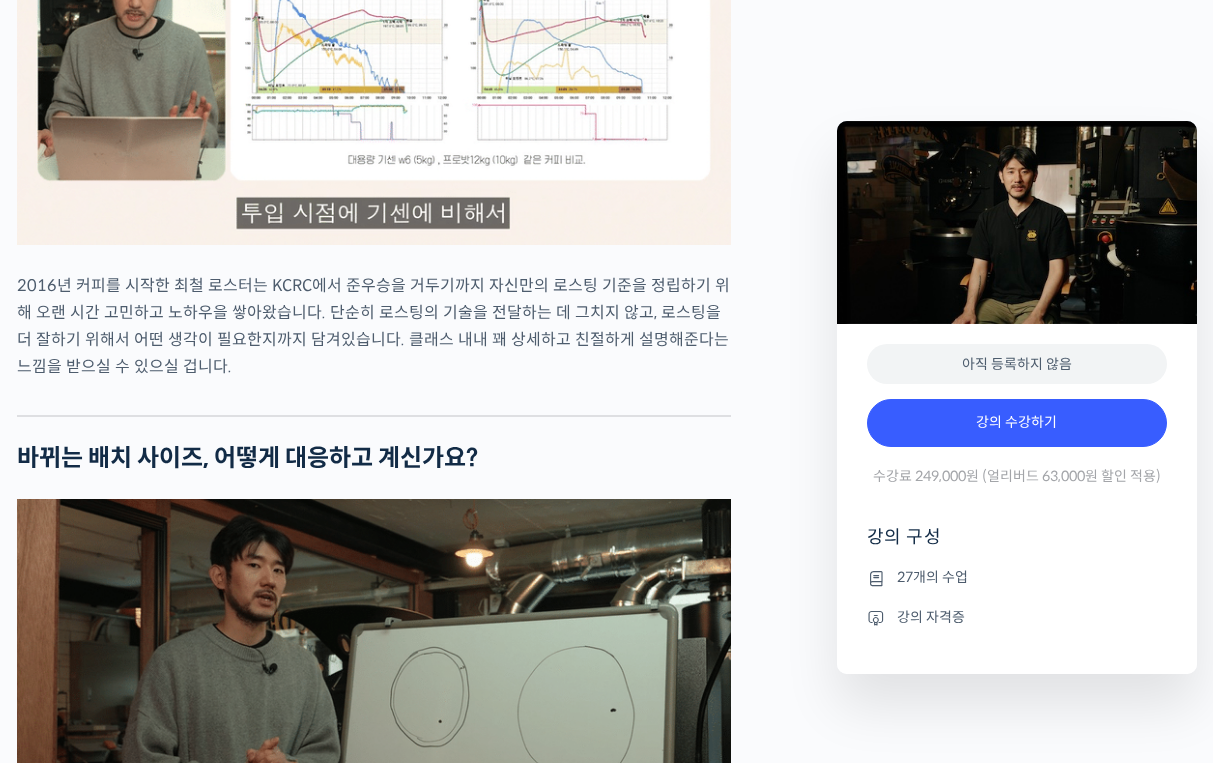 click on "2016년 커피를 시작한 최철 로스터는 KCRC에서 준우승을 거두기까지 자신만의 로스팅 기준을 정립하기 위해 오랜 시간 고민하고 노하우을 쌓아왔습니다. 단순히 로스팅의 기술을 전달하는 데 그치지 않고, 로스팅을 더 잘하기 위해서 어떤 생각이 필요한지까지 담겨있습니다. 클래스 내내 꽤 상세하고 친절하게 설명해준다는 느낌을 받으실 수 있으실 겁니다." at bounding box center (374, 326) 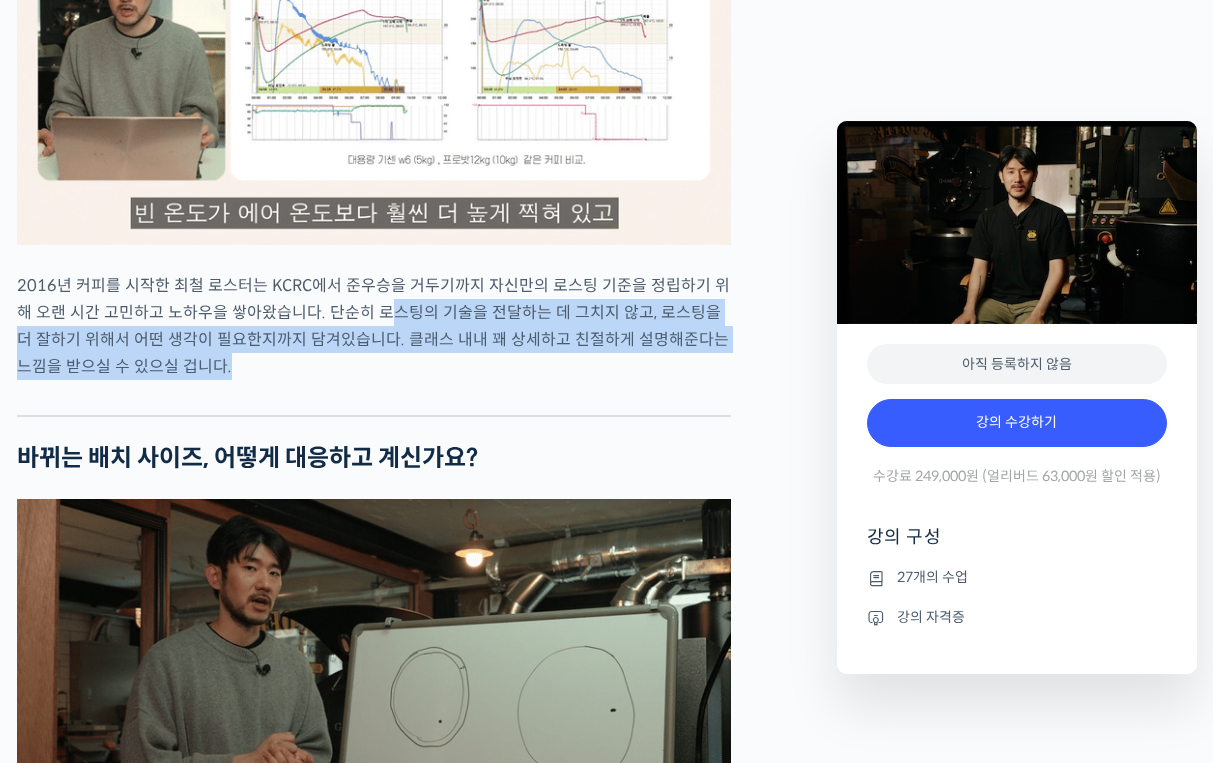drag, startPoint x: 472, startPoint y: 406, endPoint x: 647, endPoint y: 431, distance: 176.7767 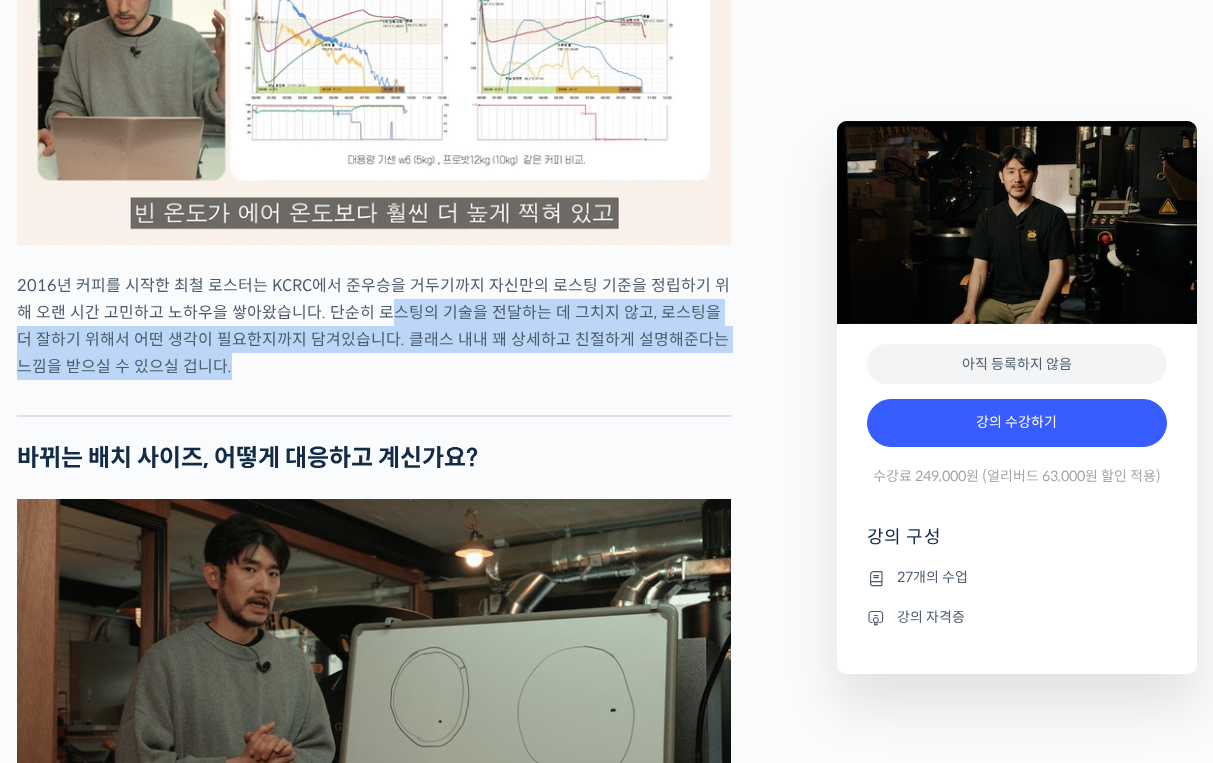 click on "2016년 커피를 시작한 최철 로스터는 KCRC에서 준우승을 거두기까지 자신만의 로스팅 기준을 정립하기 위해 오랜 시간 고민하고 노하우을 쌓아왔습니다. 단순히 로스팅의 기술을 전달하는 데 그치지 않고, 로스팅을 더 잘하기 위해서 어떤 생각이 필요한지까지 담겨있습니다. 클래스 내내 꽤 상세하고 친절하게 설명해준다는 느낌을 받으실 수 있으실 겁니다." at bounding box center [374, 326] 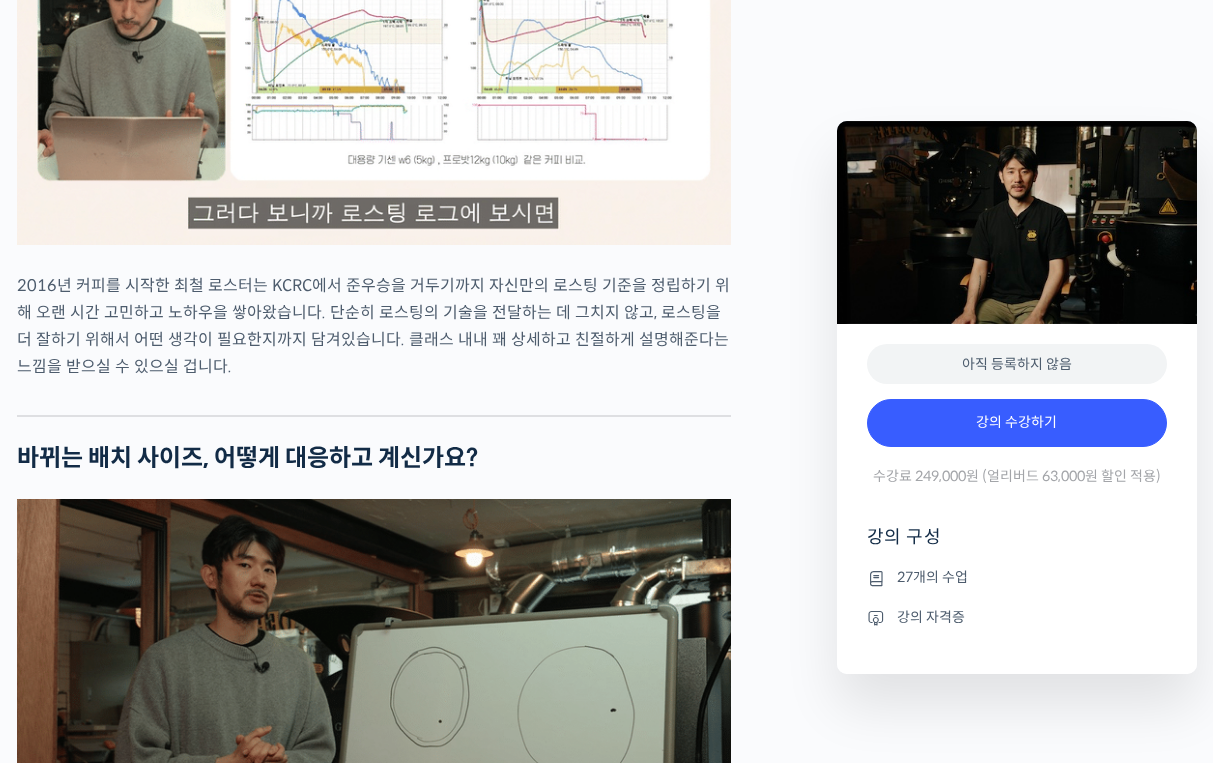 click on "2016년 커피를 시작한 최철 로스터는 KCRC에서 준우승을 거두기까지 자신만의 로스팅 기준을 정립하기 위해 오랜 시간 고민하고 노하우을 쌓아왔습니다. 단순히 로스팅의 기술을 전달하는 데 그치지 않고, 로스팅을 더 잘하기 위해서 어떤 생각이 필요한지까지 담겨있습니다. 클래스 내내 꽤 상세하고 친절하게 설명해준다는 느낌을 받으실 수 있으실 겁니다." at bounding box center [374, 326] 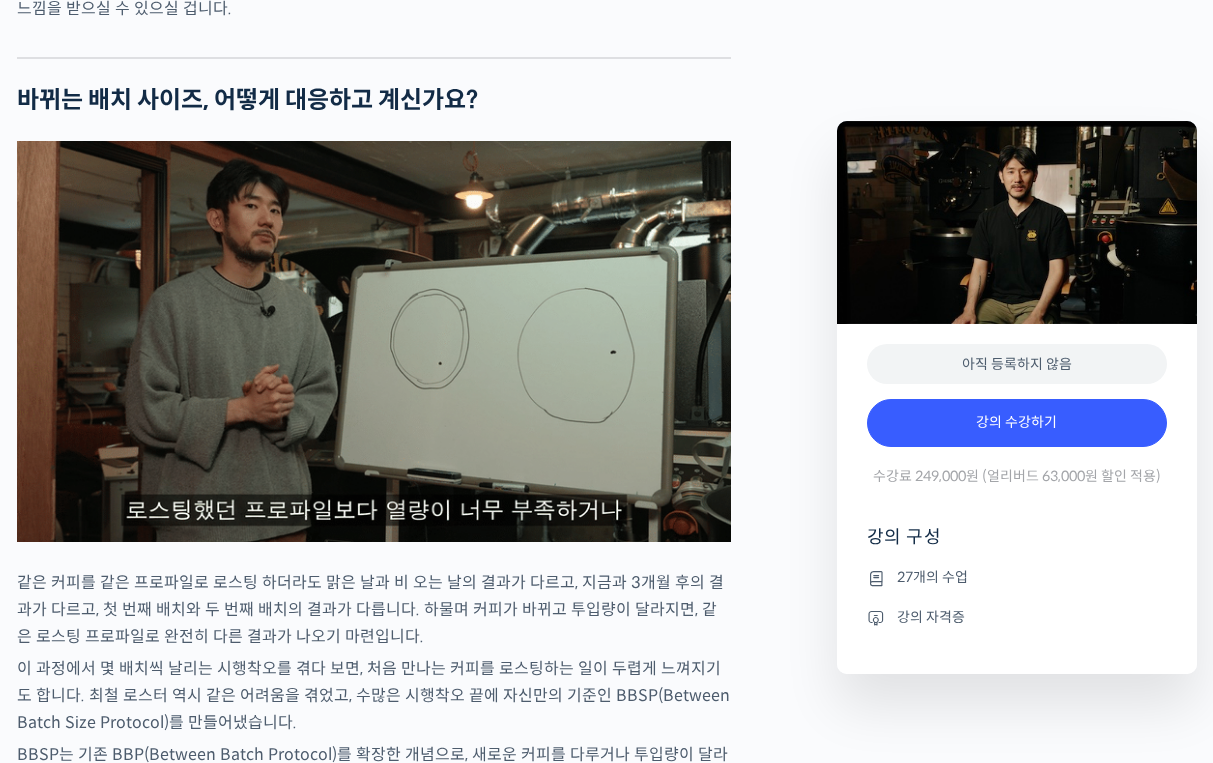 scroll, scrollTop: 2683, scrollLeft: 0, axis: vertical 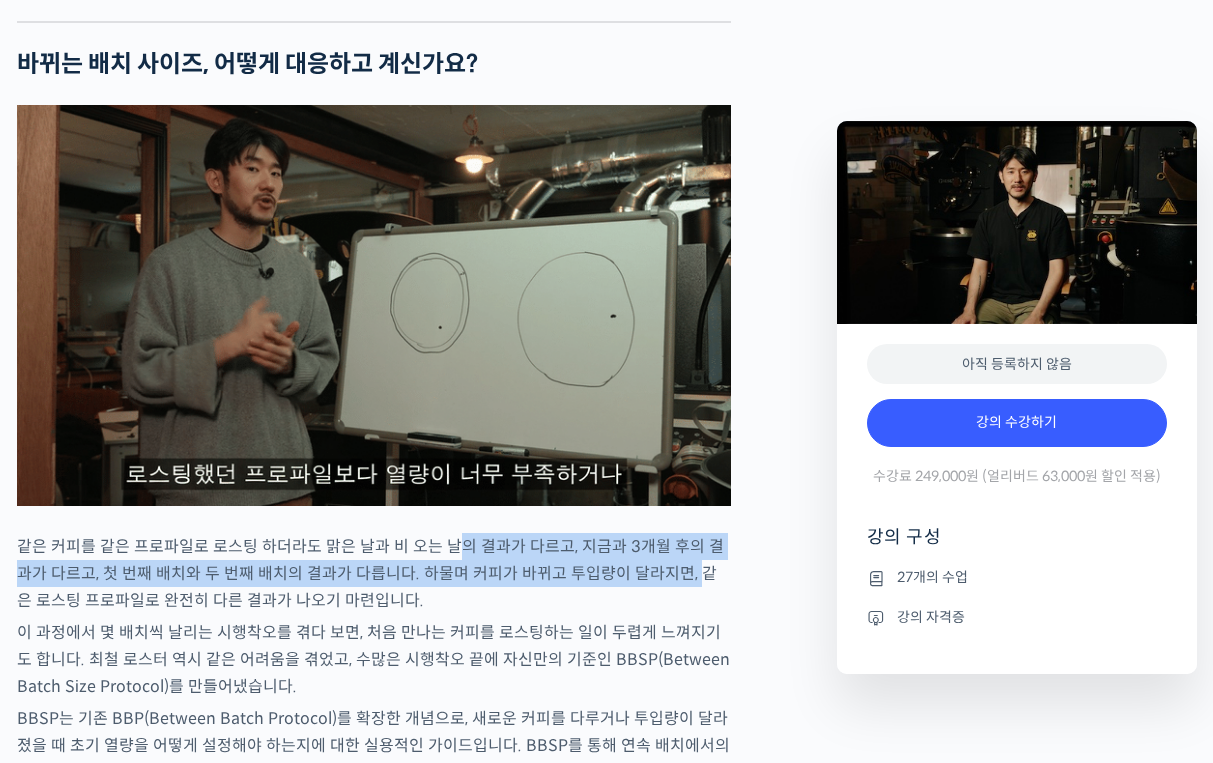 drag, startPoint x: 444, startPoint y: 616, endPoint x: 671, endPoint y: 640, distance: 228.2652 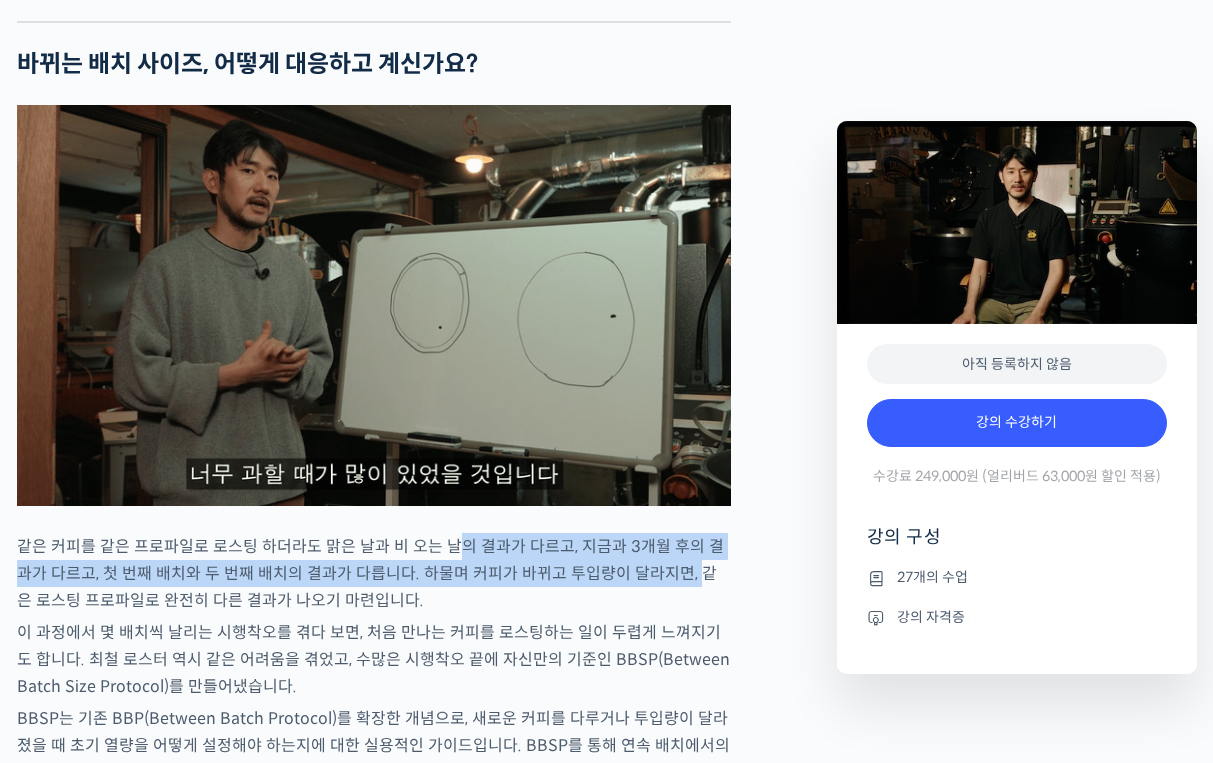 click on "같은 커피를 같은 프로파일로 로스팅 하더라도 맑은 날과 비 오는 날의 결과가 다르고, 지금과 3개월 후의 결과가 다르고, 첫 번째 배치와 두 번째 배치의 결과가 다릅니다. 하물며 커피가 바뀌고 투입량이 달라지면, 같은 로스팅 프로파일로 완전히 다른 결과가 나오기 마련입니다." at bounding box center (374, 573) 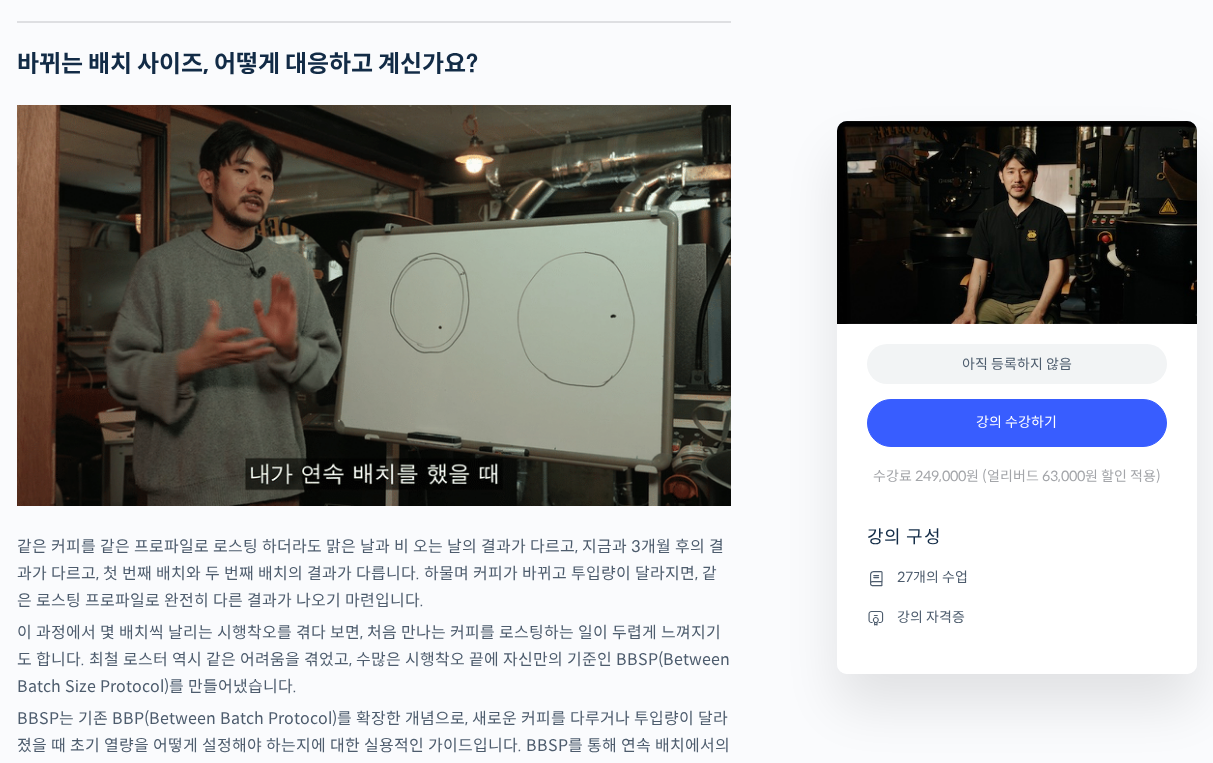 click on "같은 커피를 같은 프로파일로 로스팅 하더라도 맑은 날과 비 오는 날의 결과가 다르고, 지금과 3개월 후의 결과가 다르고, 첫 번째 배치와 두 번째 배치의 결과가 다릅니다. 하물며 커피가 바뀌고 투입량이 달라지면, 같은 로스팅 프로파일로 완전히 다른 결과가 나오기 마련입니다." at bounding box center (374, 573) 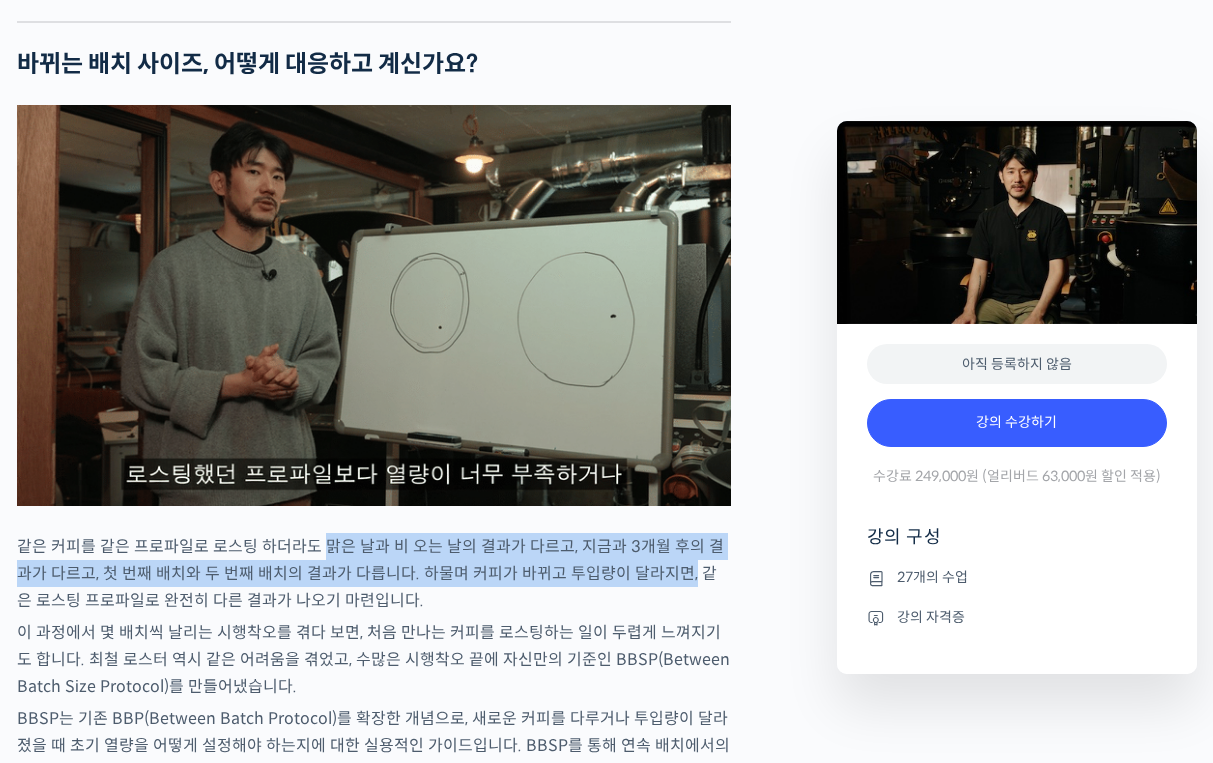 drag, startPoint x: 664, startPoint y: 636, endPoint x: 322, endPoint y: 630, distance: 342.0526 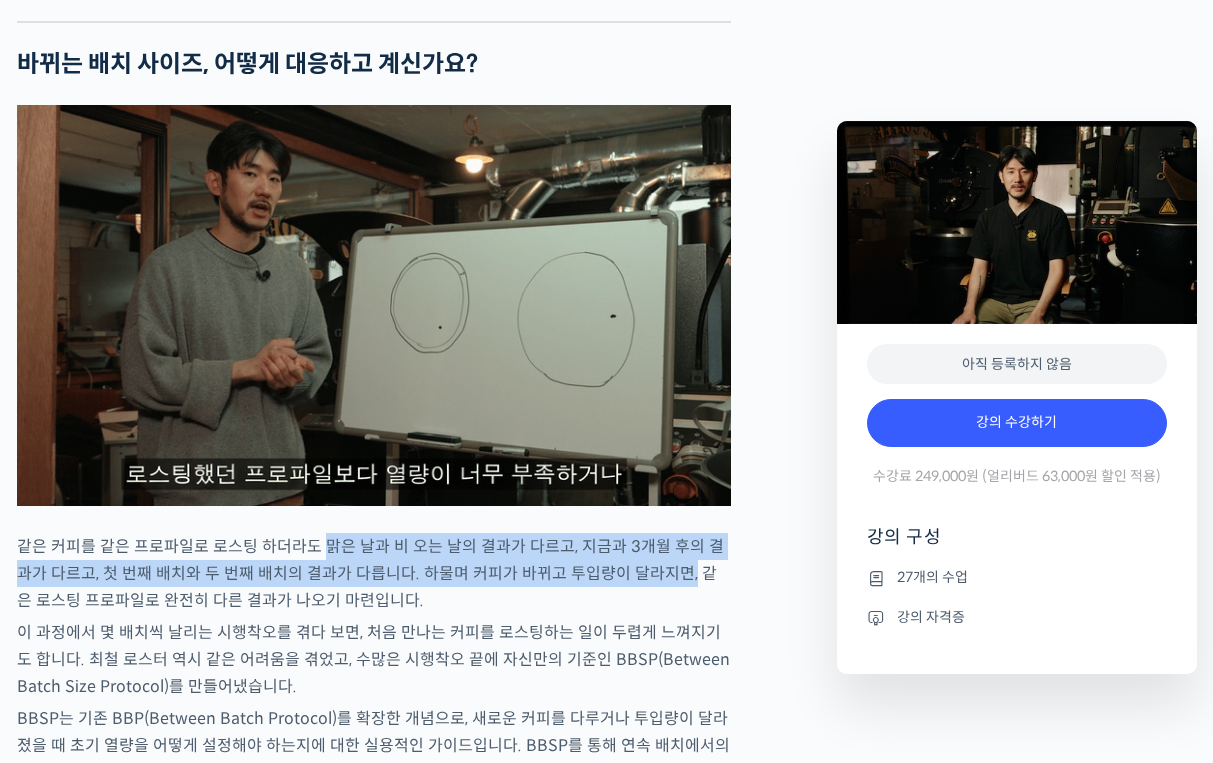 click on "같은 커피를 같은 프로파일로 로스팅 하더라도 맑은 날과 비 오는 날의 결과가 다르고, 지금과 3개월 후의 결과가 다르고, 첫 번째 배치와 두 번째 배치의 결과가 다릅니다. 하물며 커피가 바뀌고 투입량이 달라지면, 같은 로스팅 프로파일로 완전히 다른 결과가 나오기 마련입니다." at bounding box center (374, 573) 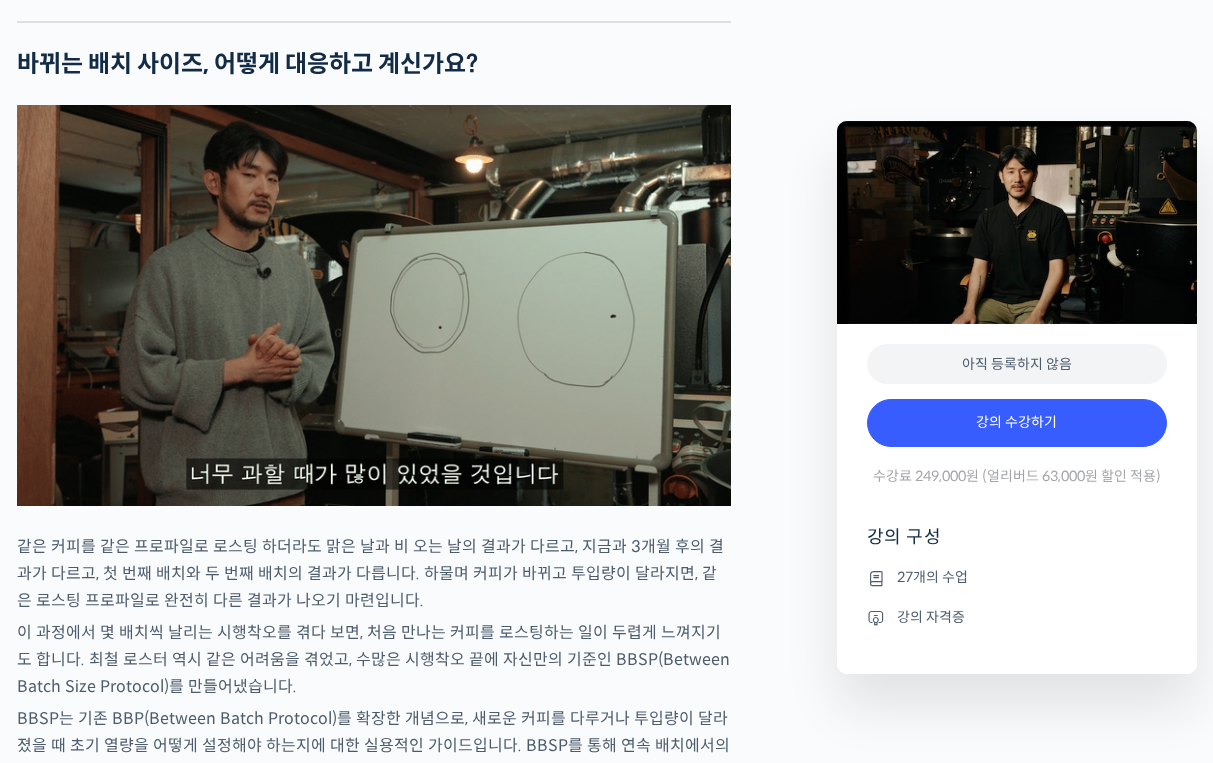 click on "같은 커피를 같은 프로파일로 로스팅 하더라도 맑은 날과 비 오는 날의 결과가 다르고, 지금과 3개월 후의 결과가 다르고, 첫 번째 배치와 두 번째 배치의 결과가 다릅니다. 하물며 커피가 바뀌고 투입량이 달라지면, 같은 로스팅 프로파일로 완전히 다른 결과가 나오기 마련입니다." at bounding box center (374, 573) 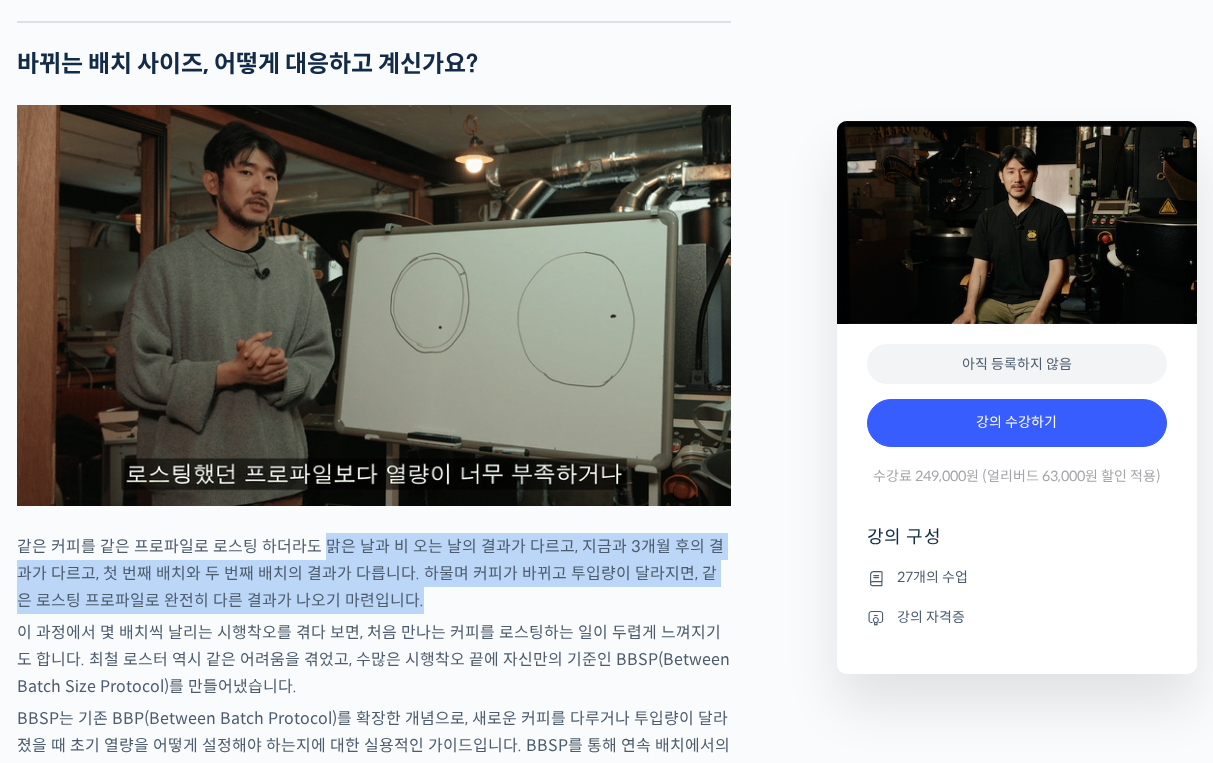 drag, startPoint x: 466, startPoint y: 646, endPoint x: 574, endPoint y: 664, distance: 109.48972 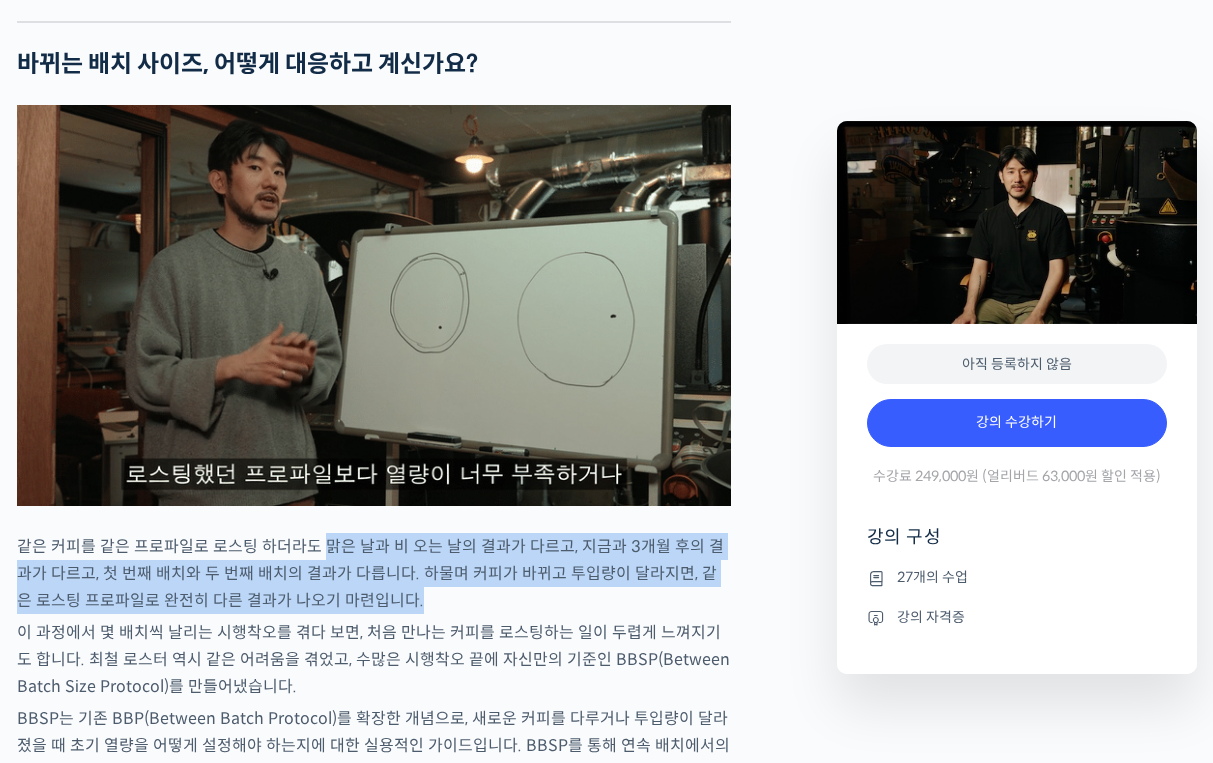 click on "같은 커피를 같은 프로파일로 로스팅 하더라도 맑은 날과 비 오는 날의 결과가 다르고, 지금과 3개월 후의 결과가 다르고, 첫 번째 배치와 두 번째 배치의 결과가 다릅니다. 하물며 커피가 바뀌고 투입량이 달라지면, 같은 로스팅 프로파일로 완전히 다른 결과가 나오기 마련입니다." at bounding box center (374, 573) 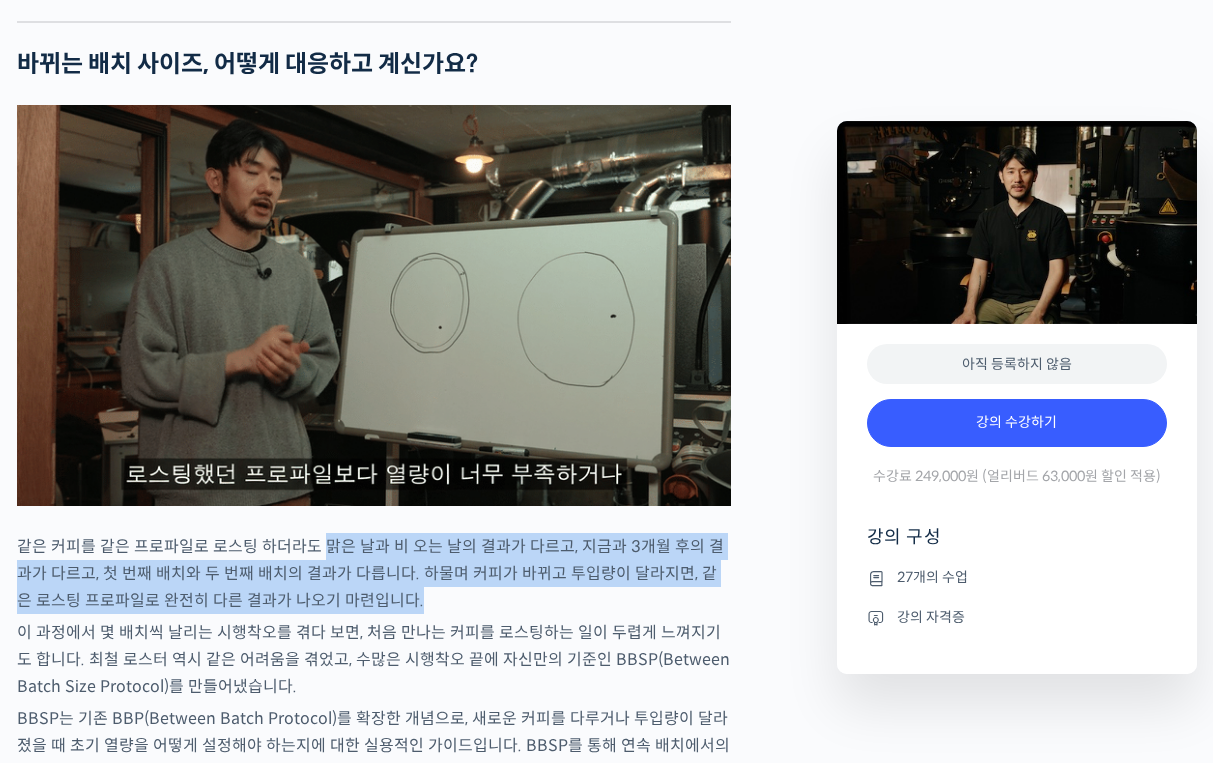 scroll, scrollTop: 2709, scrollLeft: 0, axis: vertical 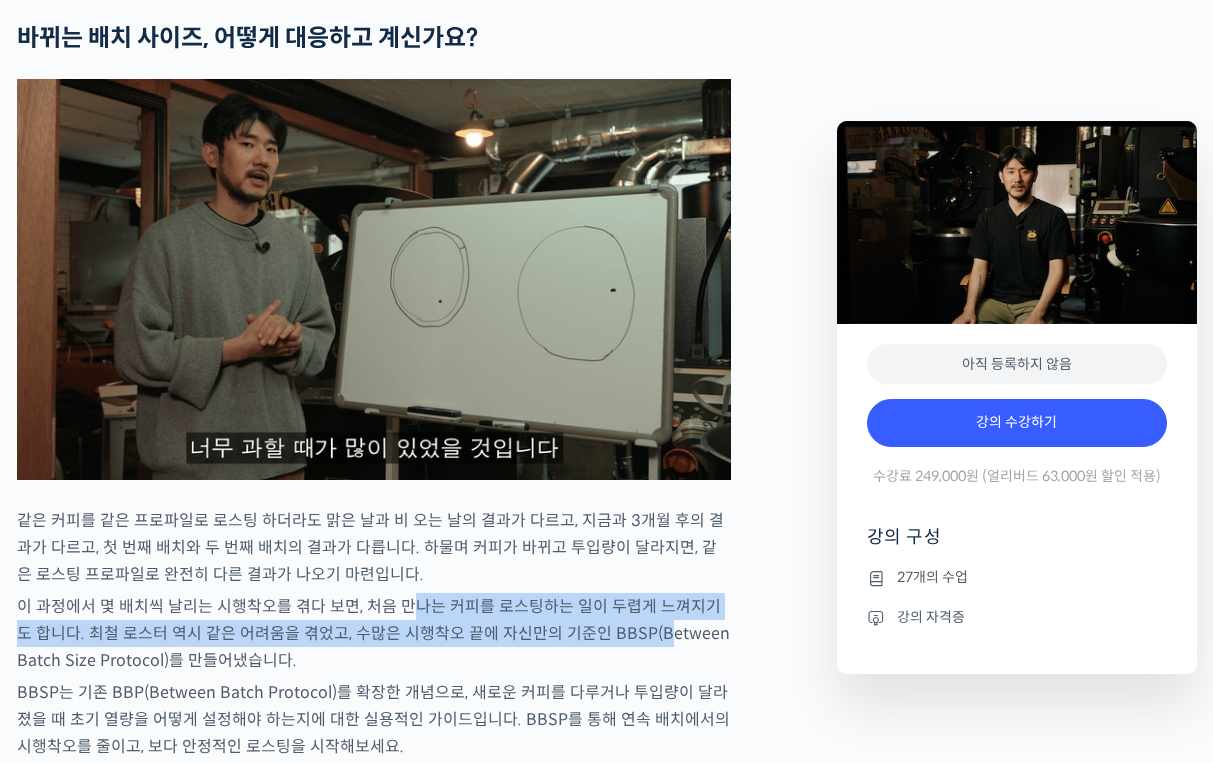 drag, startPoint x: 403, startPoint y: 669, endPoint x: 641, endPoint y: 696, distance: 239.52661 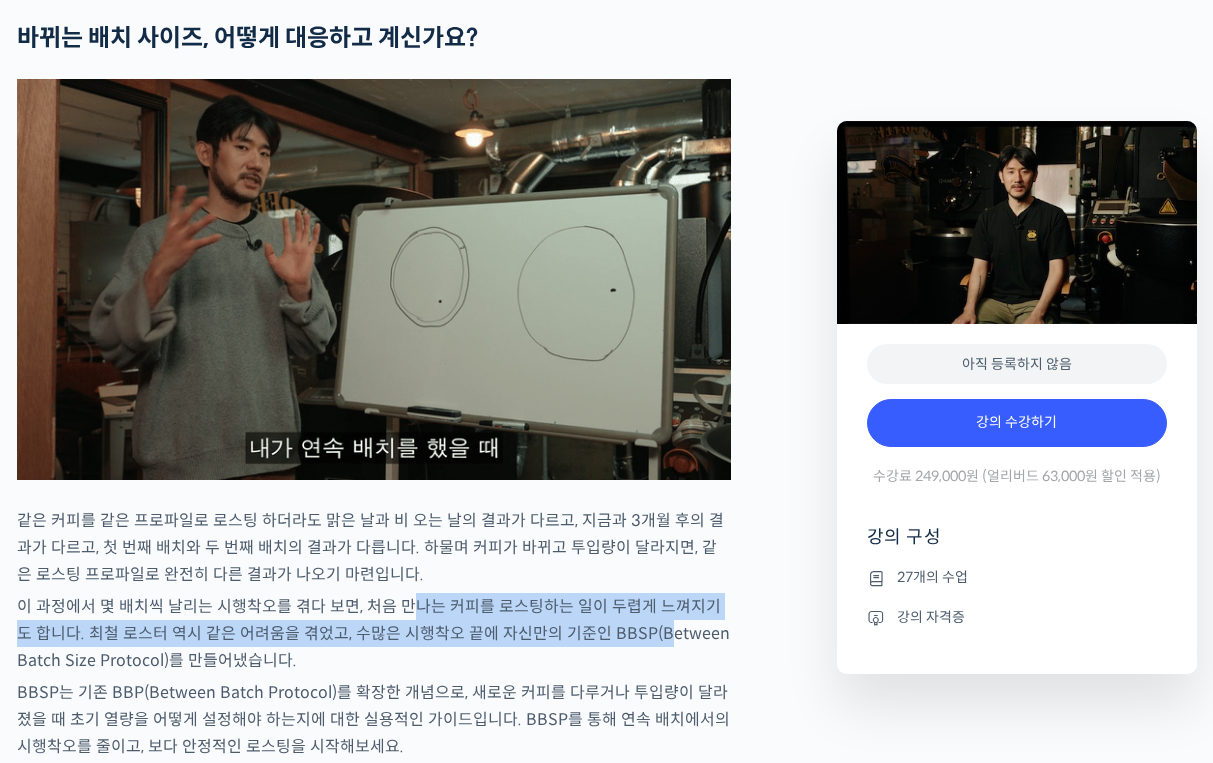 click on "이 과정에서 몇 배치씩 날리는 시행착오를 겪다 보면, 처음 만나는 커피를 로스팅하는 일이 두렵게 느껴지기도 합니다. 최철 로스터 역시 같은 어려움을 겪었고, 수많은 시행착오 끝에 자신만의 기준인 BBSP(Between Batch Size Protocol)를 만들어냈습니다." at bounding box center (374, 633) 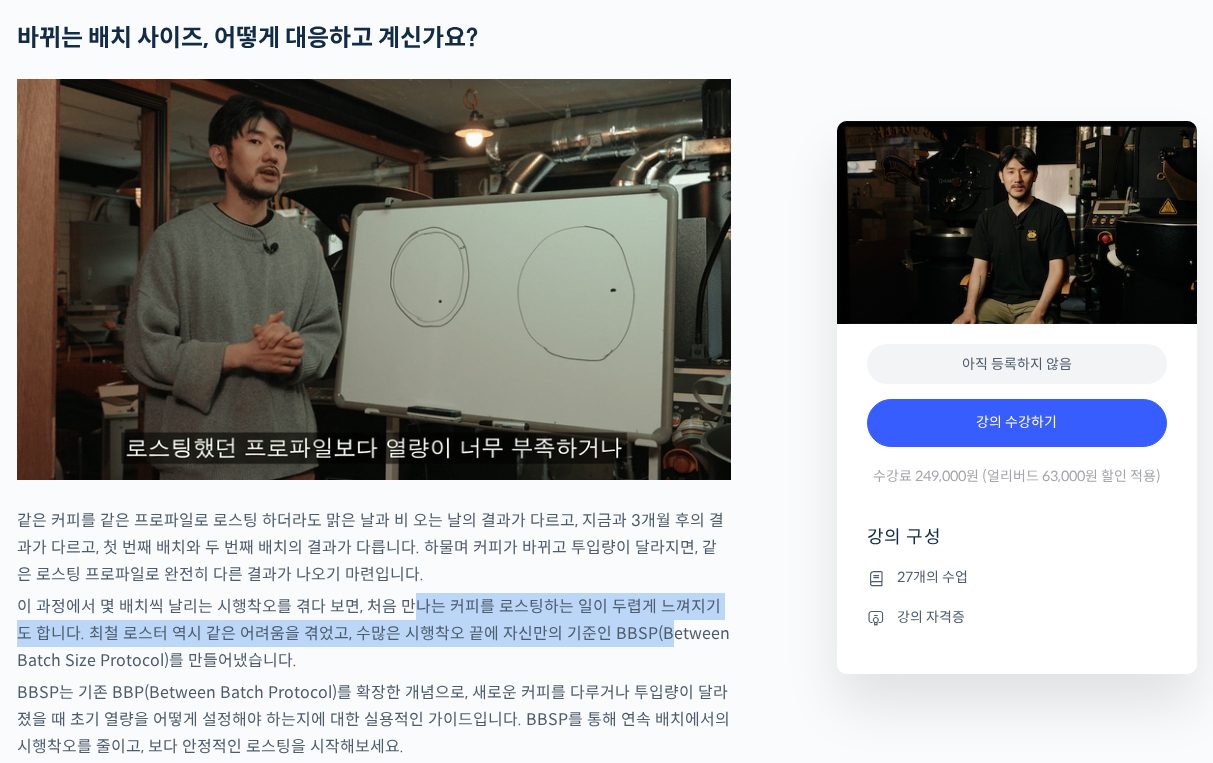 click on "이 과정에서 몇 배치씩 날리는 시행착오를 겪다 보면, 처음 만나는 커피를 로스팅하는 일이 두렵게 느껴지기도 합니다. 최철 로스터 역시 같은 어려움을 겪었고, 수많은 시행착오 끝에 자신만의 기준인 BBSP(Between Batch Size Protocol)를 만들어냈습니다." at bounding box center (374, 633) 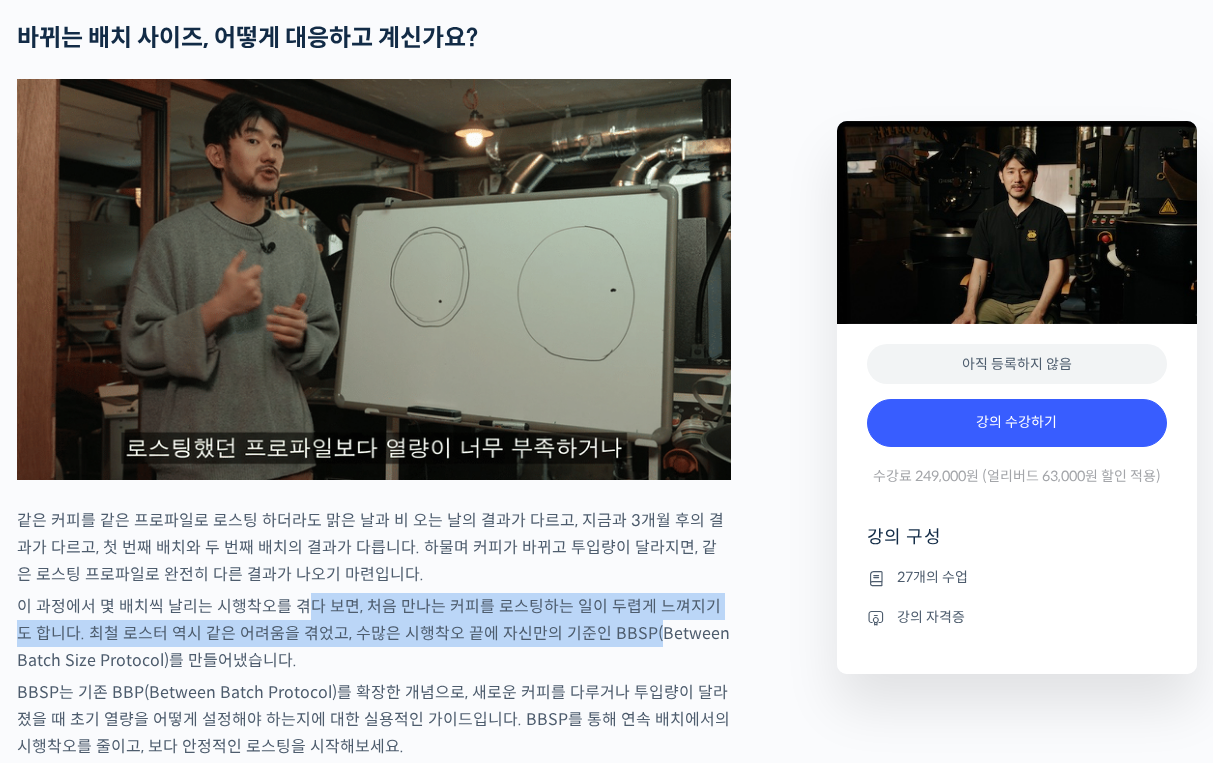 drag, startPoint x: 498, startPoint y: 696, endPoint x: 305, endPoint y: 691, distance: 193.06476 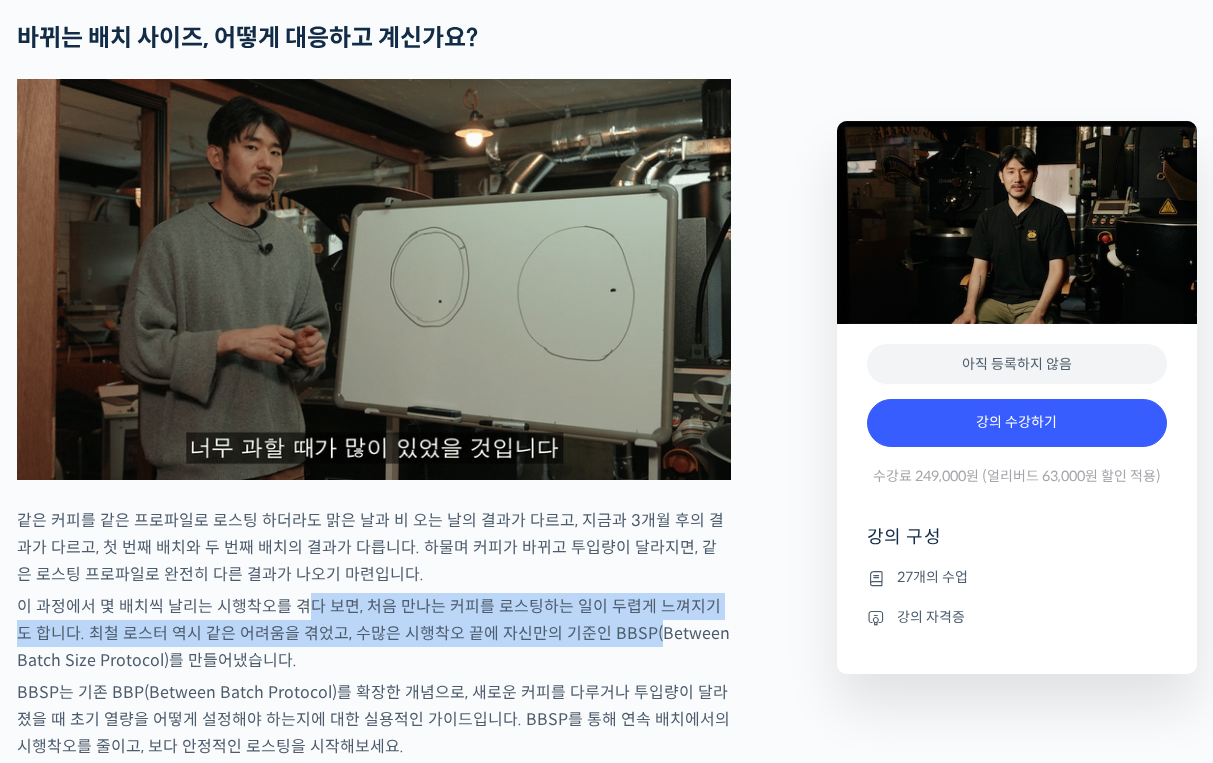 click on "이 과정에서 몇 배치씩 날리는 시행착오를 겪다 보면, 처음 만나는 커피를 로스팅하는 일이 두렵게 느껴지기도 합니다. 최철 로스터 역시 같은 어려움을 겪었고, 수많은 시행착오 끝에 자신만의 기준인 BBSP(Between Batch Size Protocol)를 만들어냈습니다." at bounding box center [374, 633] 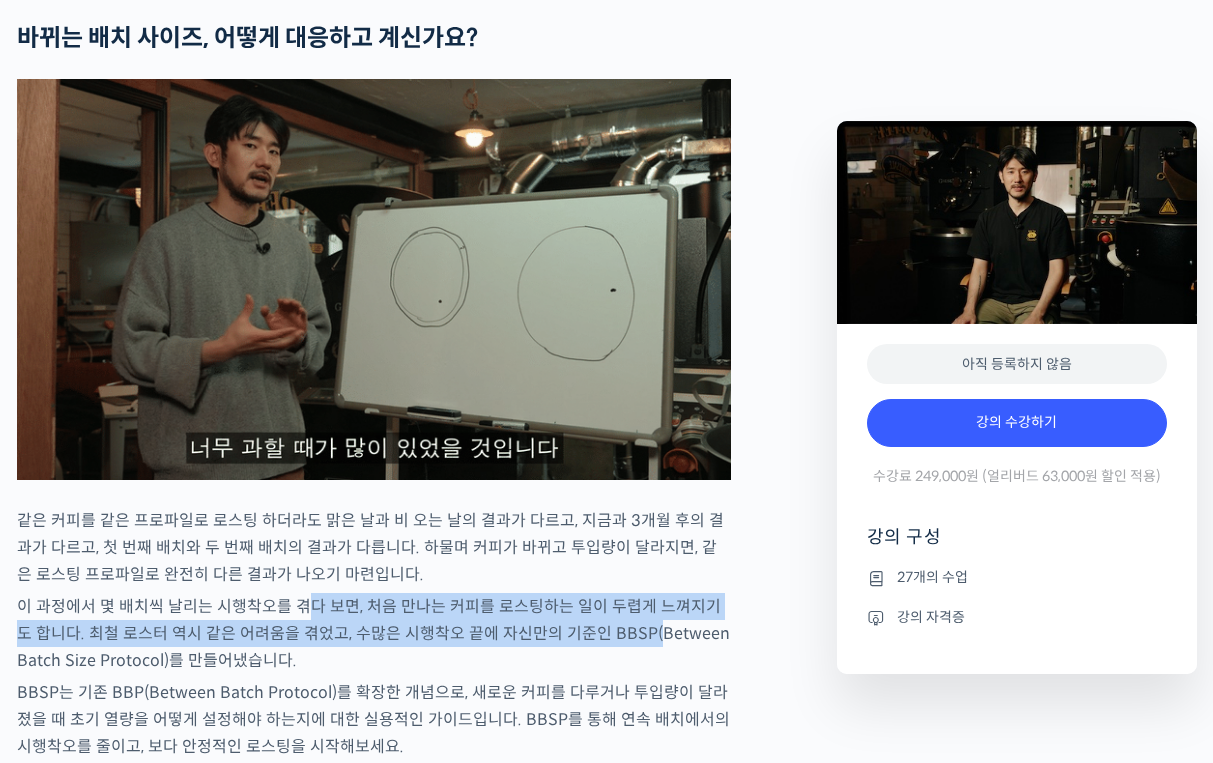 click on "이 과정에서 몇 배치씩 날리는 시행착오를 겪다 보면, 처음 만나는 커피를 로스팅하는 일이 두렵게 느껴지기도 합니다. 최철 로스터 역시 같은 어려움을 겪었고, 수많은 시행착오 끝에 자신만의 기준인 BBSP(Between Batch Size Protocol)를 만들어냈습니다." at bounding box center [374, 633] 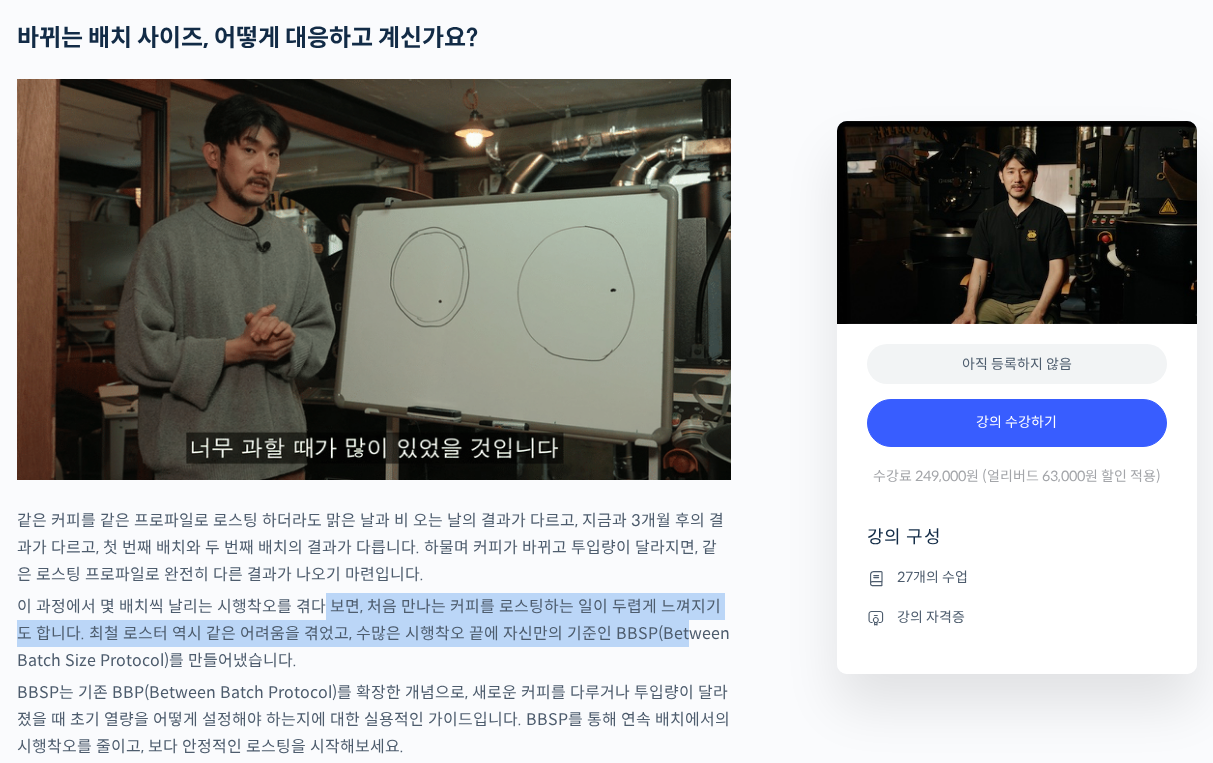 drag, startPoint x: 412, startPoint y: 699, endPoint x: 649, endPoint y: 707, distance: 237.13498 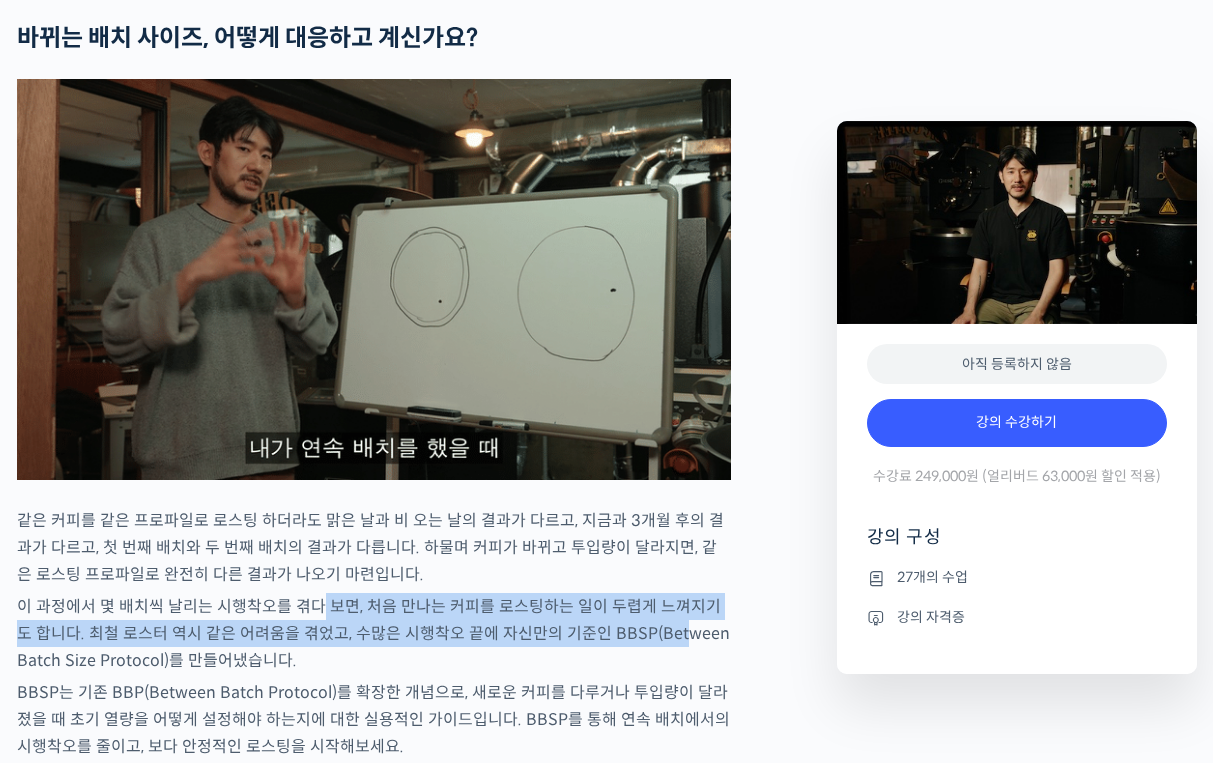click on "이 과정에서 몇 배치씩 날리는 시행착오를 겪다 보면, 처음 만나는 커피를 로스팅하는 일이 두렵게 느껴지기도 합니다. 최철 로스터 역시 같은 어려움을 겪었고, 수많은 시행착오 끝에 자신만의 기준인 BBSP(Between Batch Size Protocol)를 만들어냈습니다." at bounding box center [374, 633] 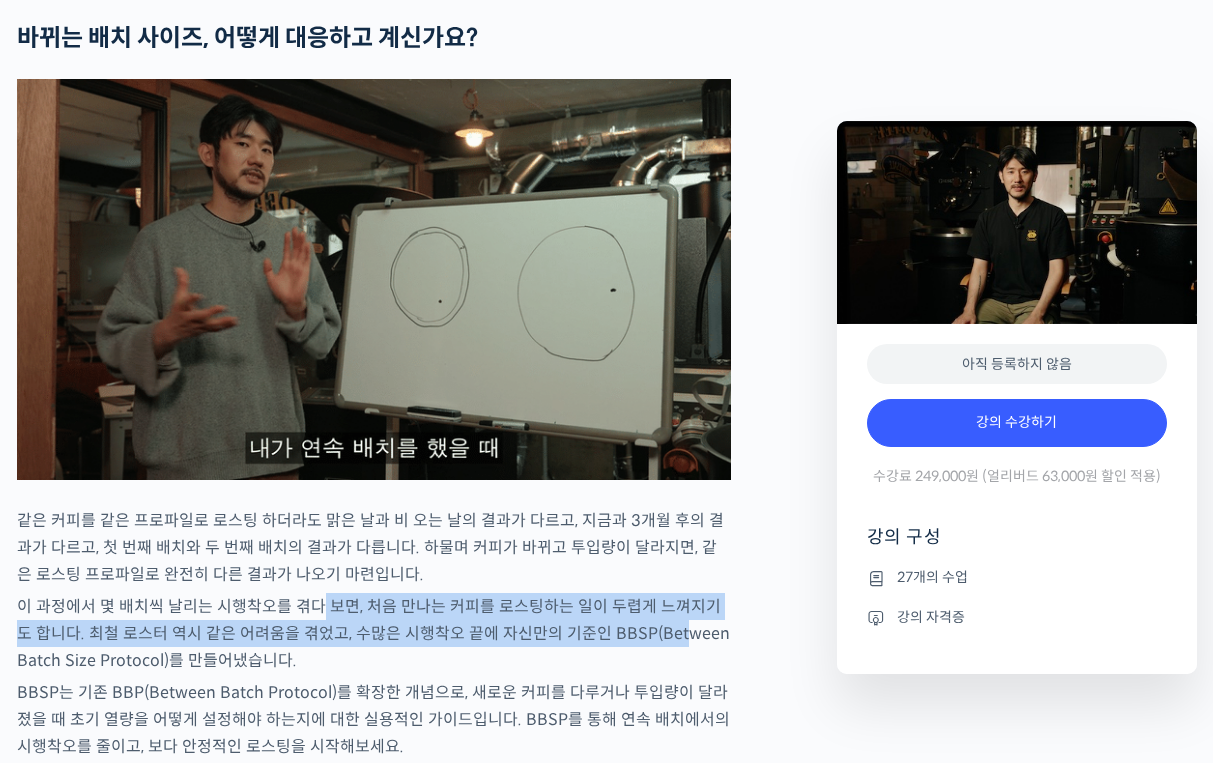 scroll, scrollTop: 3042, scrollLeft: 0, axis: vertical 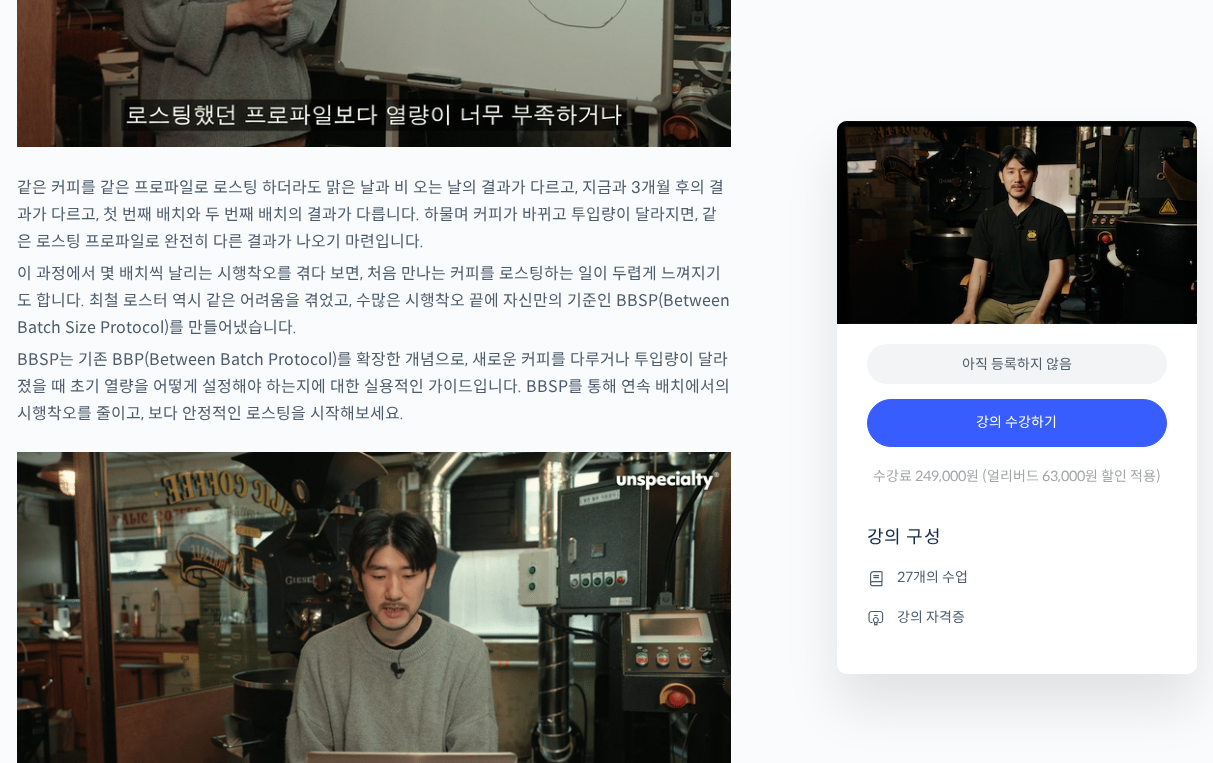 click on "BBSP는 기존 BBP(Between Batch Protocol)를 확장한 개념으로, 새로운 커피를 다루거나 투입량이 달라졌을 때 초기 열량을 어떻게 설정해야 하는지에 대한 실용적인 가이드입니다. BBSP를 통해 연속 배치에서의 시행착오를 줄이고, 보다 안정적인 로스팅을 시작해보세요." at bounding box center (374, 386) 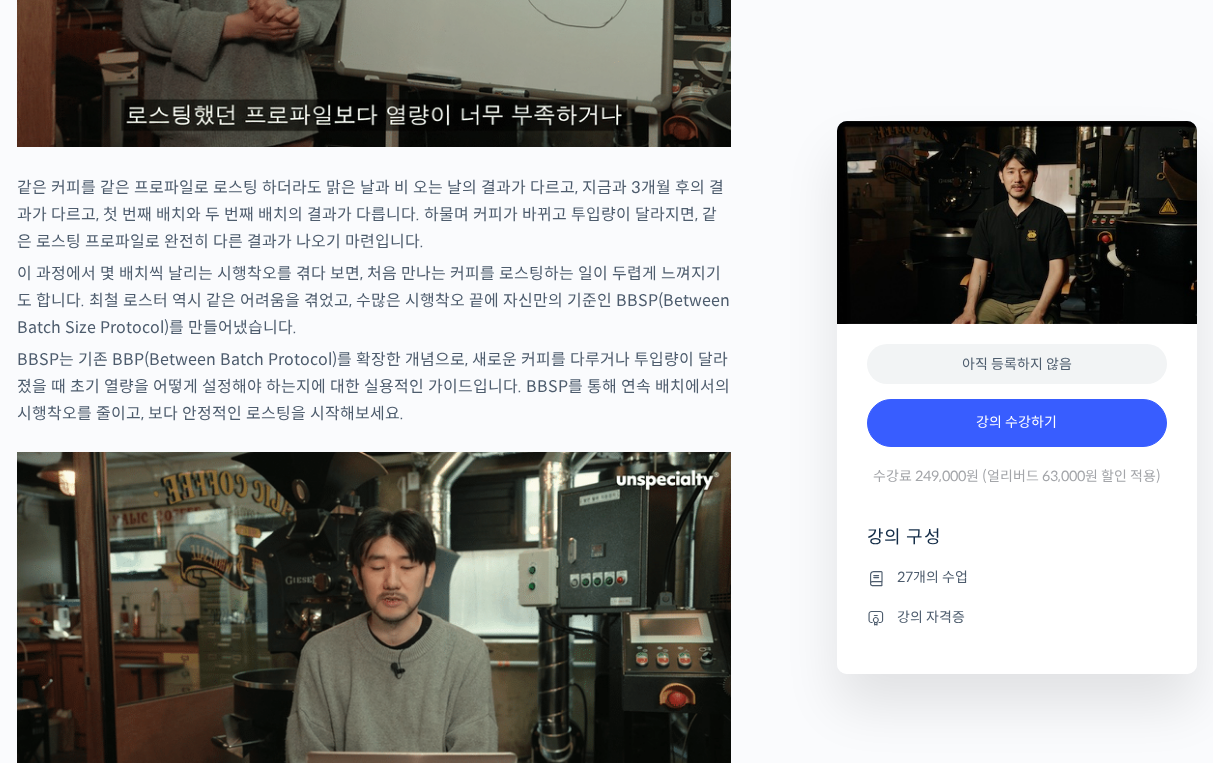 click on "BBSP는 기존 BBP(Between Batch Protocol)를 확장한 개념으로, 새로운 커피를 다루거나 투입량이 달라졌을 때 초기 열량을 어떻게 설정해야 하는지에 대한 실용적인 가이드입니다. BBSP를 통해 연속 배치에서의 시행착오를 줄이고, 보다 안정적인 로스팅을 시작해보세요." at bounding box center (374, 386) 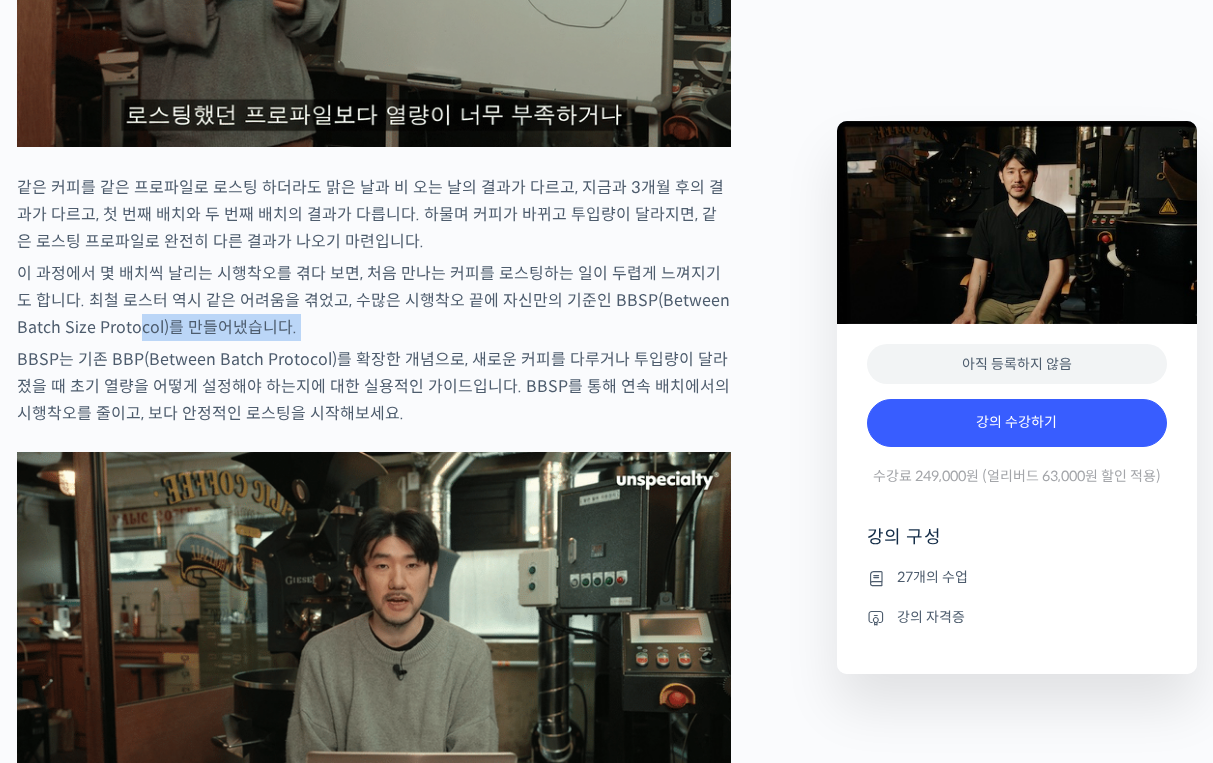 drag, startPoint x: 141, startPoint y: 409, endPoint x: 270, endPoint y: 416, distance: 129.18979 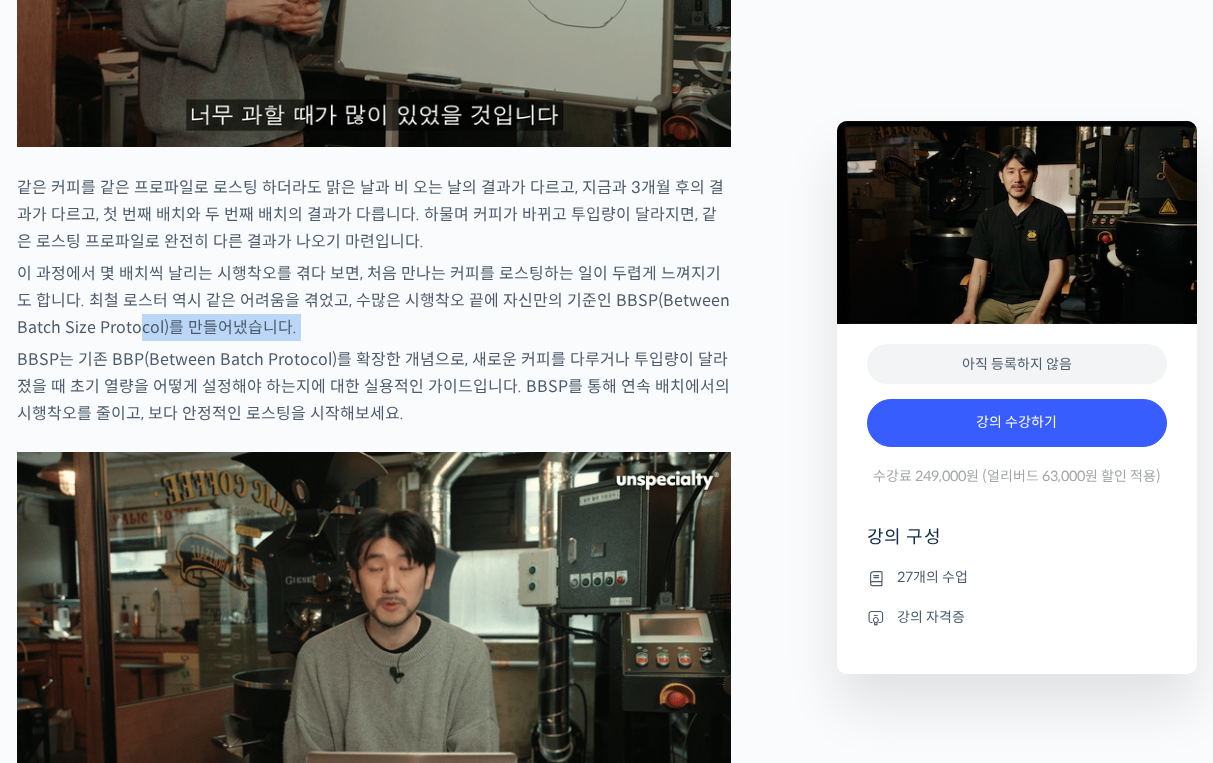 click on "최철 로스터를 소개합니다!
많은 사람들에게 사랑받는 <말릭커피>의 대표, 최철 로스터가 진행하는 로스팅 클래스입니다. 2023년 한국 커피 로스팅 챔피언십(Korea Coffee Roasting Championship, KCRC)에서 준우승을 차지한 최철 로스터로부터 말릭만의 라이트 로스팅 노하우를 배워보세요.
최철 로스터는 커피를 시작하기 전, 요리를 했던 특별한 이력을 가지고 있습니다. 재료에 대한 깊은 이해와 애정을 바탕으로 섬세한 로스팅 철학을 만들어왔습니다.
클래스 소개
깨끗하고 클린컵 위에 부드러운 단맛과 향을 추구하는 말릭커피는 많은 고객들의 사랑을 받으며 탄탄히 성장하고 있습니다. “말릭”이라는 이름은 “말릭산”에서 따온 것으로, 사과처럼 부드럽고 우아한 산미를 지향하는 브랜드의 철학을 담고 있습니다." at bounding box center (374, 1185) 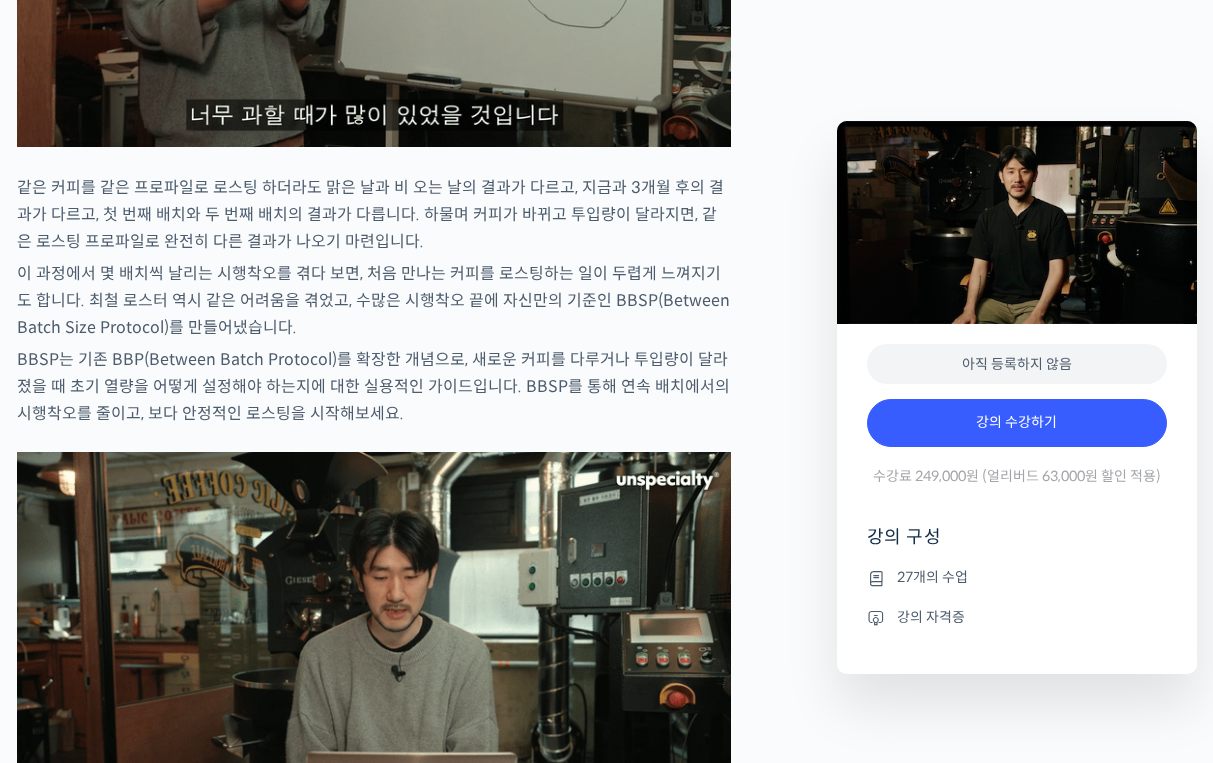 click on "최철 로스터를 소개합니다!
많은 사람들에게 사랑받는 <말릭커피>의 대표, 최철 로스터가 진행하는 로스팅 클래스입니다. 2023년 한국 커피 로스팅 챔피언십(Korea Coffee Roasting Championship, KCRC)에서 준우승을 차지한 최철 로스터로부터 말릭만의 라이트 로스팅 노하우를 배워보세요.
최철 로스터는 커피를 시작하기 전, 요리를 했던 특별한 이력을 가지고 있습니다. 재료에 대한 깊은 이해와 애정을 바탕으로 섬세한 로스팅 철학을 만들어왔습니다.
클래스 소개
깨끗하고 클린컵 위에 부드러운 단맛과 향을 추구하는 말릭커피는 많은 고객들의 사랑을 받으며 탄탄히 성장하고 있습니다. “말릭”이라는 이름은 “말릭산”에서 따온 것으로, 사과처럼 부드럽고 우아한 산미를 지향하는 브랜드의 철학을 담고 있습니다." at bounding box center (374, 1185) 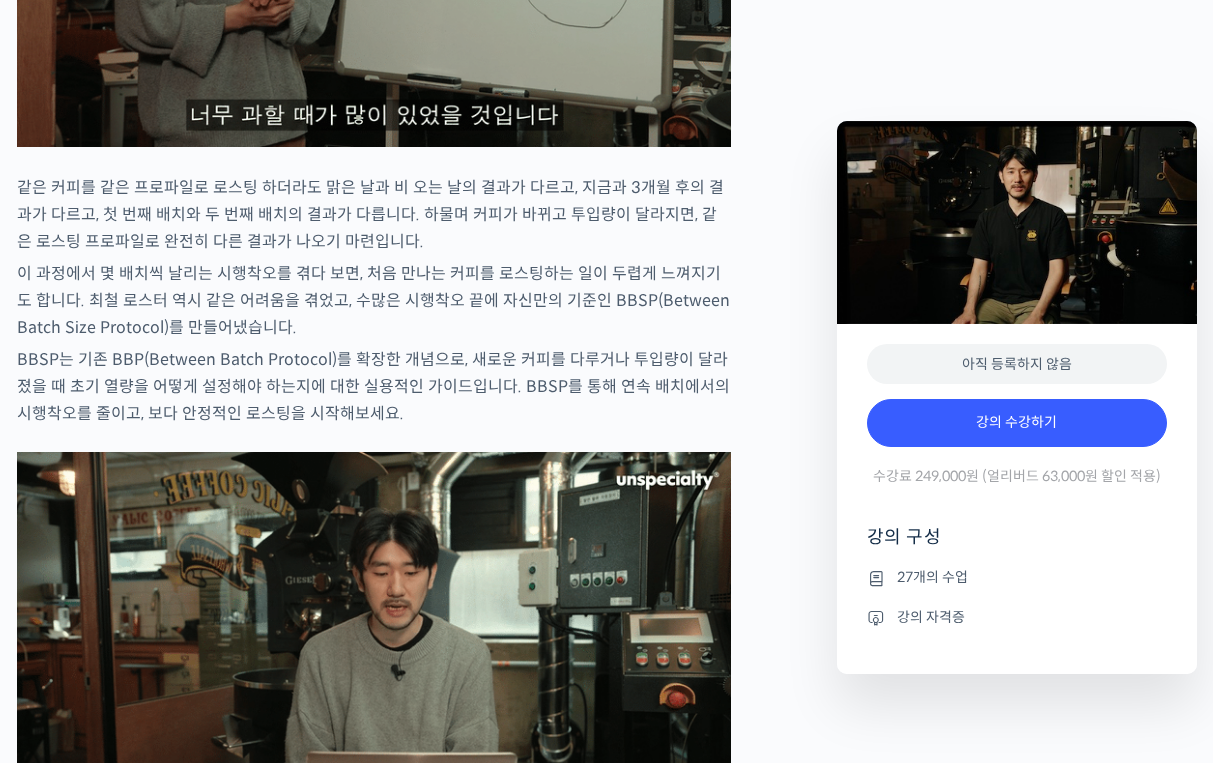 click on "BBSP는 기존 BBP(Between Batch Protocol)를 확장한 개념으로, 새로운 커피를 다루거나 투입량이 달라졌을 때 초기 열량을 어떻게 설정해야 하는지에 대한 실용적인 가이드입니다. BBSP를 통해 연속 배치에서의 시행착오를 줄이고, 보다 안정적인 로스팅을 시작해보세요." at bounding box center [374, 386] 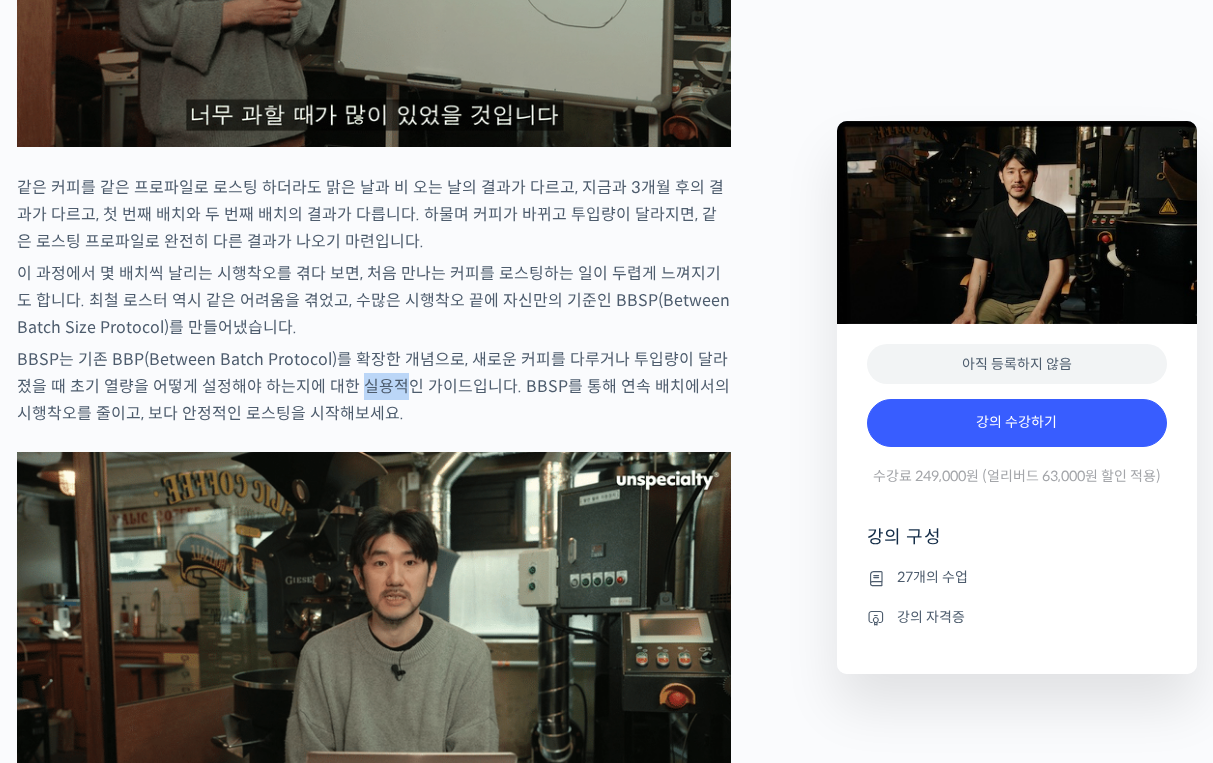 click on "BBSP는 기존 BBP(Between Batch Protocol)를 확장한 개념으로, 새로운 커피를 다루거나 투입량이 달라졌을 때 초기 열량을 어떻게 설정해야 하는지에 대한 실용적인 가이드입니다. BBSP를 통해 연속 배치에서의 시행착오를 줄이고, 보다 안정적인 로스팅을 시작해보세요." at bounding box center [374, 386] 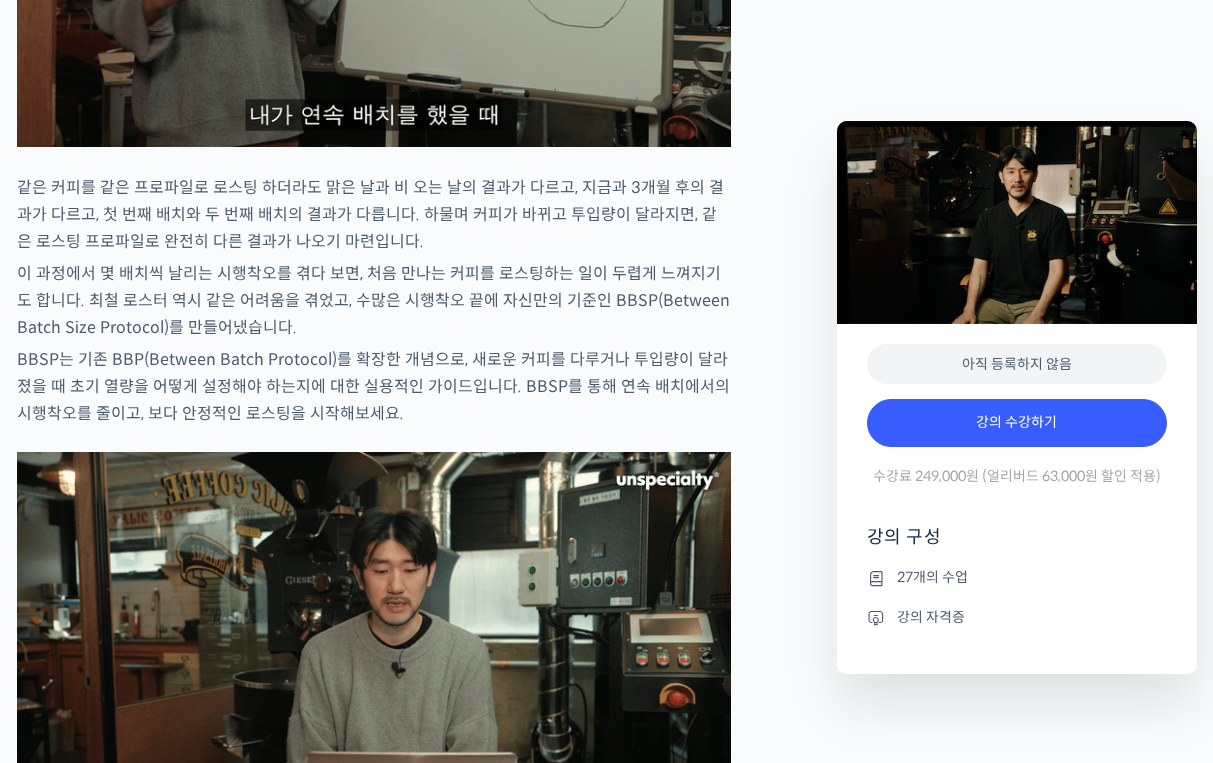 drag, startPoint x: 390, startPoint y: 459, endPoint x: 373, endPoint y: 460, distance: 17.029387 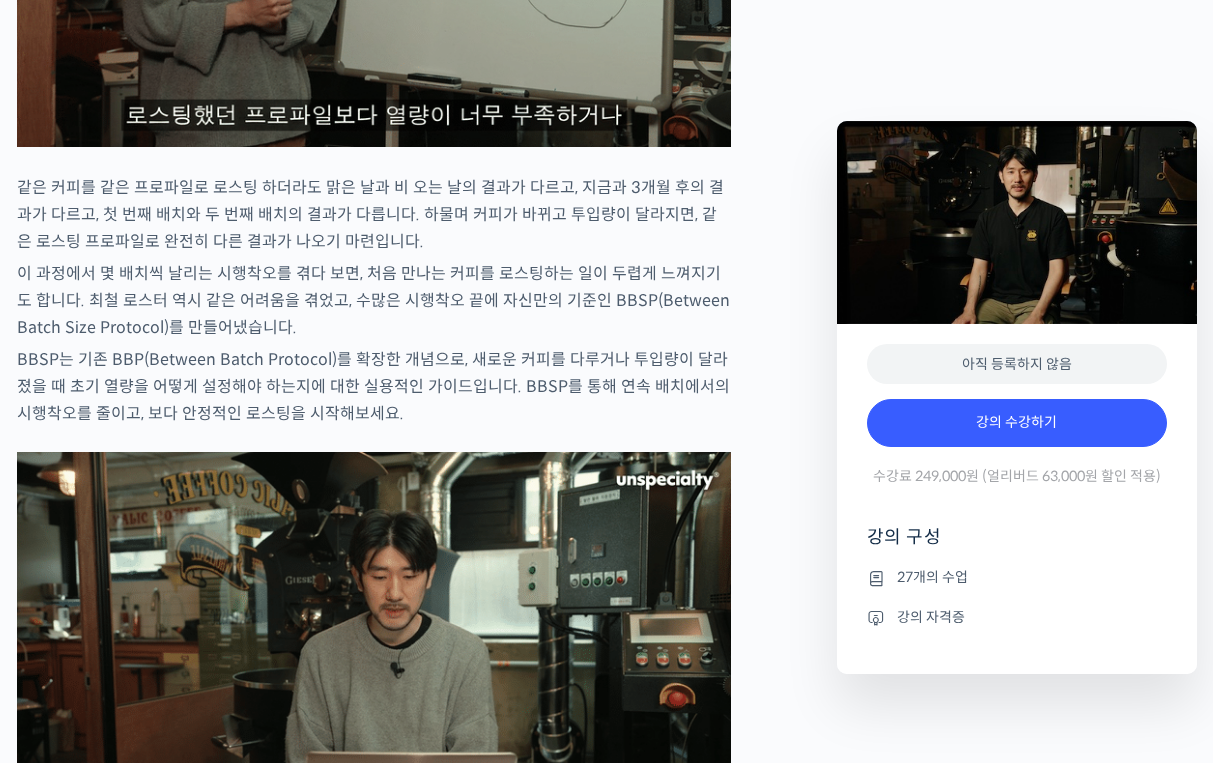 click on "BBSP는 기존 BBP(Between Batch Protocol)를 확장한 개념으로, 새로운 커피를 다루거나 투입량이 달라졌을 때 초기 열량을 어떻게 설정해야 하는지에 대한 실용적인 가이드입니다. BBSP를 통해 연속 배치에서의 시행착오를 줄이고, 보다 안정적인 로스팅을 시작해보세요." at bounding box center (374, 386) 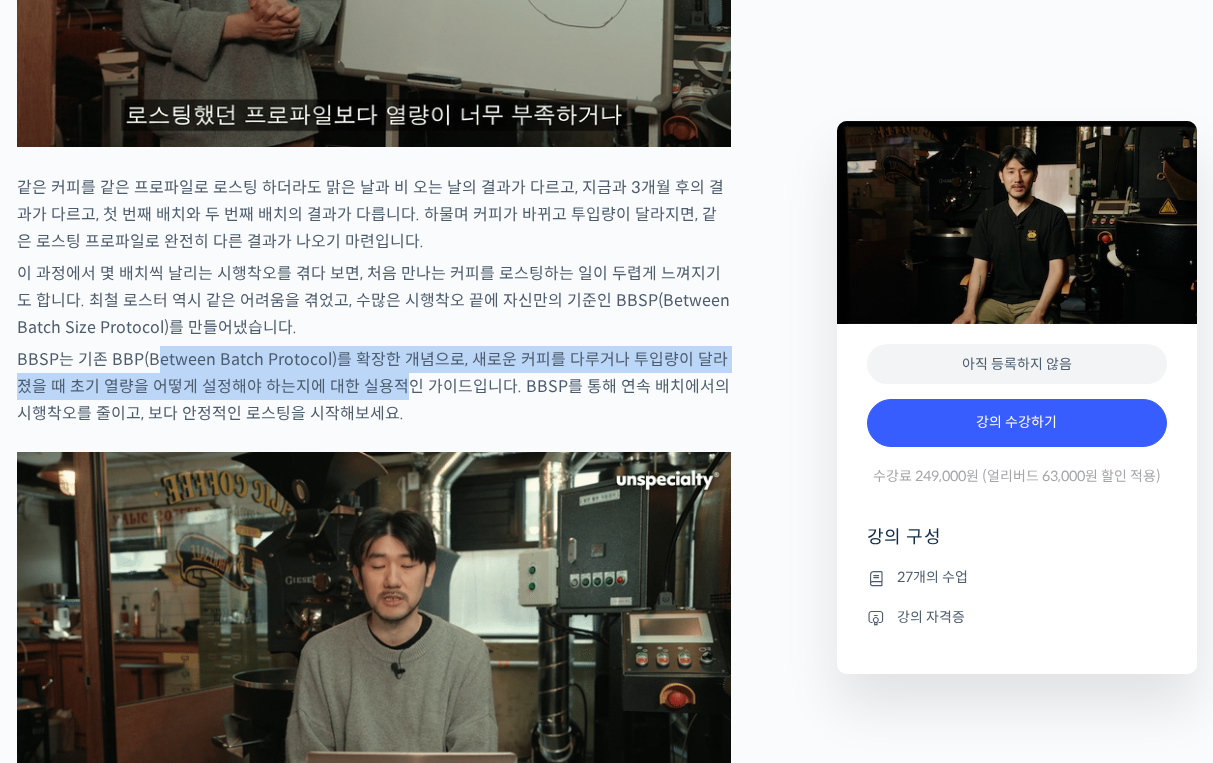 drag, startPoint x: 328, startPoint y: 447, endPoint x: 380, endPoint y: 447, distance: 52 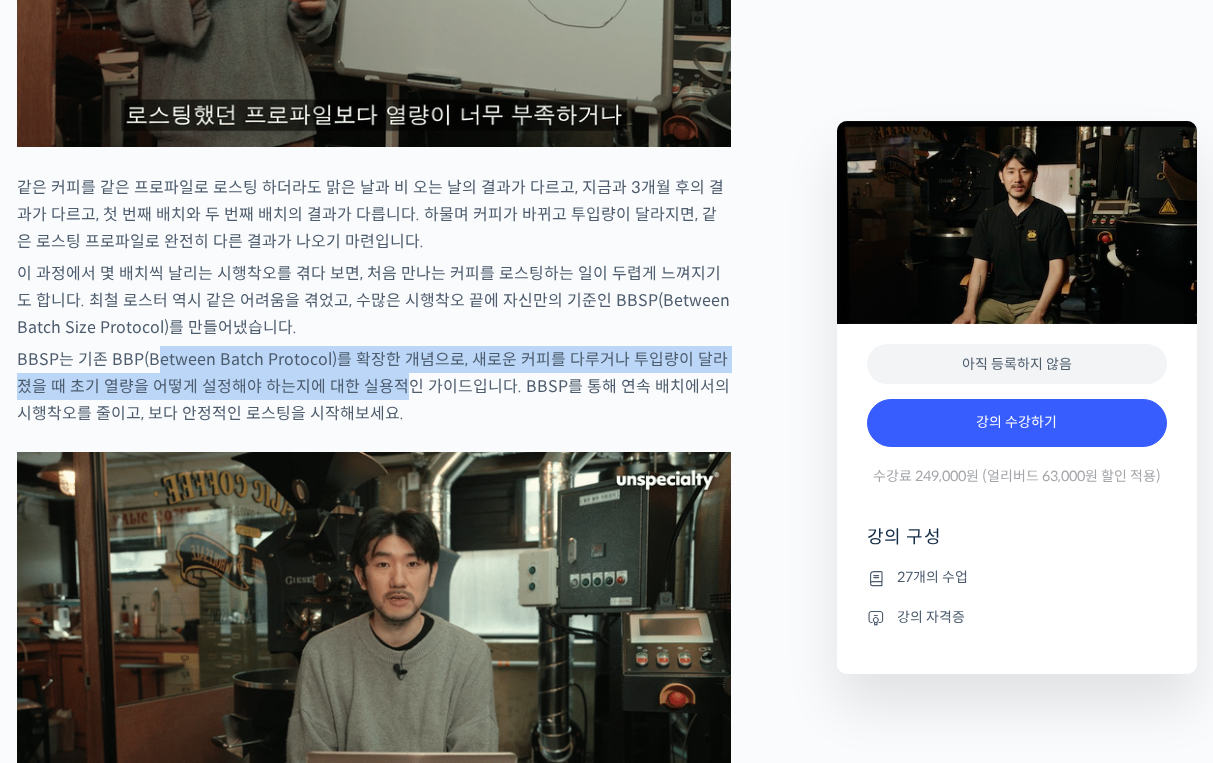 click on "BBSP는 기존 BBP(Between Batch Protocol)를 확장한 개념으로, 새로운 커피를 다루거나 투입량이 달라졌을 때 초기 열량을 어떻게 설정해야 하는지에 대한 실용적인 가이드입니다. BBSP를 통해 연속 배치에서의 시행착오를 줄이고, 보다 안정적인 로스팅을 시작해보세요." at bounding box center [374, 386] 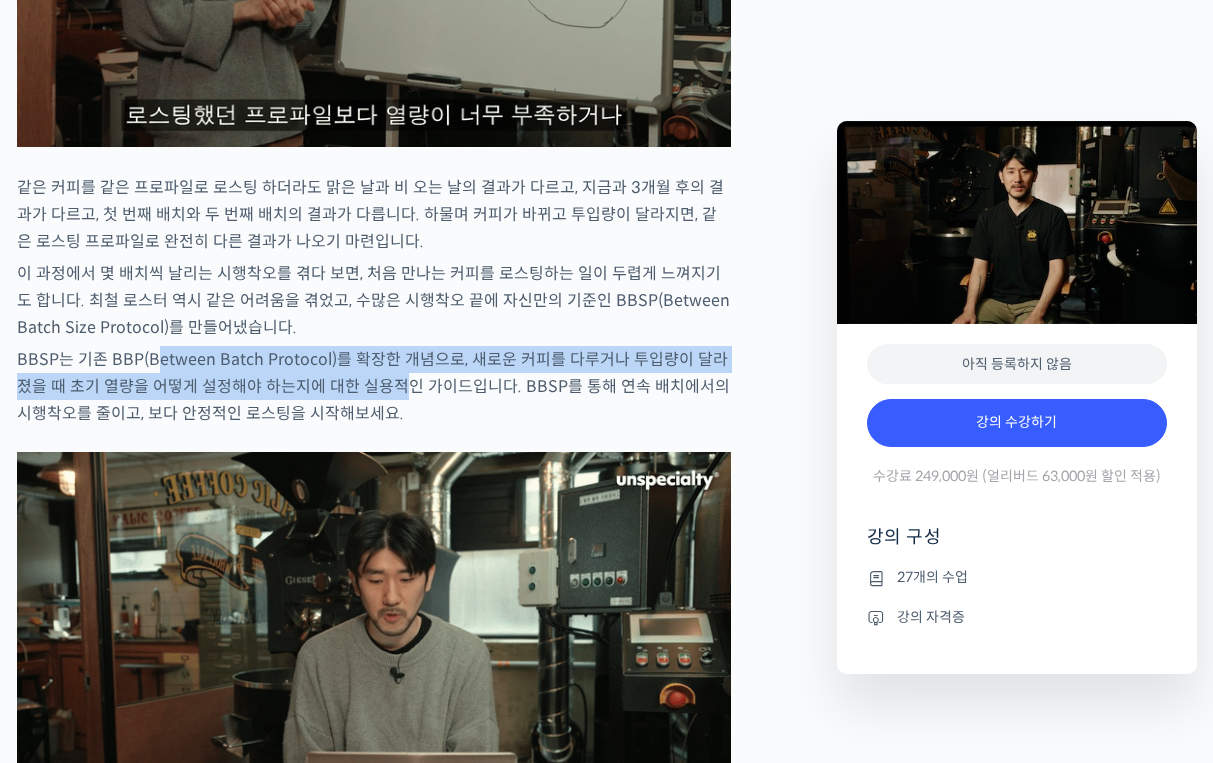 click on "BBSP는 기존 BBP(Between Batch Protocol)를 확장한 개념으로, 새로운 커피를 다루거나 투입량이 달라졌을 때 초기 열량을 어떻게 설정해야 하는지에 대한 실용적인 가이드입니다. BBSP를 통해 연속 배치에서의 시행착오를 줄이고, 보다 안정적인 로스팅을 시작해보세요." at bounding box center [374, 386] 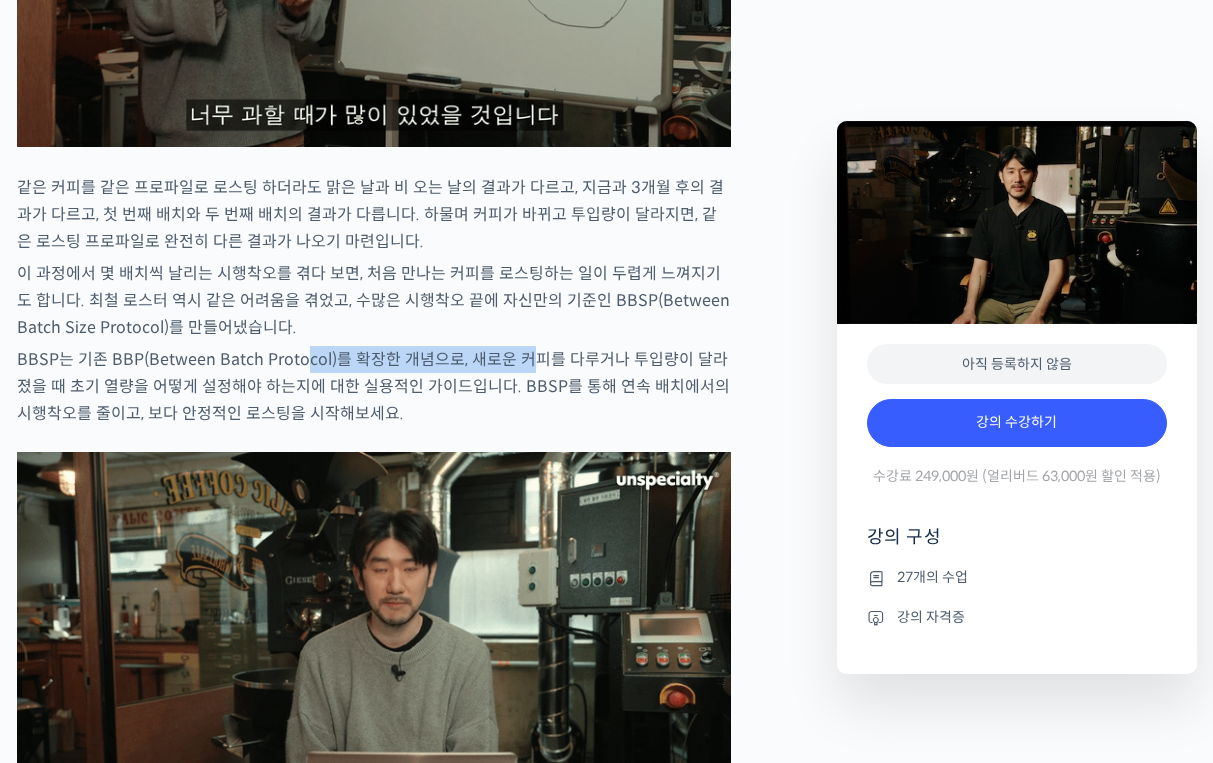 drag, startPoint x: 479, startPoint y: 436, endPoint x: 523, endPoint y: 435, distance: 44.011364 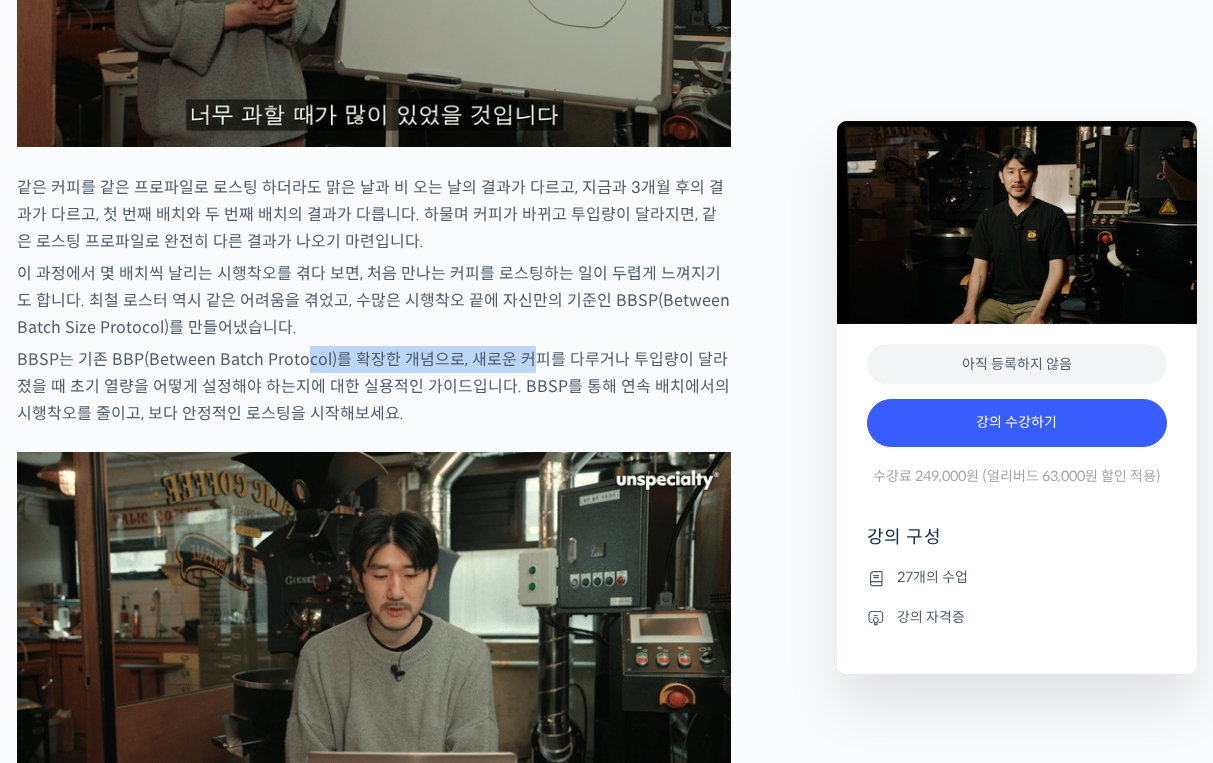 click on "BBSP는 기존 BBP(Between Batch Protocol)를 확장한 개념으로, 새로운 커피를 다루거나 투입량이 달라졌을 때 초기 열량을 어떻게 설정해야 하는지에 대한 실용적인 가이드입니다. BBSP를 통해 연속 배치에서의 시행착오를 줄이고, 보다 안정적인 로스팅을 시작해보세요." at bounding box center [374, 386] 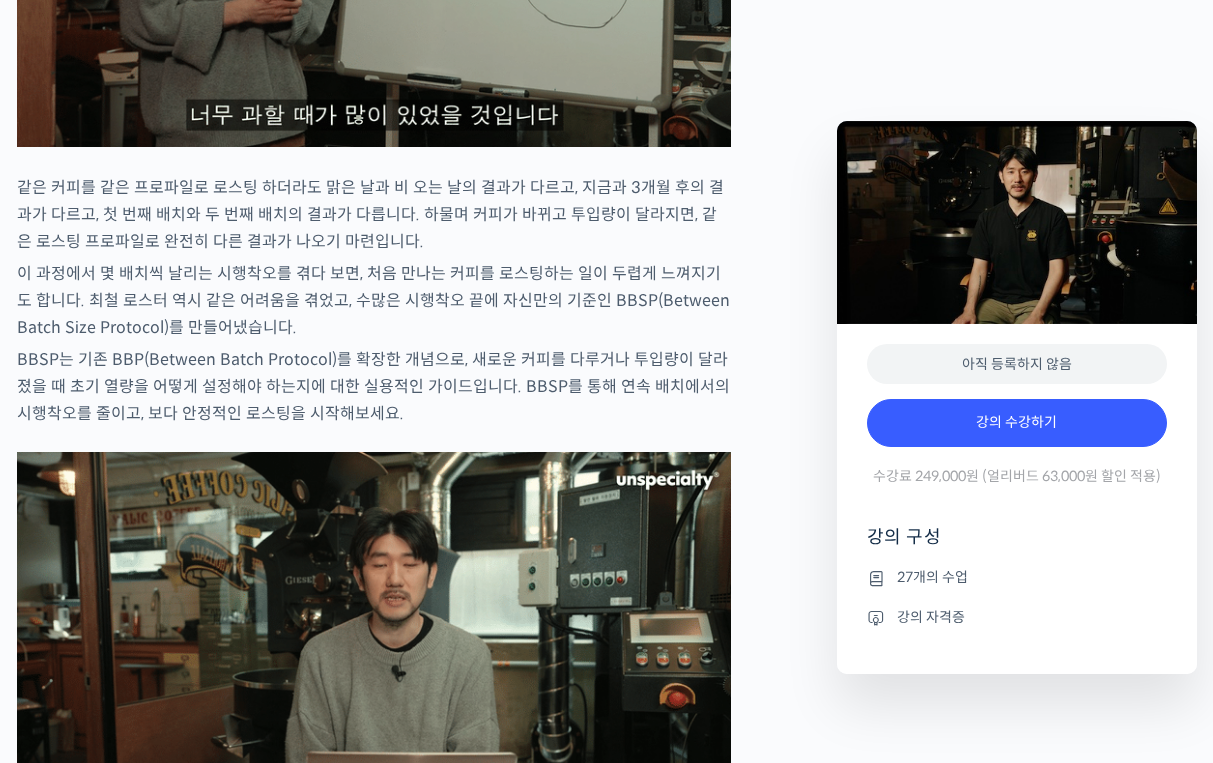 drag, startPoint x: 523, startPoint y: 435, endPoint x: 503, endPoint y: 433, distance: 20.09975 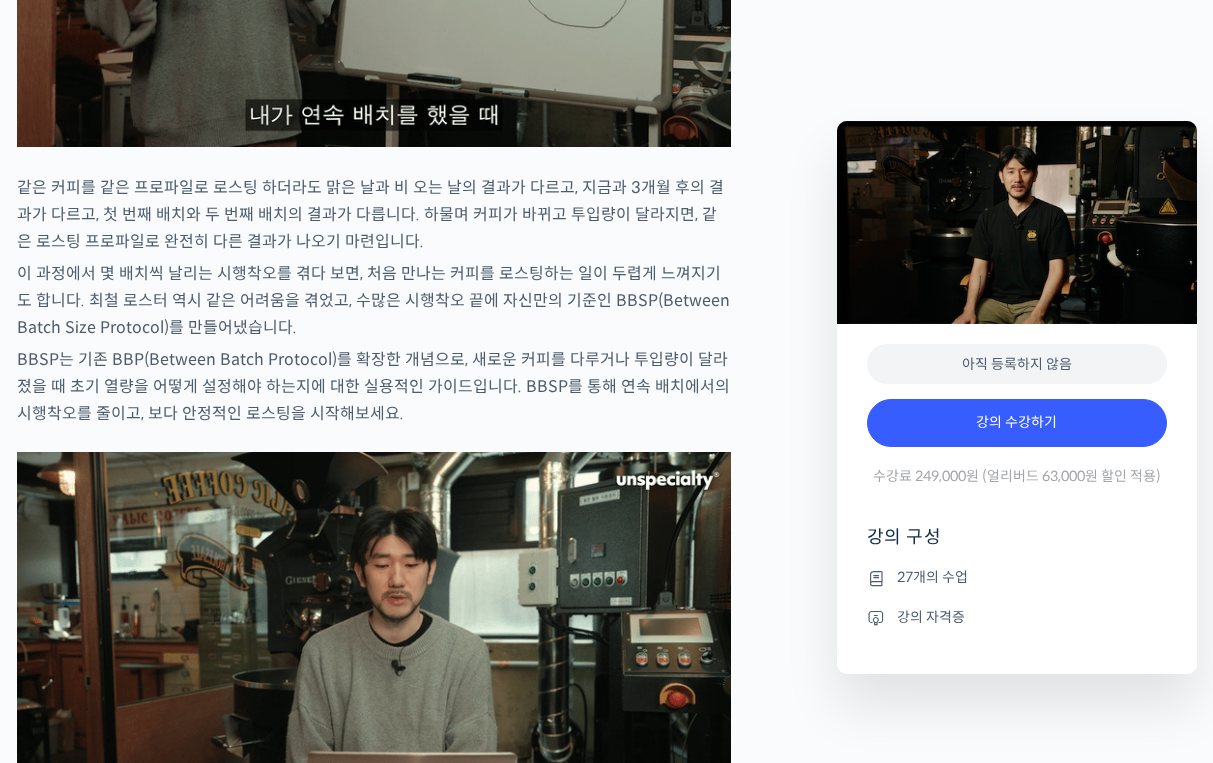 click on "BBSP는 기존 BBP(Between Batch Protocol)를 확장한 개념으로, 새로운 커피를 다루거나 투입량이 달라졌을 때 초기 열량을 어떻게 설정해야 하는지에 대한 실용적인 가이드입니다. BBSP를 통해 연속 배치에서의 시행착오를 줄이고, 보다 안정적인 로스팅을 시작해보세요." at bounding box center [374, 386] 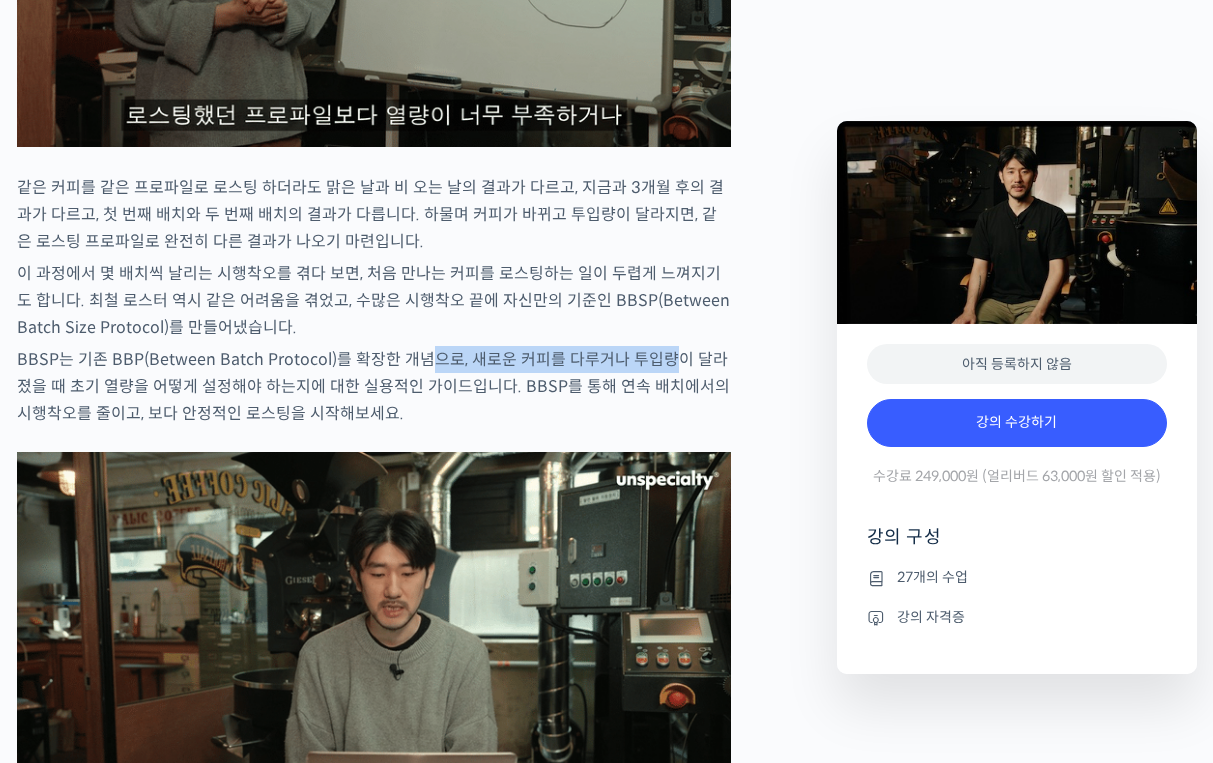 drag, startPoint x: 431, startPoint y: 428, endPoint x: 670, endPoint y: 433, distance: 239.05229 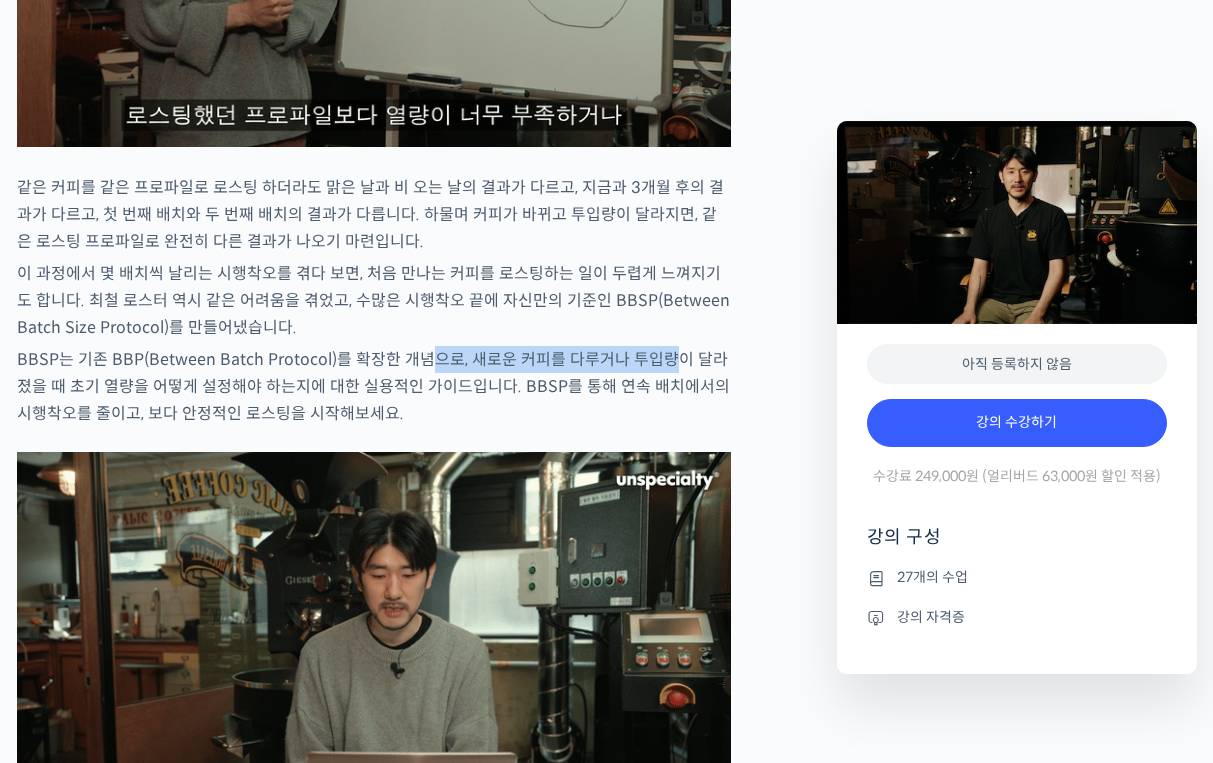 click on "BBSP는 기존 BBP(Between Batch Protocol)를 확장한 개념으로, 새로운 커피를 다루거나 투입량이 달라졌을 때 초기 열량을 어떻게 설정해야 하는지에 대한 실용적인 가이드입니다. BBSP를 통해 연속 배치에서의 시행착오를 줄이고, 보다 안정적인 로스팅을 시작해보세요." at bounding box center [374, 386] 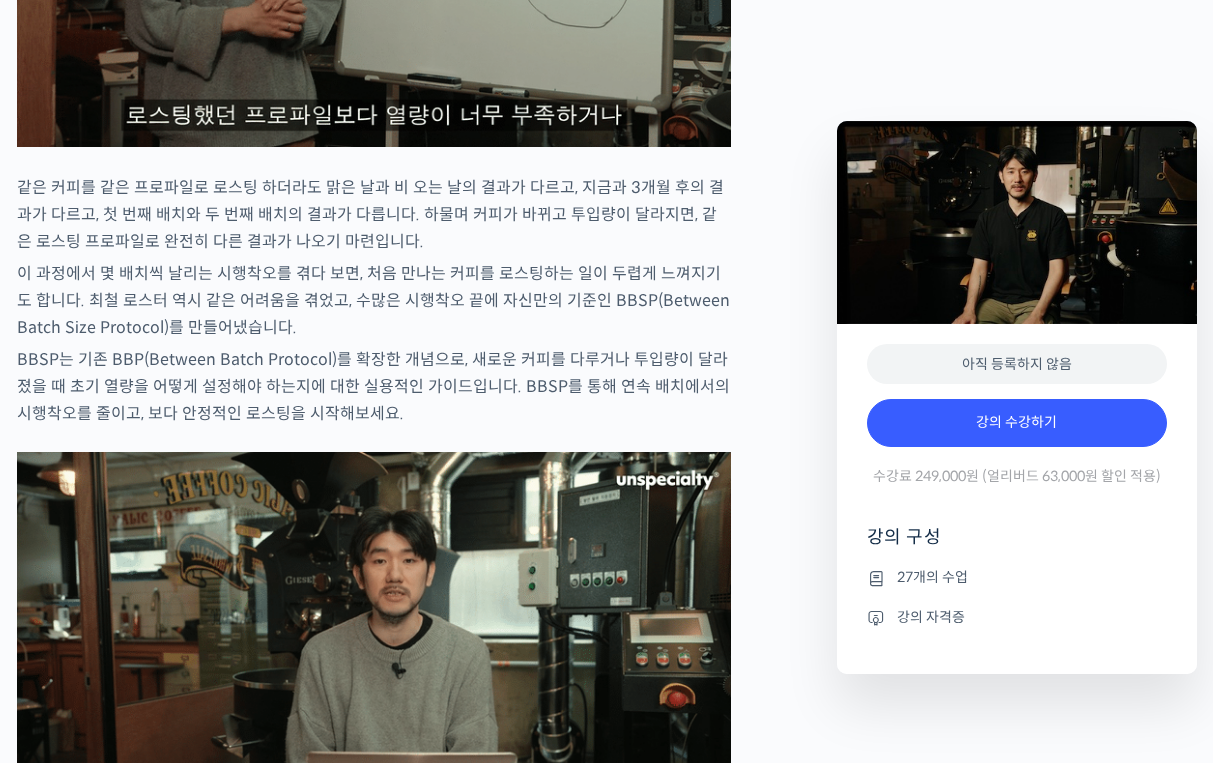 click on "BBSP는 기존 BBP(Between Batch Protocol)를 확장한 개념으로, 새로운 커피를 다루거나 투입량이 달라졌을 때 초기 열량을 어떻게 설정해야 하는지에 대한 실용적인 가이드입니다. BBSP를 통해 연속 배치에서의 시행착오를 줄이고, 보다 안정적인 로스팅을 시작해보세요." at bounding box center [374, 386] 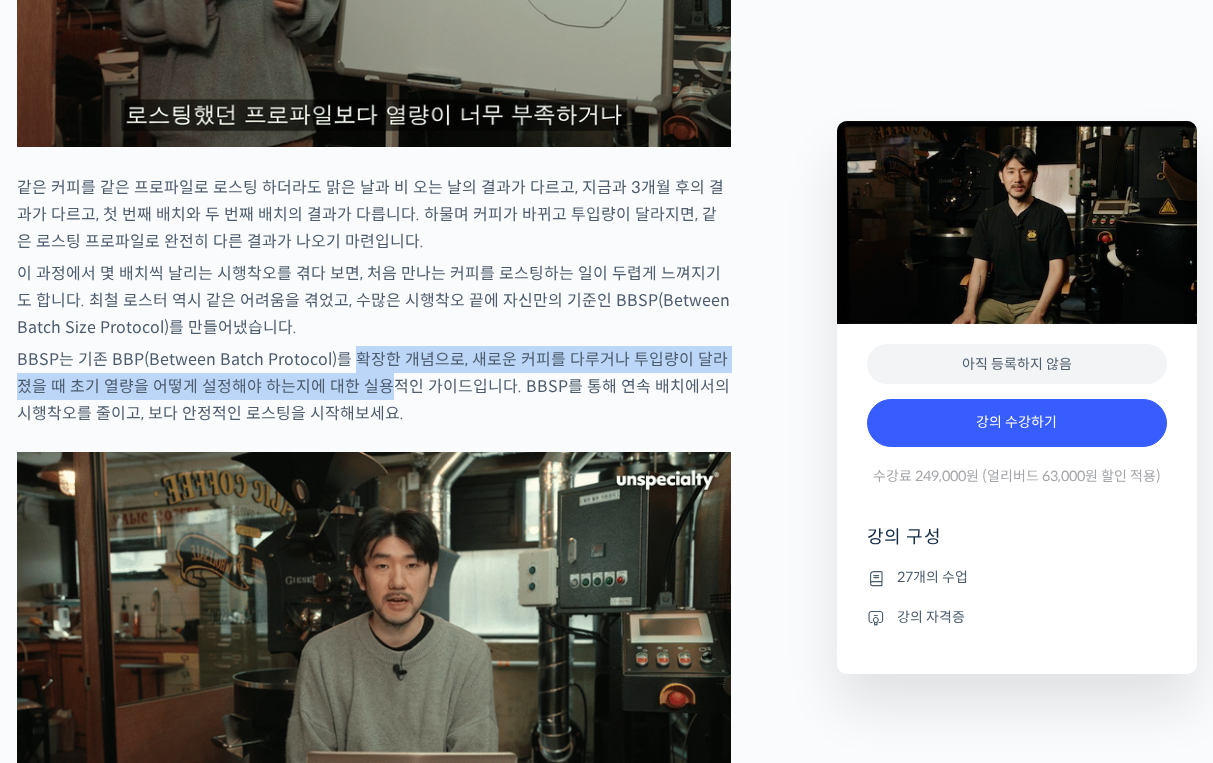 drag, startPoint x: 232, startPoint y: 436, endPoint x: 367, endPoint y: 457, distance: 136.62357 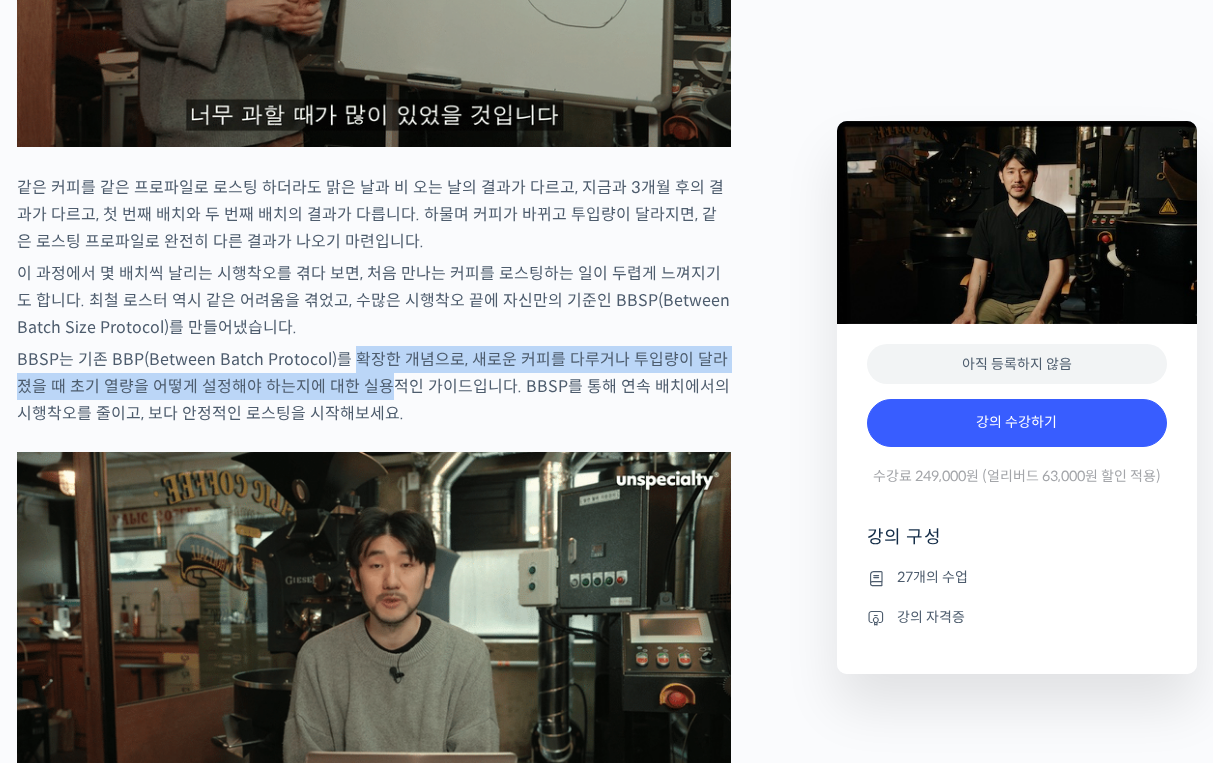 click on "BBSP는 기존 BBP(Between Batch Protocol)를 확장한 개념으로, 새로운 커피를 다루거나 투입량이 달라졌을 때 초기 열량을 어떻게 설정해야 하는지에 대한 실용적인 가이드입니다. BBSP를 통해 연속 배치에서의 시행착오를 줄이고, 보다 안정적인 로스팅을 시작해보세요." at bounding box center (374, 386) 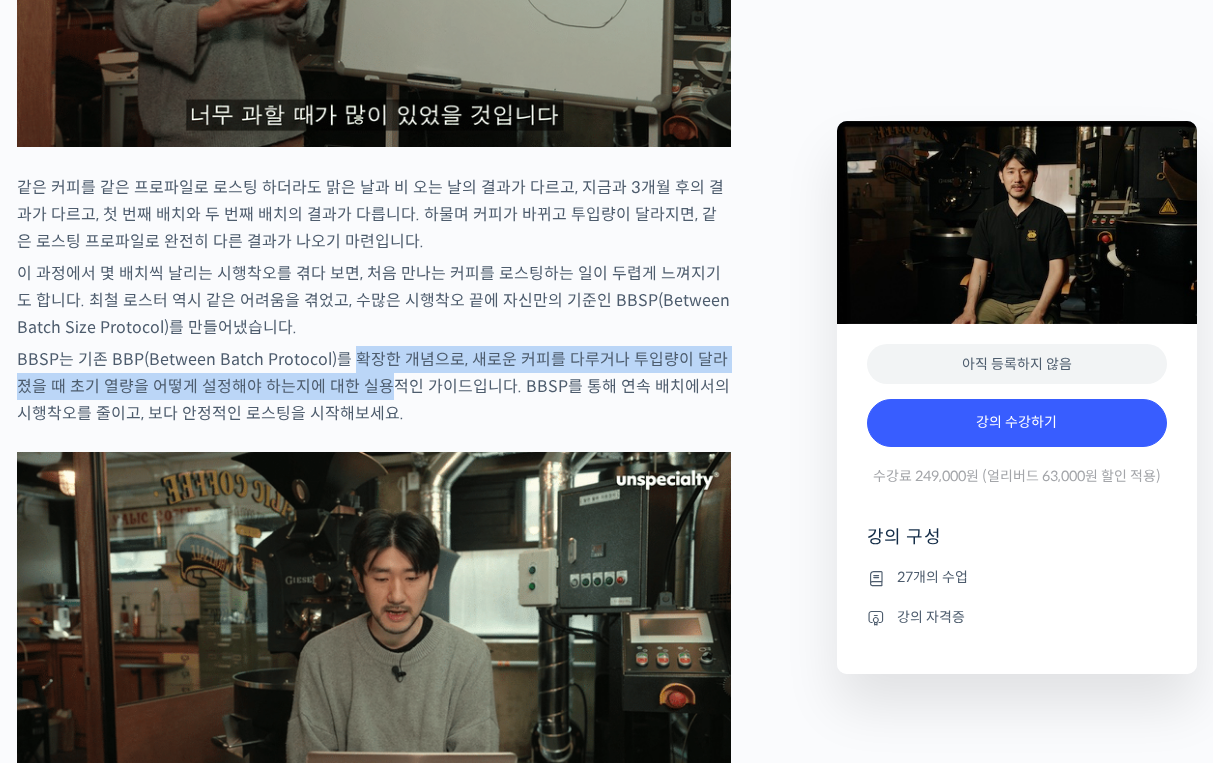 click on "BBSP는 기존 BBP(Between Batch Protocol)를 확장한 개념으로, 새로운 커피를 다루거나 투입량이 달라졌을 때 초기 열량을 어떻게 설정해야 하는지에 대한 실용적인 가이드입니다. BBSP를 통해 연속 배치에서의 시행착오를 줄이고, 보다 안정적인 로스팅을 시작해보세요." at bounding box center (374, 386) 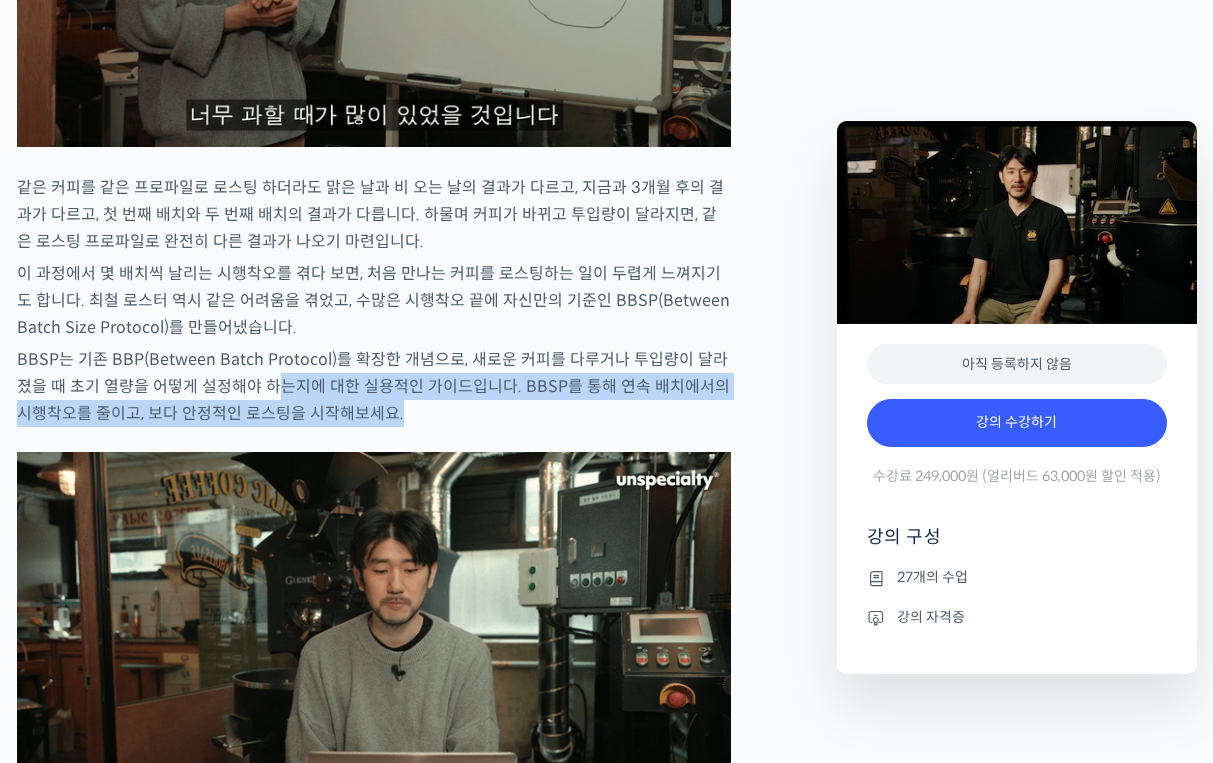 drag, startPoint x: 258, startPoint y: 461, endPoint x: 583, endPoint y: 474, distance: 325.2599 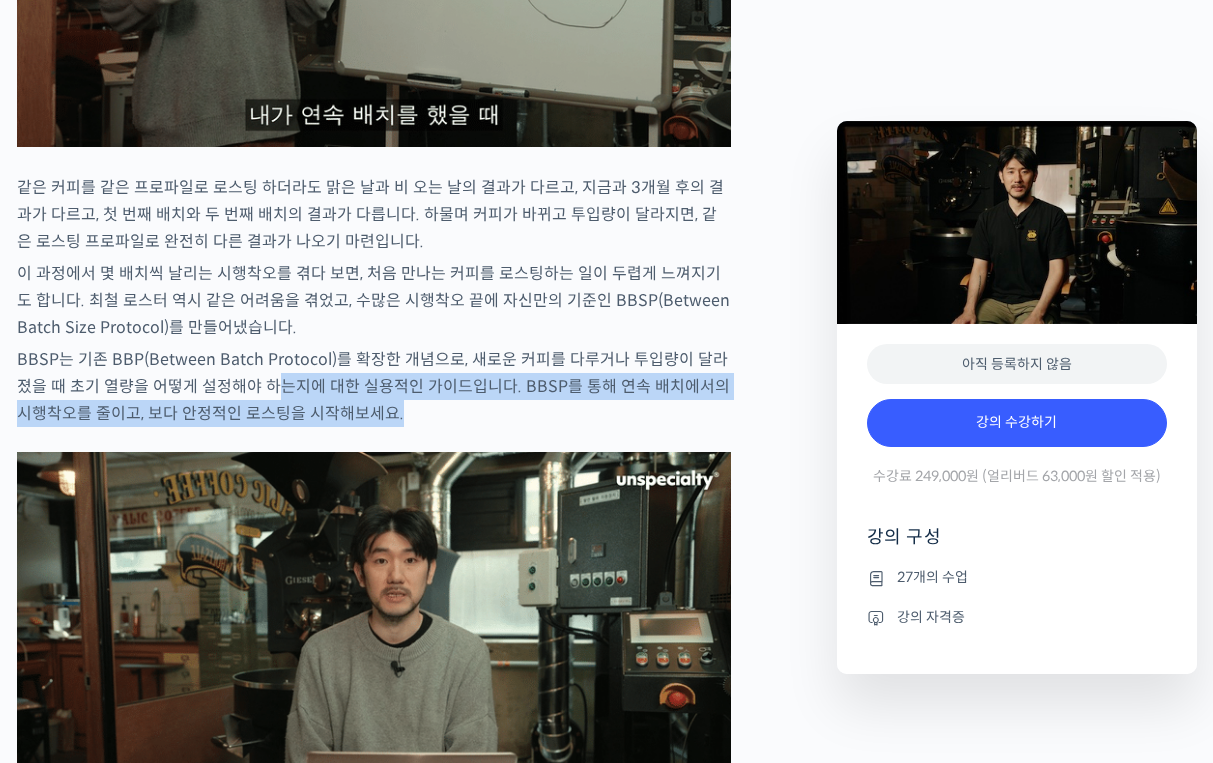 click on "BBSP는 기존 BBP(Between Batch Protocol)를 확장한 개념으로, 새로운 커피를 다루거나 투입량이 달라졌을 때 초기 열량을 어떻게 설정해야 하는지에 대한 실용적인 가이드입니다. BBSP를 통해 연속 배치에서의 시행착오를 줄이고, 보다 안정적인 로스팅을 시작해보세요." at bounding box center [374, 386] 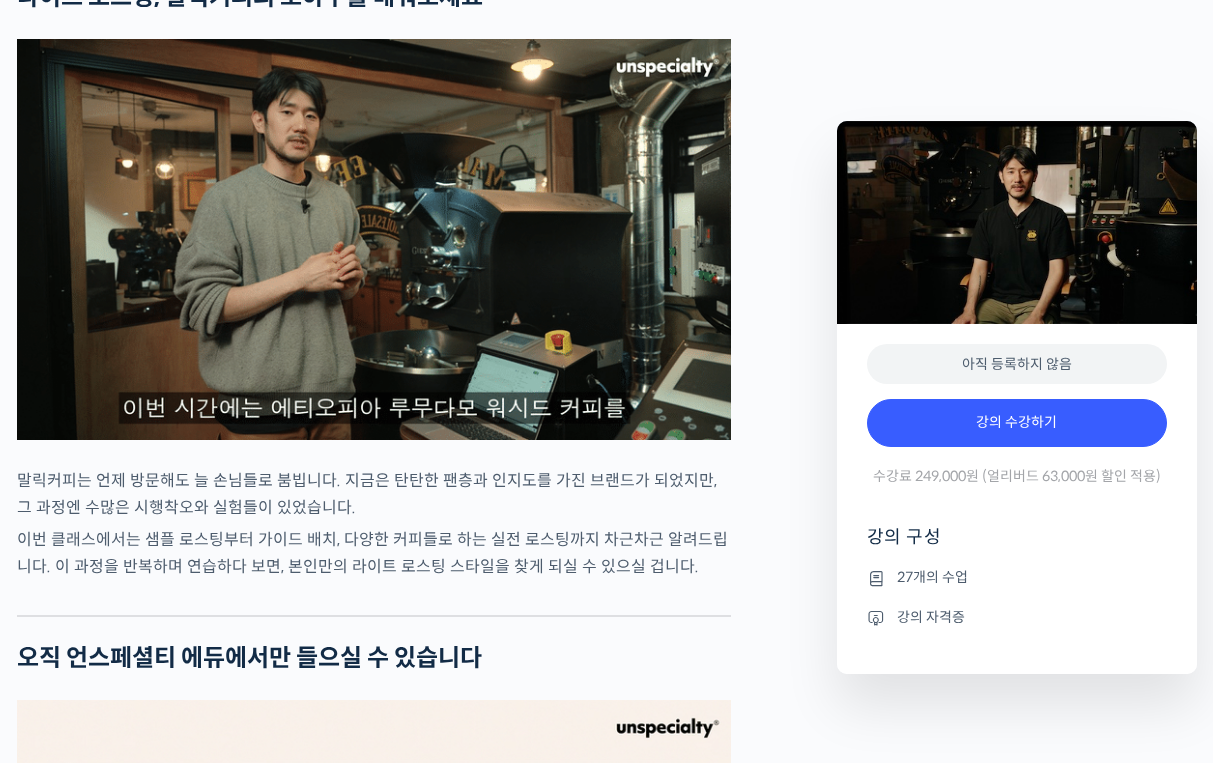 scroll, scrollTop: 4158, scrollLeft: 0, axis: vertical 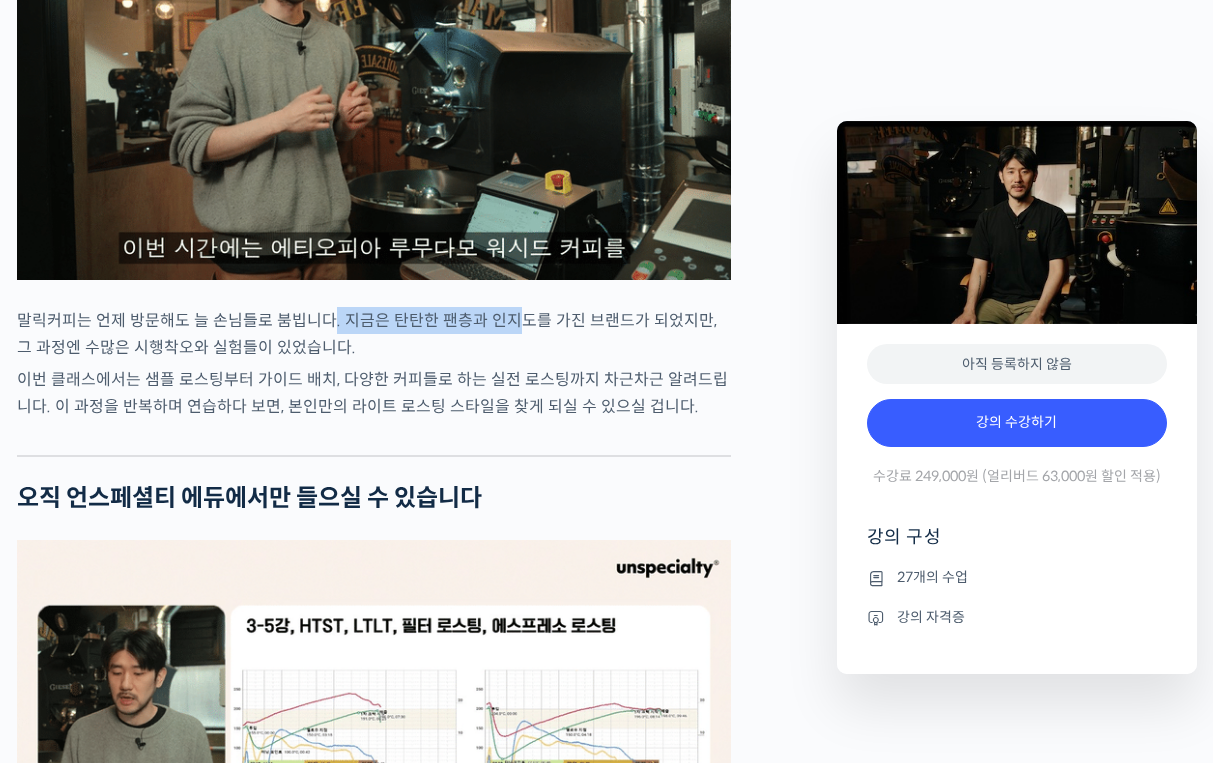 drag, startPoint x: 329, startPoint y: 396, endPoint x: 513, endPoint y: 402, distance: 184.0978 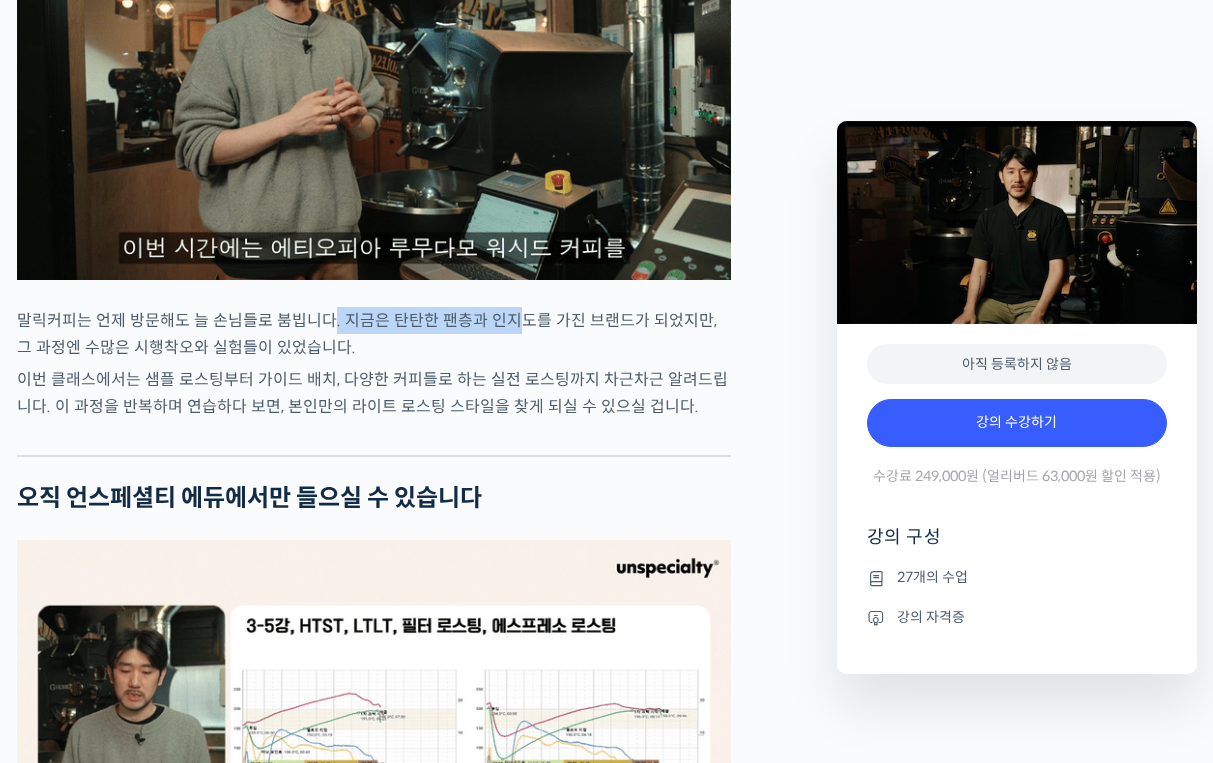 click on "말릭커피는 언제 방문해도 늘 손님들로 붐빕니다. 지금은 탄탄한 팬층과 인지도를 가진 브랜드가 되었지만, 그 과정엔 수많은 시행착오와 실험들이 있었습니다." at bounding box center [374, 334] 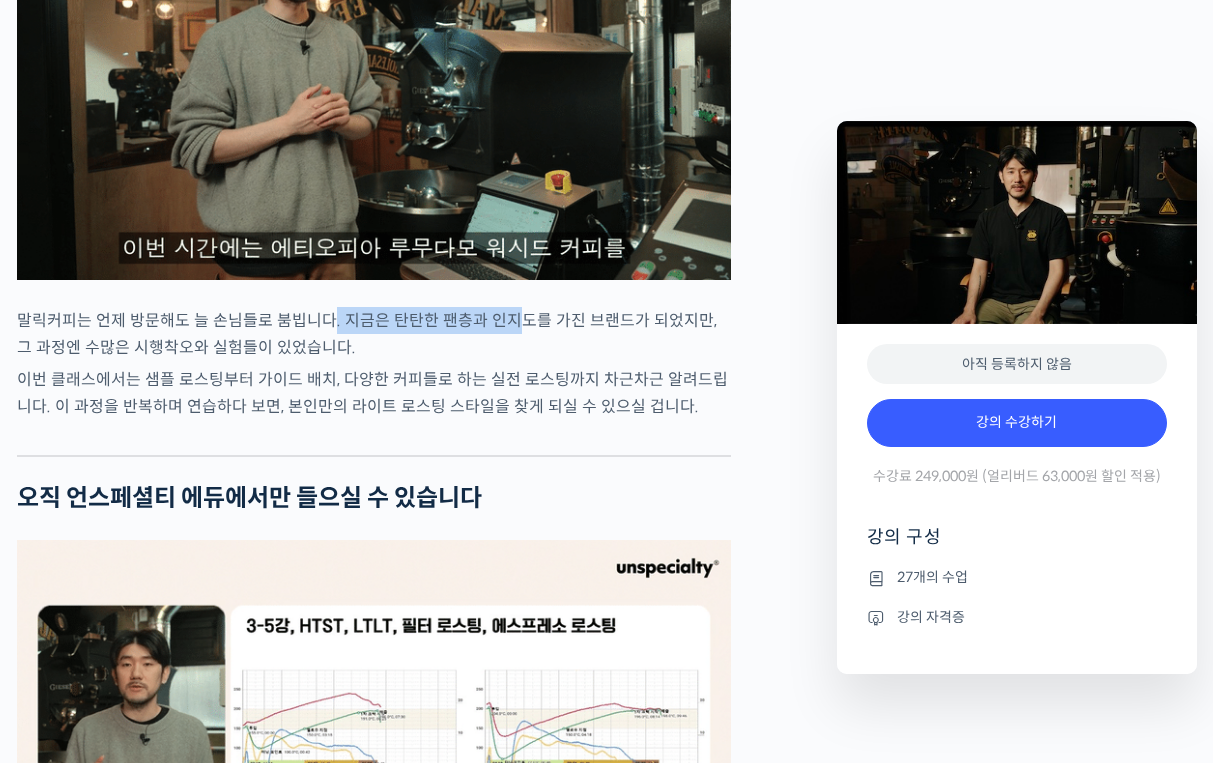 click on "말릭커피는 언제 방문해도 늘 손님들로 붐빕니다. 지금은 탄탄한 팬층과 인지도를 가진 브랜드가 되었지만, 그 과정엔 수많은 시행착오와 실험들이 있었습니다." at bounding box center (374, 334) 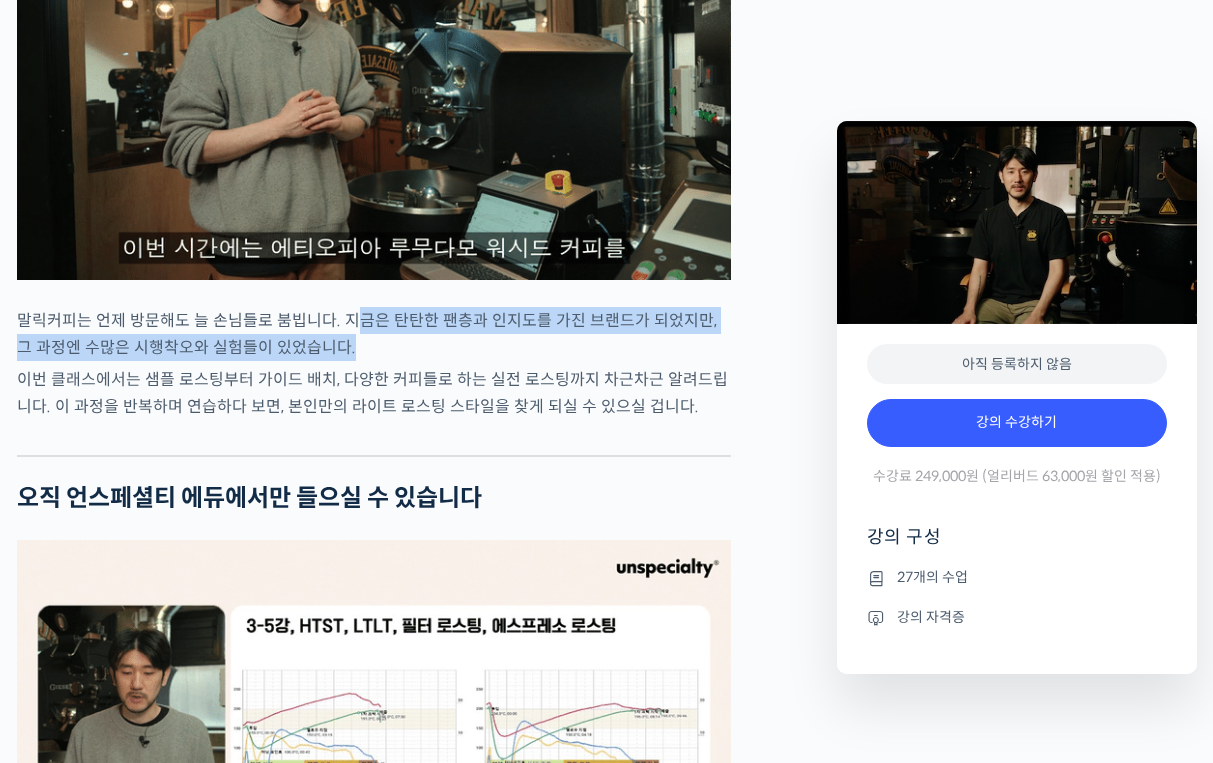 drag, startPoint x: 343, startPoint y: 387, endPoint x: 599, endPoint y: 428, distance: 259.26242 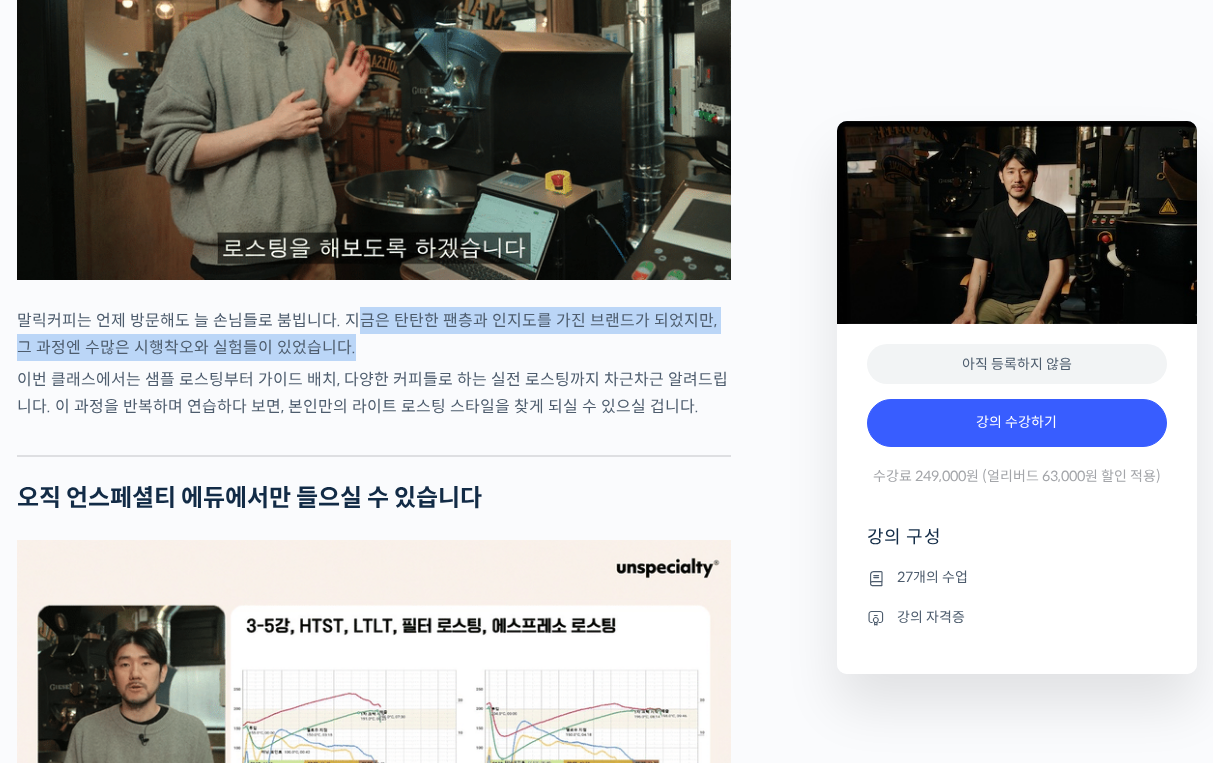 click on "말릭커피는 언제 방문해도 늘 손님들로 붐빕니다. 지금은 탄탄한 팬층과 인지도를 가진 브랜드가 되었지만, 그 과정엔 수많은 시행착오와 실험들이 있었습니다." at bounding box center [374, 334] 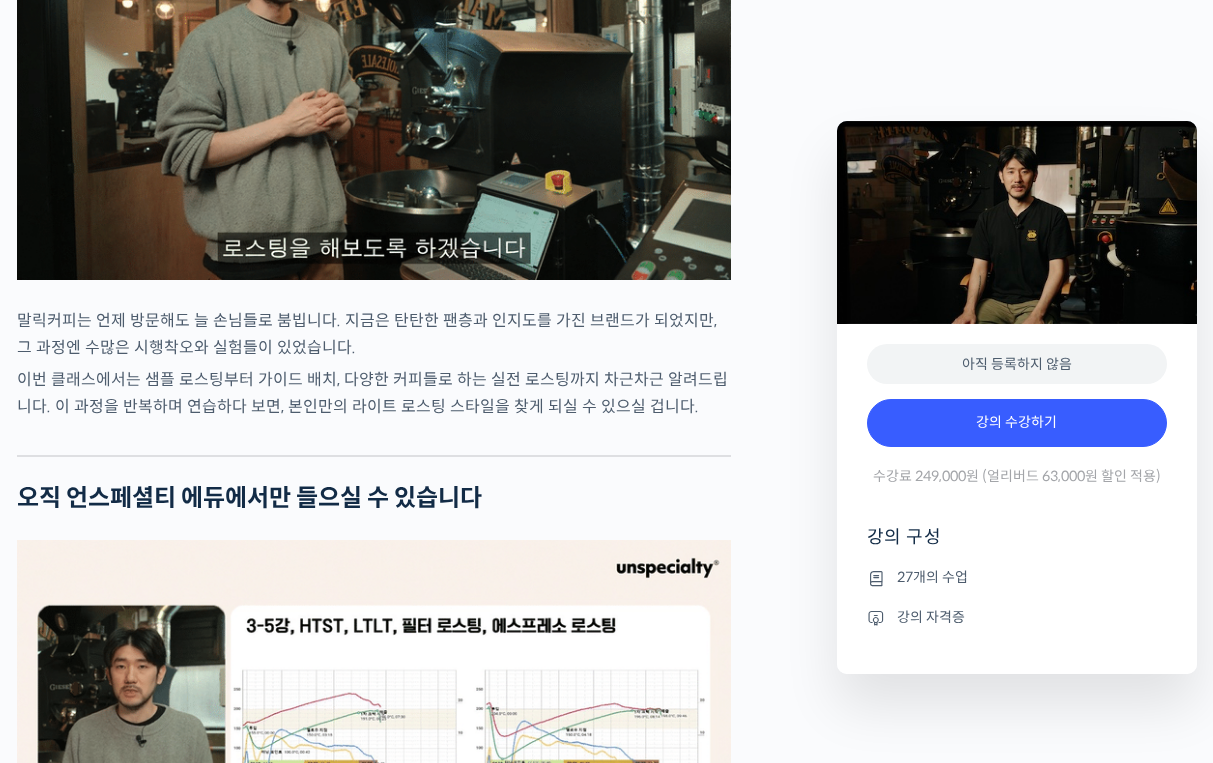 click on "말릭커피는 언제 방문해도 늘 손님들로 붐빕니다. 지금은 탄탄한 팬층과 인지도를 가진 브랜드가 되었지만, 그 과정엔 수많은 시행착오와 실험들이 있었습니다." at bounding box center [374, 334] 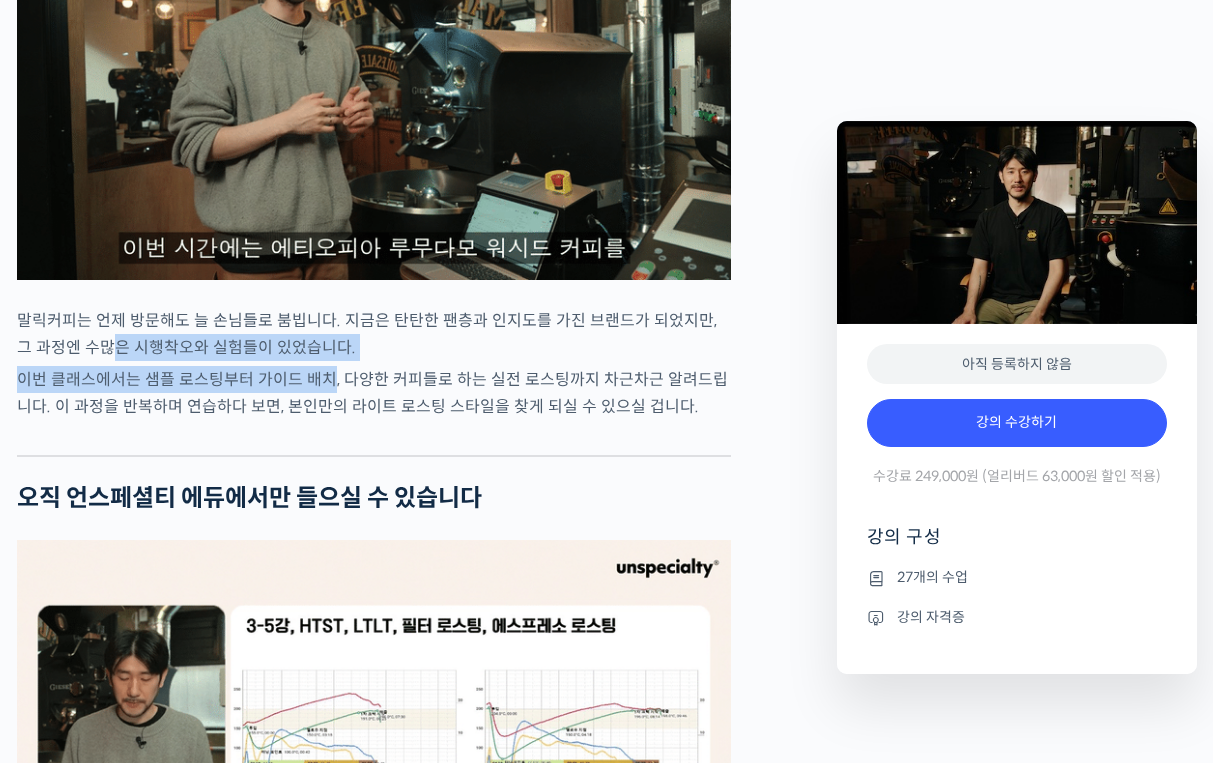 drag, startPoint x: 100, startPoint y: 414, endPoint x: 329, endPoint y: 443, distance: 230.82893 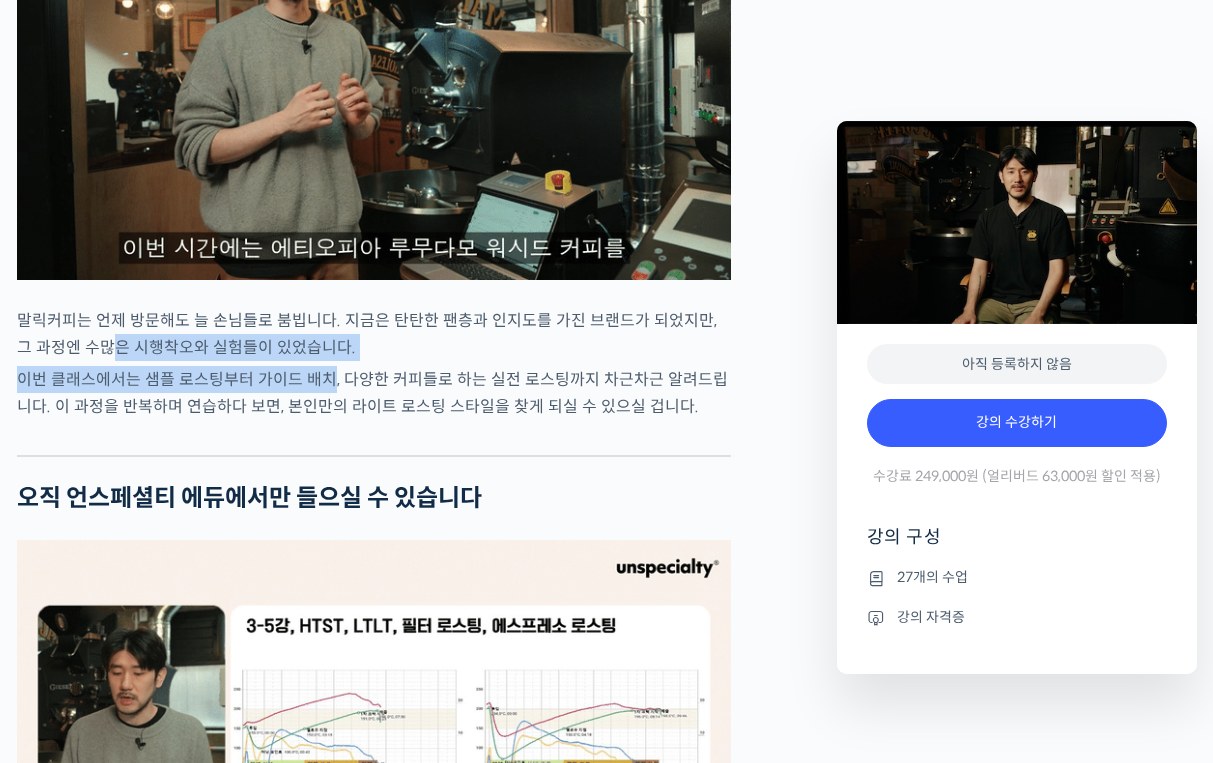 click on "최철 로스터를 소개합니다!
많은 사람들에게 사랑받는 <말릭커피>의 대표, 최철 로스터가 진행하는 로스팅 클래스입니다. 2023년 한국 커피 로스팅 챔피언십(Korea Coffee Roasting Championship, KCRC)에서 준우승을 차지한 최철 로스터로부터 말릭만의 라이트 로스팅 노하우를 배워보세요.
최철 로스터는 커피를 시작하기 전, 요리를 했던 특별한 이력을 가지고 있습니다. 재료에 대한 깊은 이해와 애정을 바탕으로 섬세한 로스팅 철학을 만들어왔습니다.
클래스 소개
깨끗하고 클린컵 위에 부드러운 단맛과 향을 추구하는 말릭커피는 많은 고객들의 사랑을 받으며 탄탄히 성장하고 있습니다. “말릭”이라는 이름은 “말릭산”에서 따온 것으로, 사과처럼 부드럽고 우아한 산미를 지향하는 브랜드의 철학을 담고 있습니다." at bounding box center (374, 69) 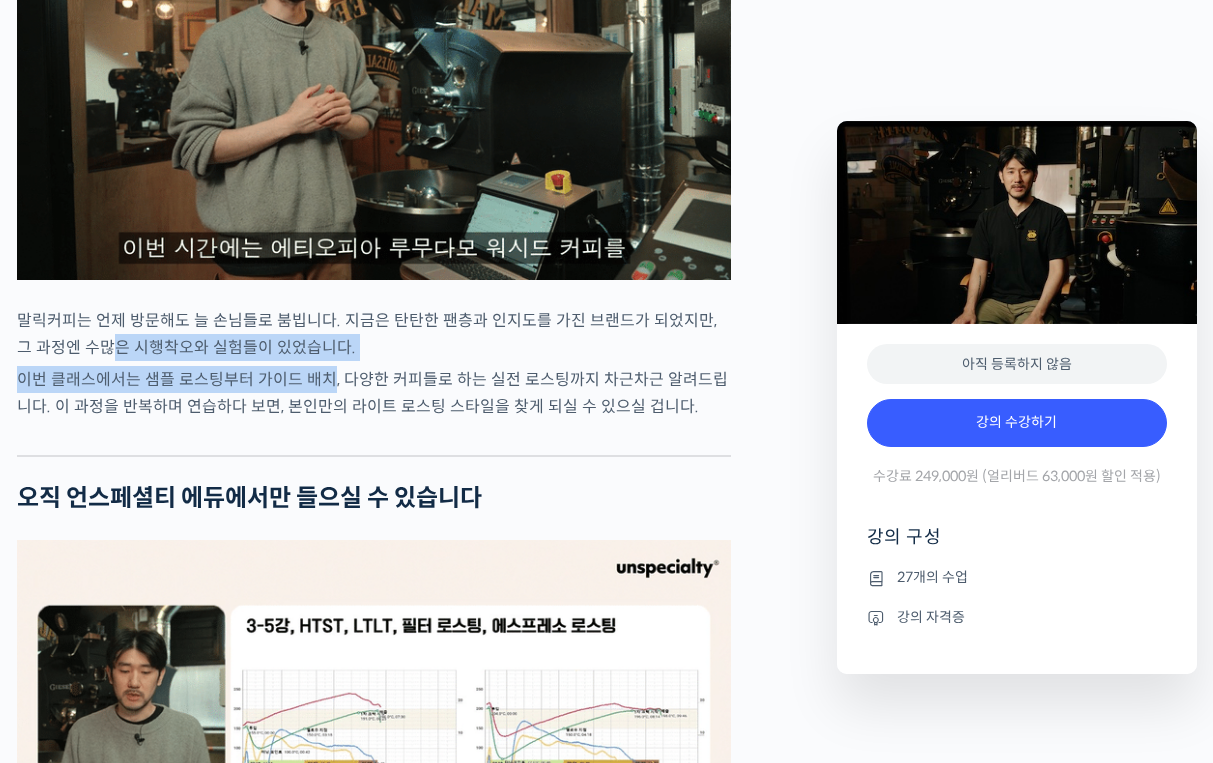 click on "이번 클래스에서는 샘플 로스팅부터 가이드 배치, 다양한 커피들로 하는 실전 로스팅까지 차근차근 알려드립니다. 이 과정을 반복하며 연습하다 보면, 본인만의 라이트 로스팅 스타일을 찾게 되실 수 있으실 겁니다." at bounding box center (374, 393) 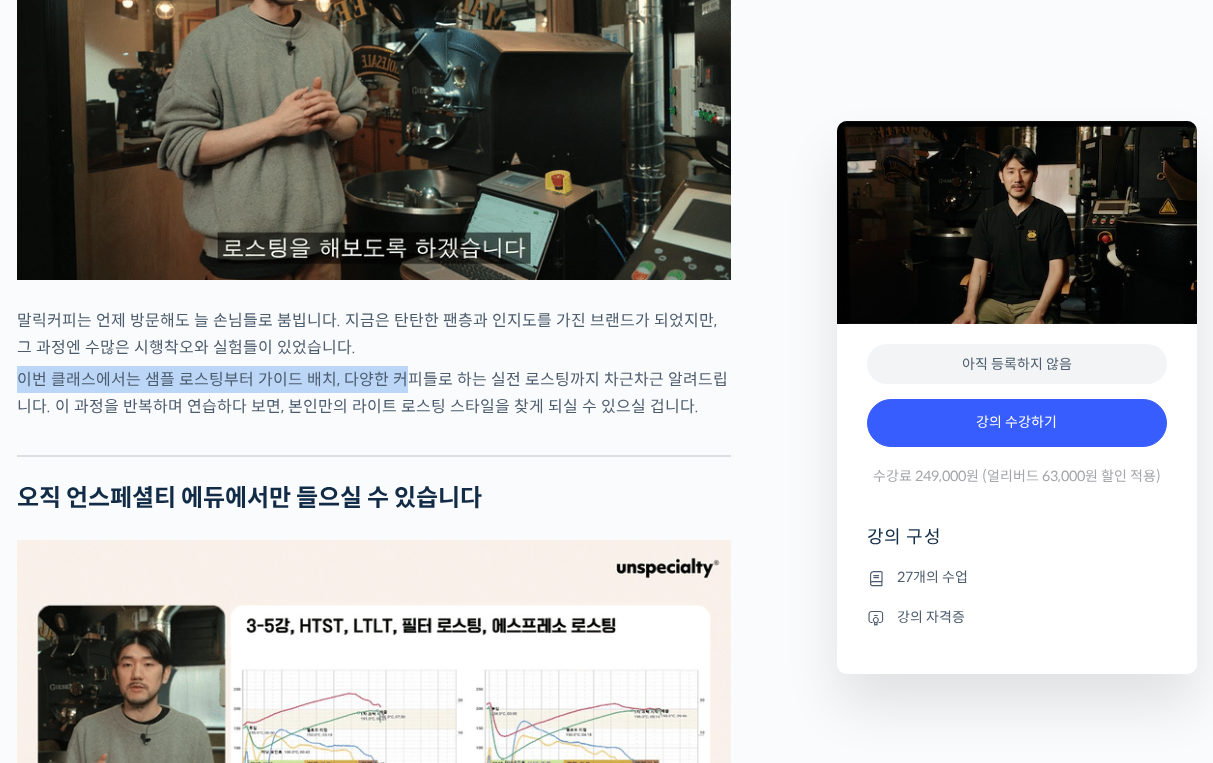 drag, startPoint x: 152, startPoint y: 447, endPoint x: 401, endPoint y: 458, distance: 249.24286 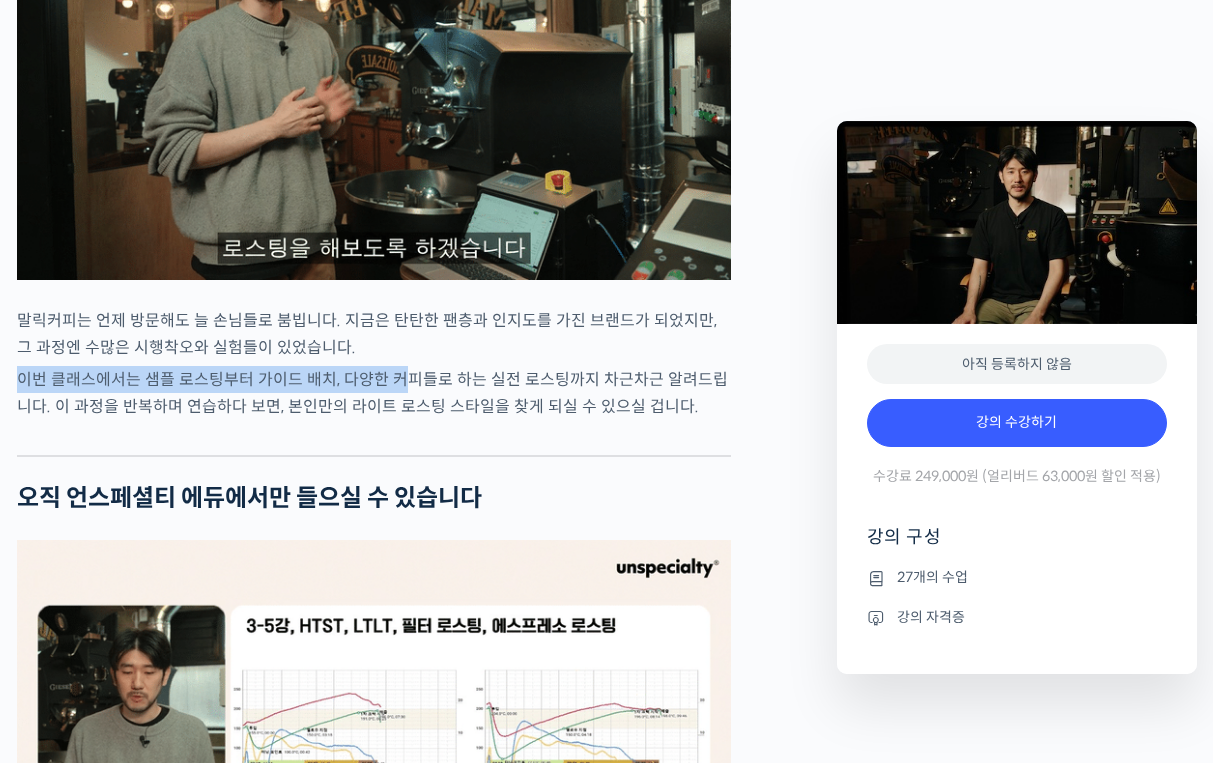 click on "이번 클래스에서는 샘플 로스팅부터 가이드 배치, 다양한 커피들로 하는 실전 로스팅까지 차근차근 알려드립니다. 이 과정을 반복하며 연습하다 보면, 본인만의 라이트 로스팅 스타일을 찾게 되실 수 있으실 겁니다." at bounding box center (374, 393) 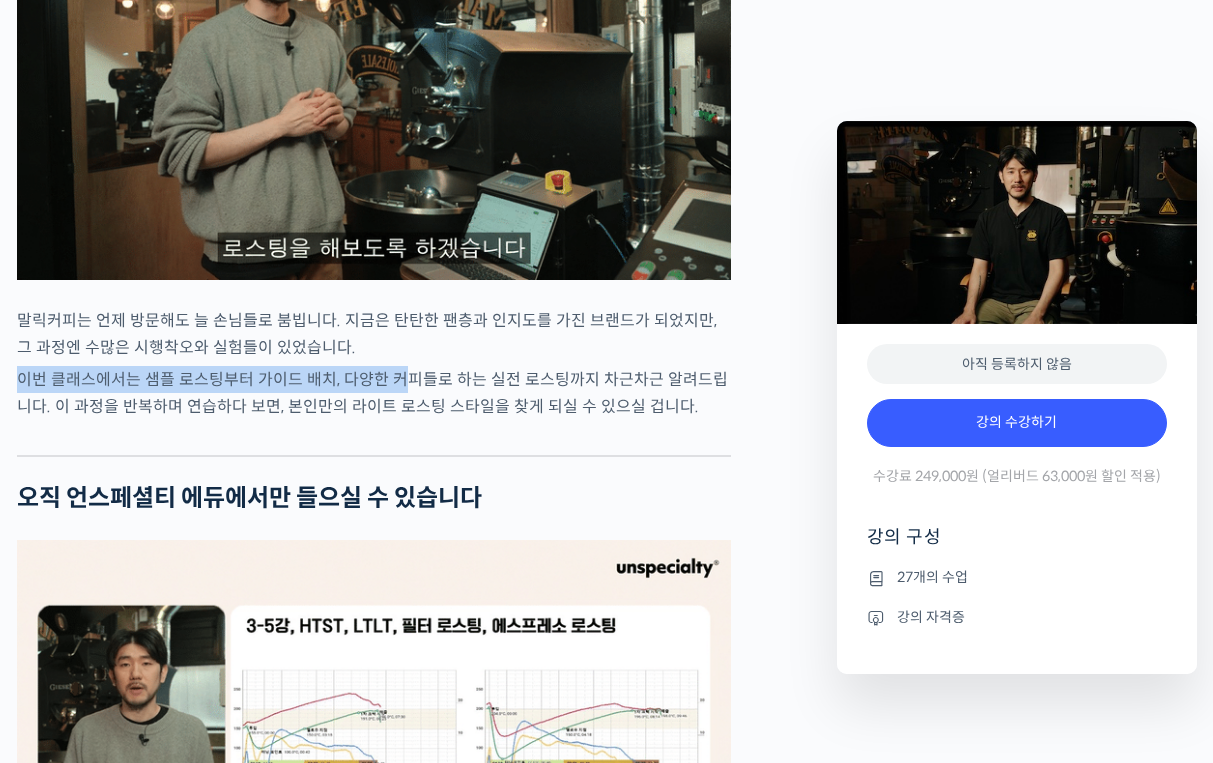 click on "이번 클래스에서는 샘플 로스팅부터 가이드 배치, 다양한 커피들로 하는 실전 로스팅까지 차근차근 알려드립니다. 이 과정을 반복하며 연습하다 보면, 본인만의 라이트 로스팅 스타일을 찾게 되실 수 있으실 겁니다." at bounding box center (374, 393) 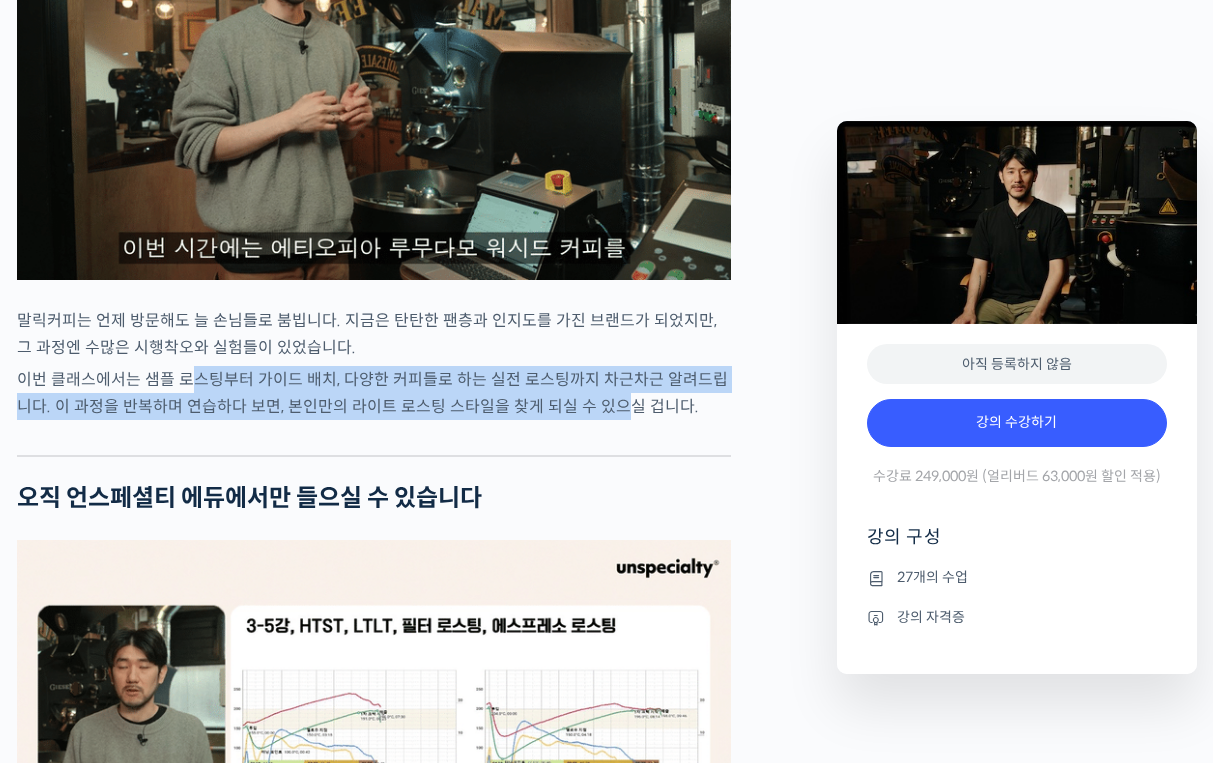 drag, startPoint x: 401, startPoint y: 471, endPoint x: 592, endPoint y: 482, distance: 191.3165 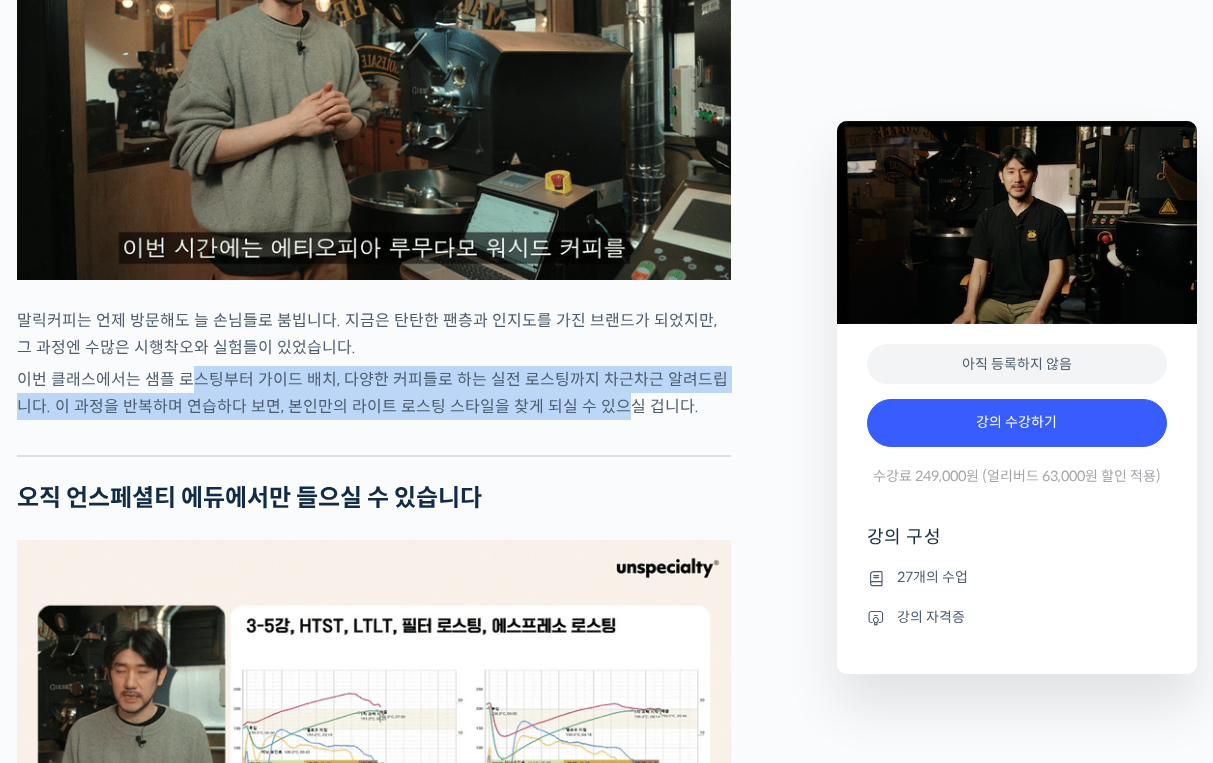 click on "이번 클래스에서는 샘플 로스팅부터 가이드 배치, 다양한 커피들로 하는 실전 로스팅까지 차근차근 알려드립니다. 이 과정을 반복하며 연습하다 보면, 본인만의 라이트 로스팅 스타일을 찾게 되실 수 있으실 겁니다." at bounding box center (374, 393) 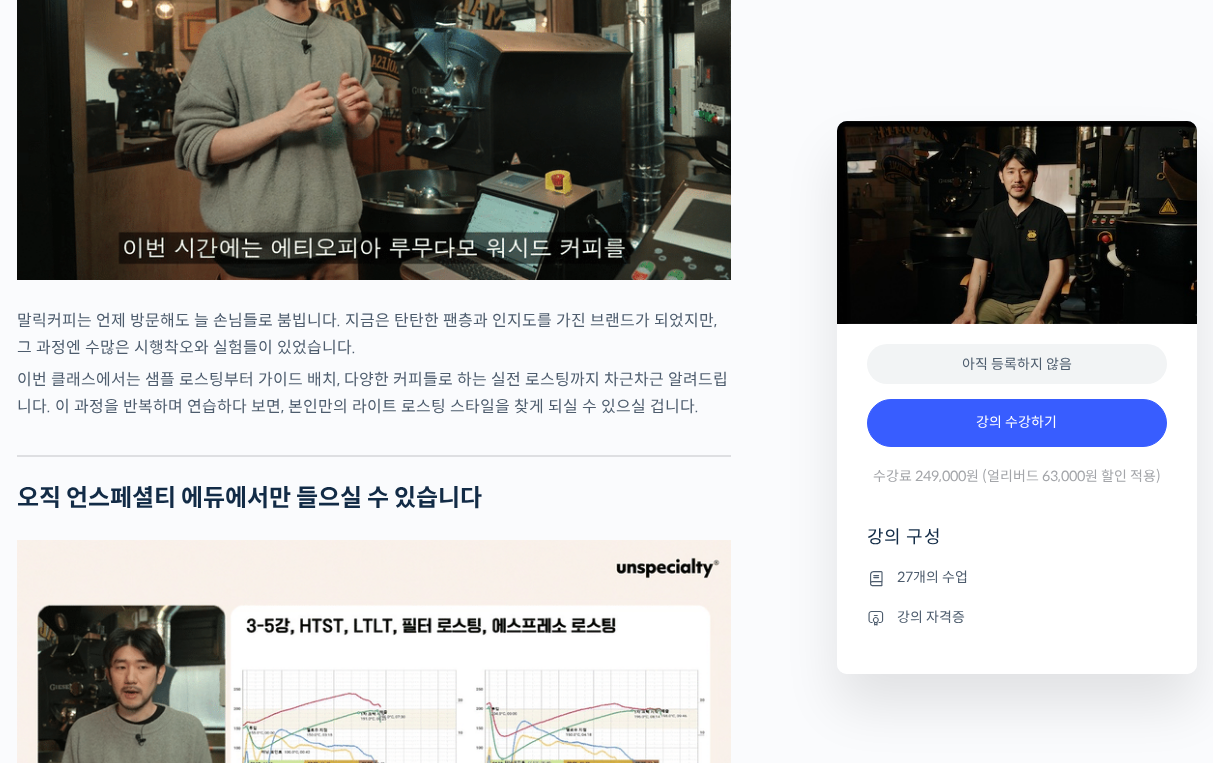 click on "이번 클래스에서는 샘플 로스팅부터 가이드 배치, 다양한 커피들로 하는 실전 로스팅까지 차근차근 알려드립니다. 이 과정을 반복하며 연습하다 보면, 본인만의 라이트 로스팅 스타일을 찾게 되실 수 있으실 겁니다." at bounding box center (374, 393) 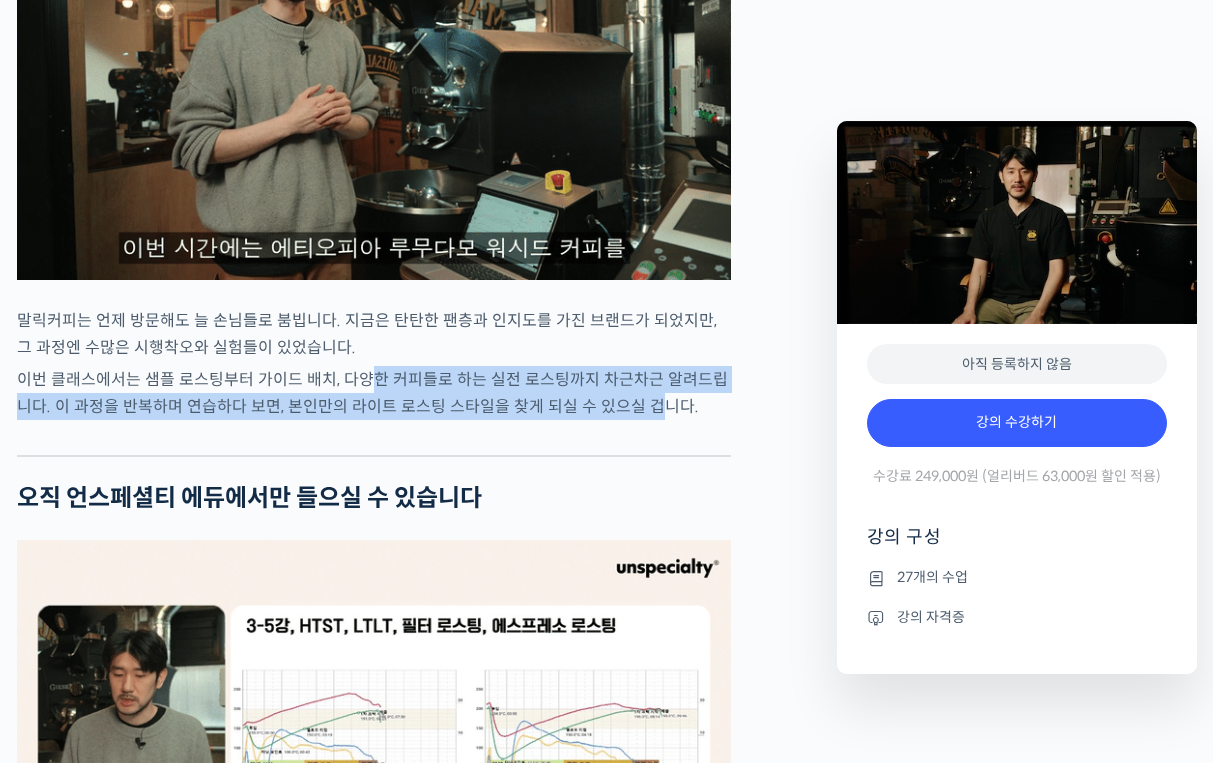 drag, startPoint x: 508, startPoint y: 471, endPoint x: 639, endPoint y: 484, distance: 131.64346 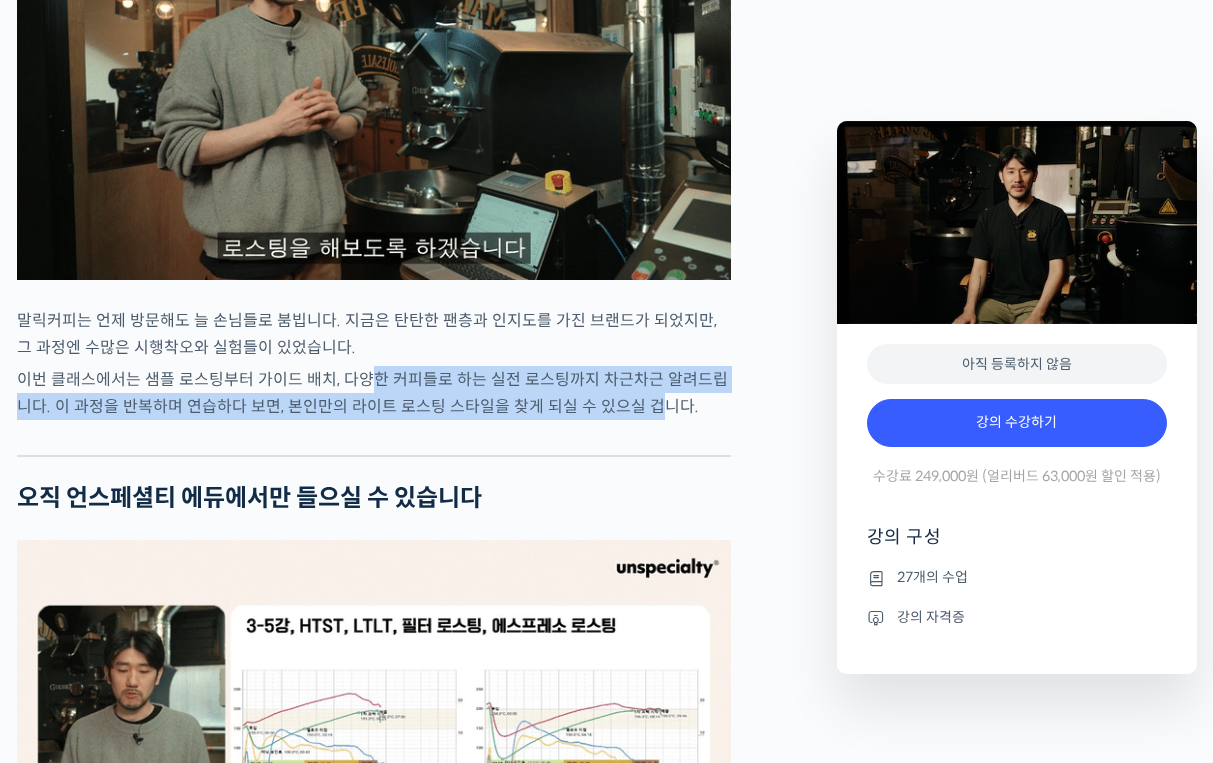 click on "이번 클래스에서는 샘플 로스팅부터 가이드 배치, 다양한 커피들로 하는 실전 로스팅까지 차근차근 알려드립니다. 이 과정을 반복하며 연습하다 보면, 본인만의 라이트 로스팅 스타일을 찾게 되실 수 있으실 겁니다." at bounding box center [374, 393] 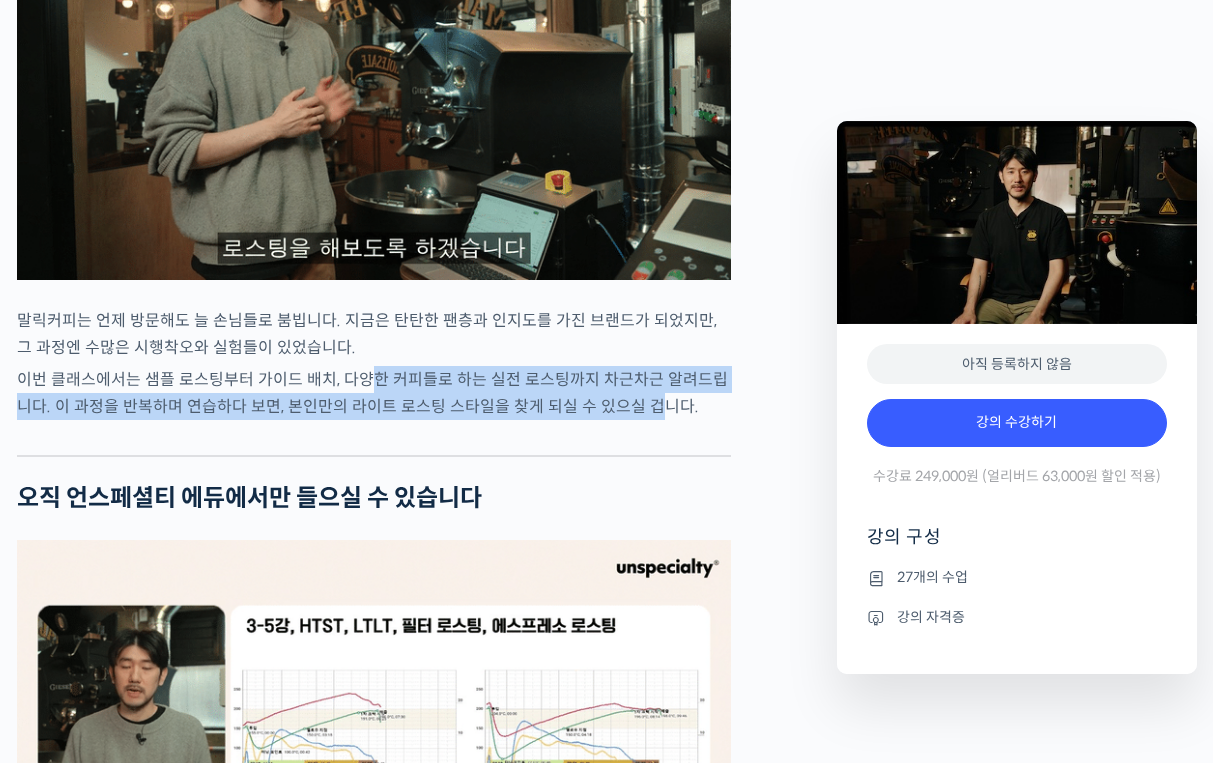 click on "이번 클래스에서는 샘플 로스팅부터 가이드 배치, 다양한 커피들로 하는 실전 로스팅까지 차근차근 알려드립니다. 이 과정을 반복하며 연습하다 보면, 본인만의 라이트 로스팅 스타일을 찾게 되실 수 있으실 겁니다." at bounding box center [374, 393] 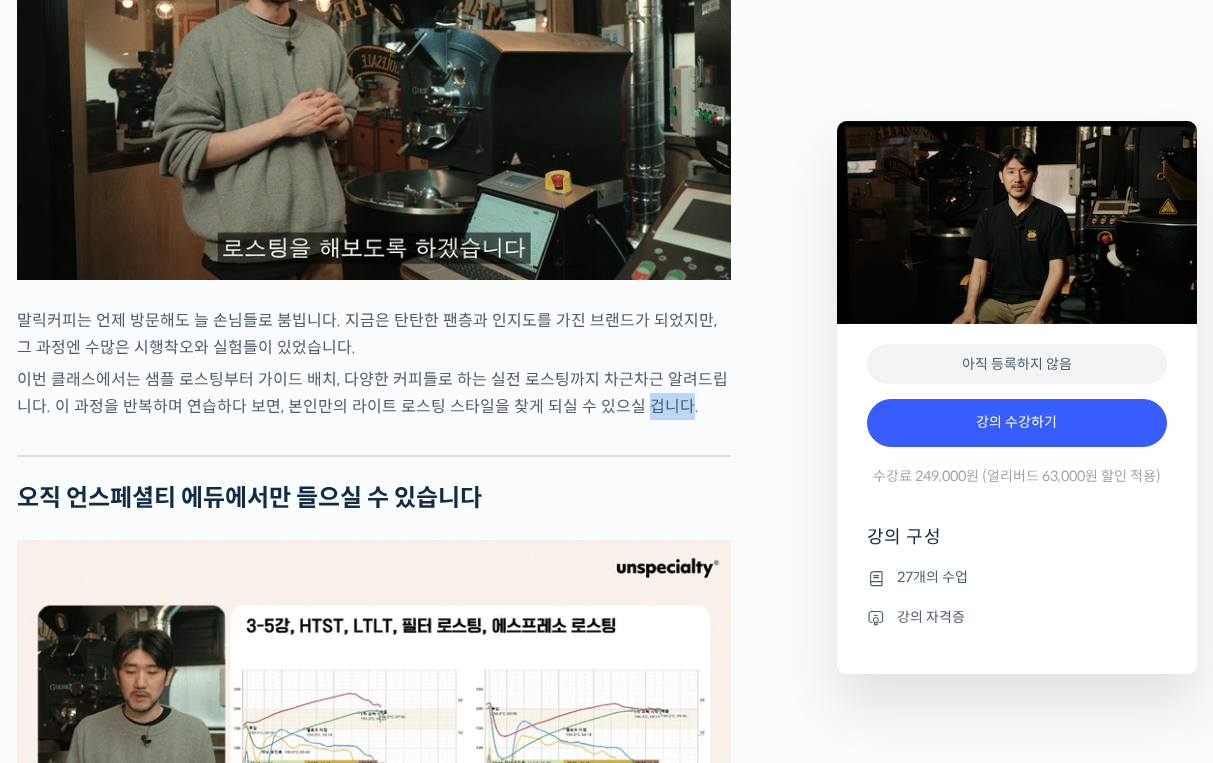 click on "이번 클래스에서는 샘플 로스팅부터 가이드 배치, 다양한 커피들로 하는 실전 로스팅까지 차근차근 알려드립니다. 이 과정을 반복하며 연습하다 보면, 본인만의 라이트 로스팅 스타일을 찾게 되실 수 있으실 겁니다." at bounding box center (374, 393) 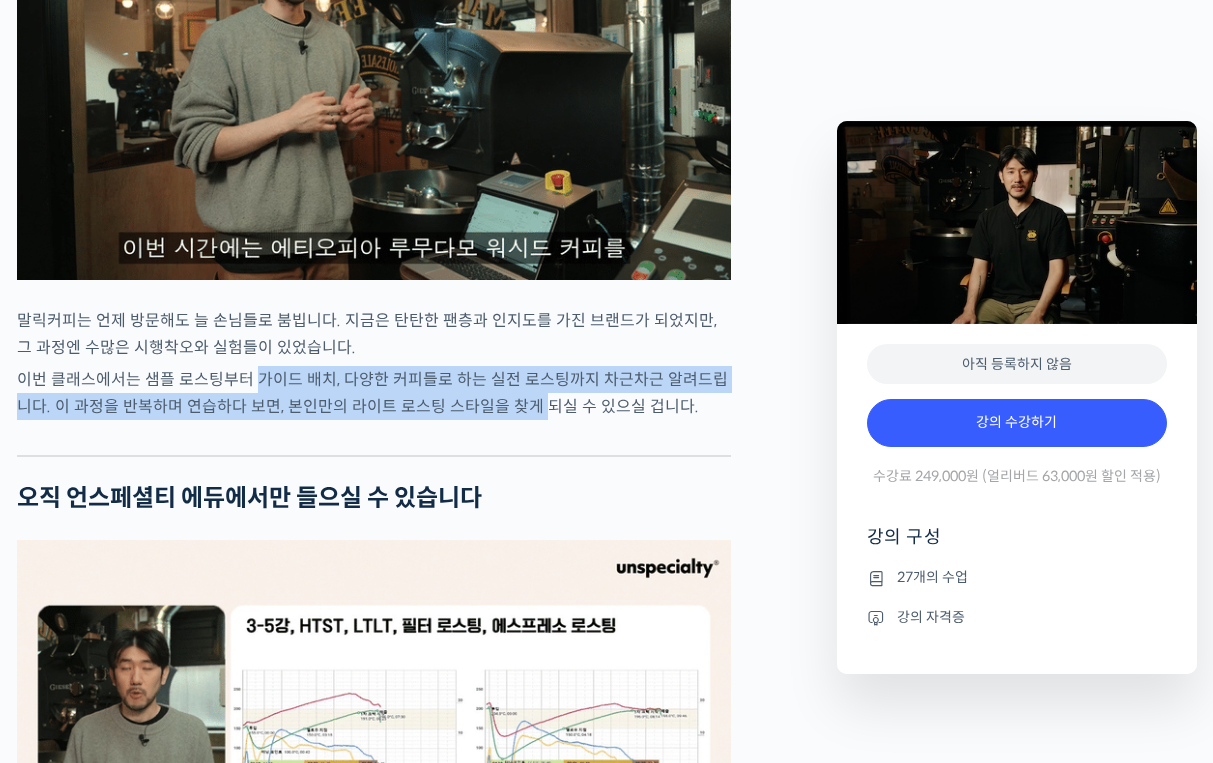drag, startPoint x: 380, startPoint y: 461, endPoint x: 254, endPoint y: 455, distance: 126.14278 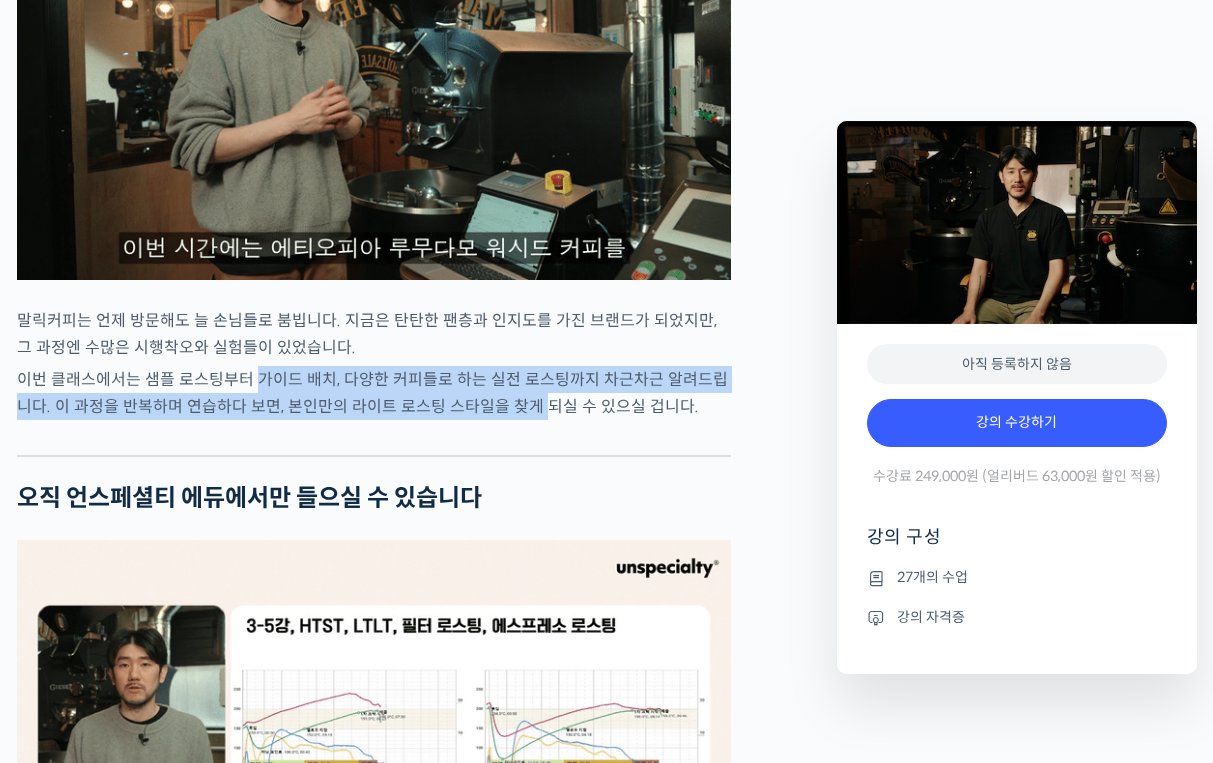 click on "이번 클래스에서는 샘플 로스팅부터 가이드 배치, 다양한 커피들로 하는 실전 로스팅까지 차근차근 알려드립니다. 이 과정을 반복하며 연습하다 보면, 본인만의 라이트 로스팅 스타일을 찾게 되실 수 있으실 겁니다." at bounding box center (374, 393) 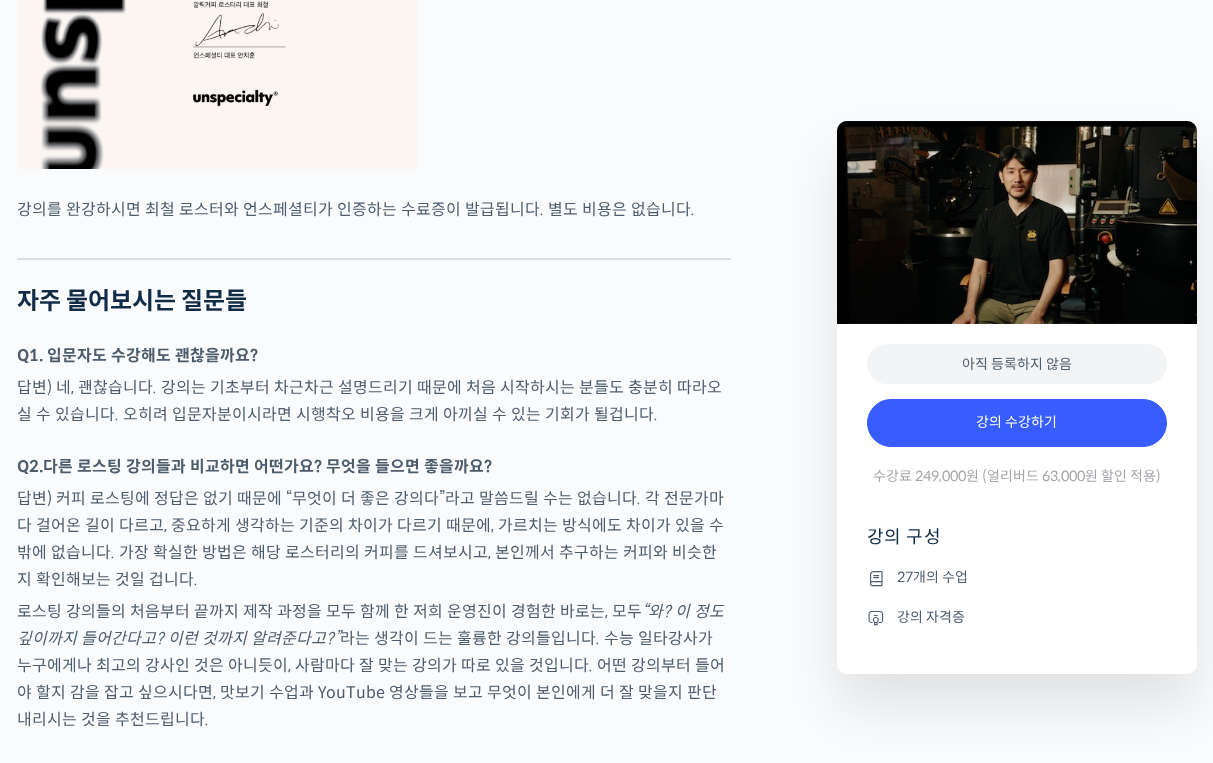 scroll, scrollTop: 6238, scrollLeft: 0, axis: vertical 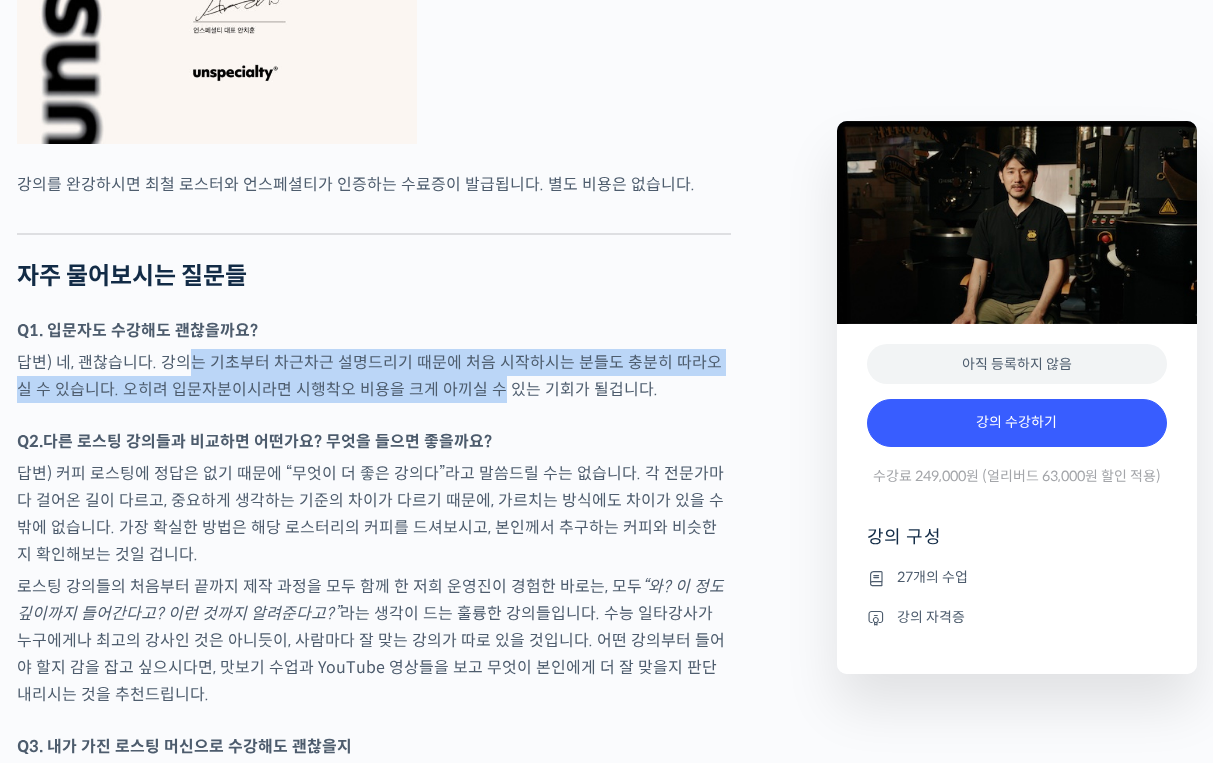 drag, startPoint x: 189, startPoint y: 434, endPoint x: 467, endPoint y: 451, distance: 278.5193 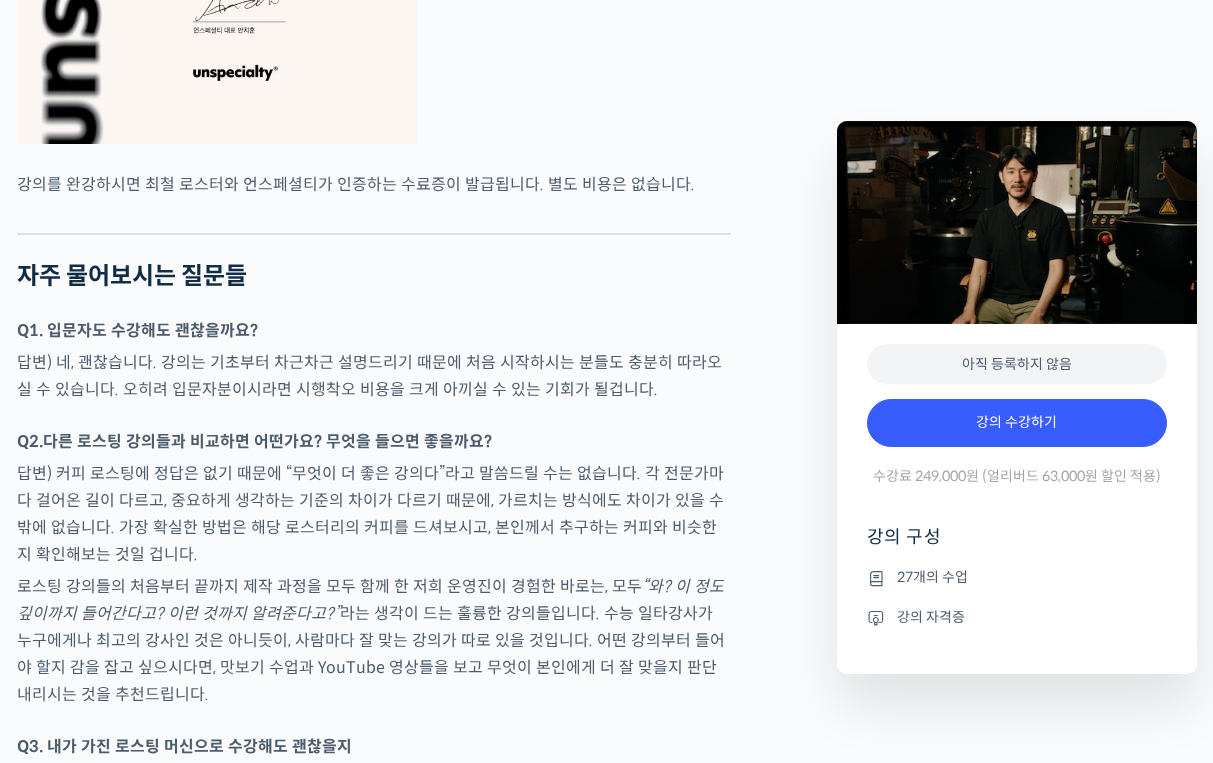 click on "답변) 네, 괜찮습니다. 강의는 기초부터 차근차근 설명드리기 때문에 처음 시작하시는 분들도 충분히 따라오실 수 있습니다. 오히려 입문자분이시라면 시행착오 비용을 크게 아끼실 수 있는 기회가 될겁니다." at bounding box center [374, 376] 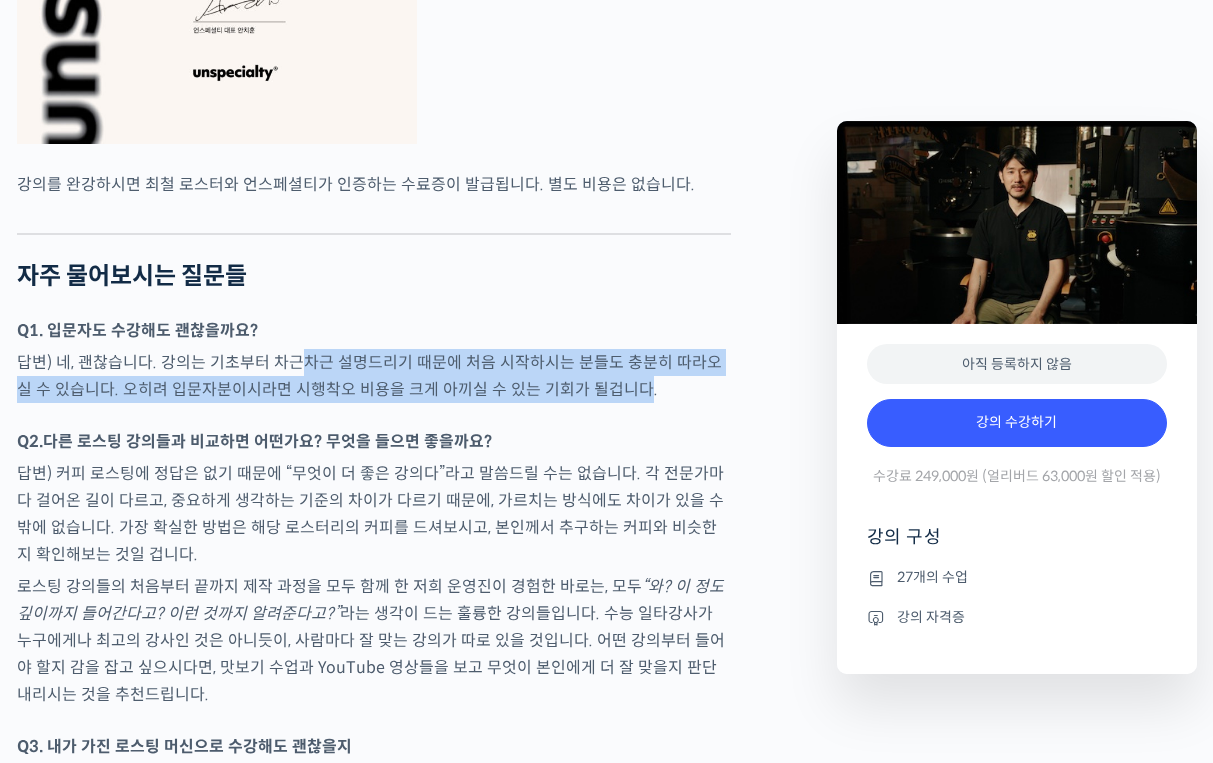drag, startPoint x: 313, startPoint y: 436, endPoint x: 617, endPoint y: 458, distance: 304.795 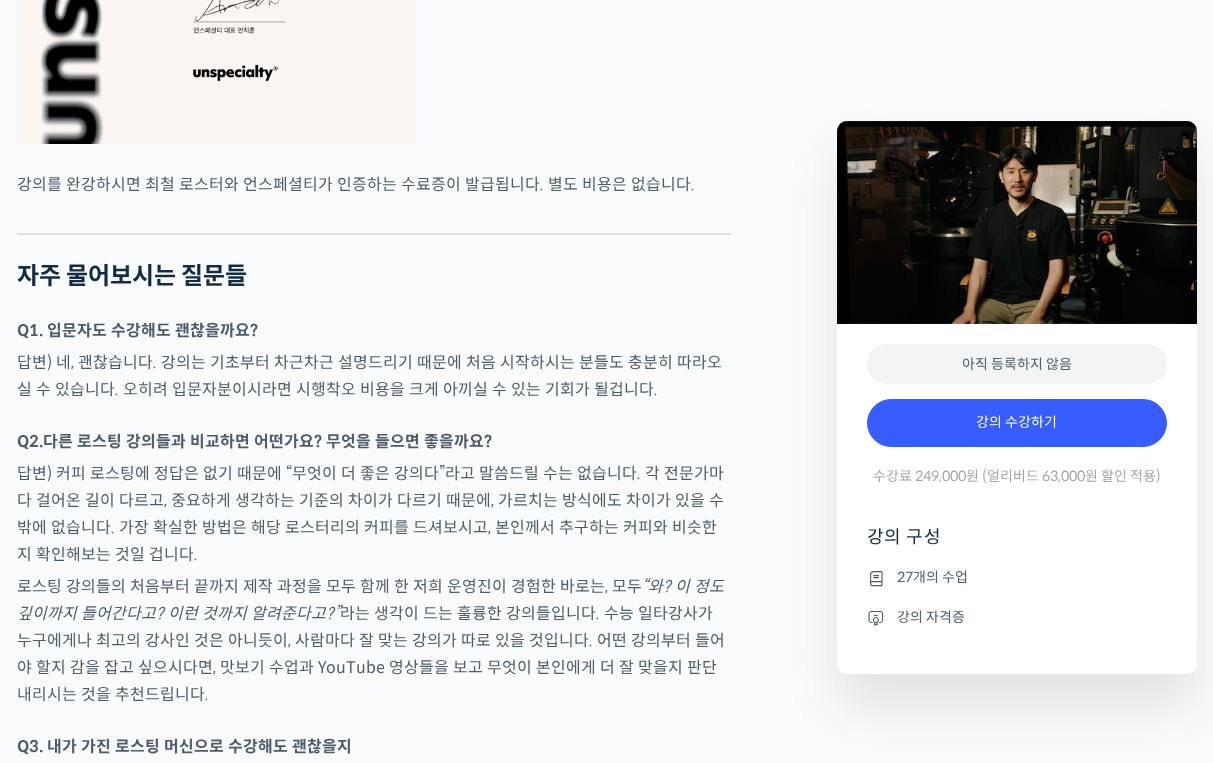 click on "답변) 네, 괜찮습니다. 강의는 기초부터 차근차근 설명드리기 때문에 처음 시작하시는 분들도 충분히 따라오실 수 있습니다. 오히려 입문자분이시라면 시행착오 비용을 크게 아끼실 수 있는 기회가 될겁니다." at bounding box center (374, 376) 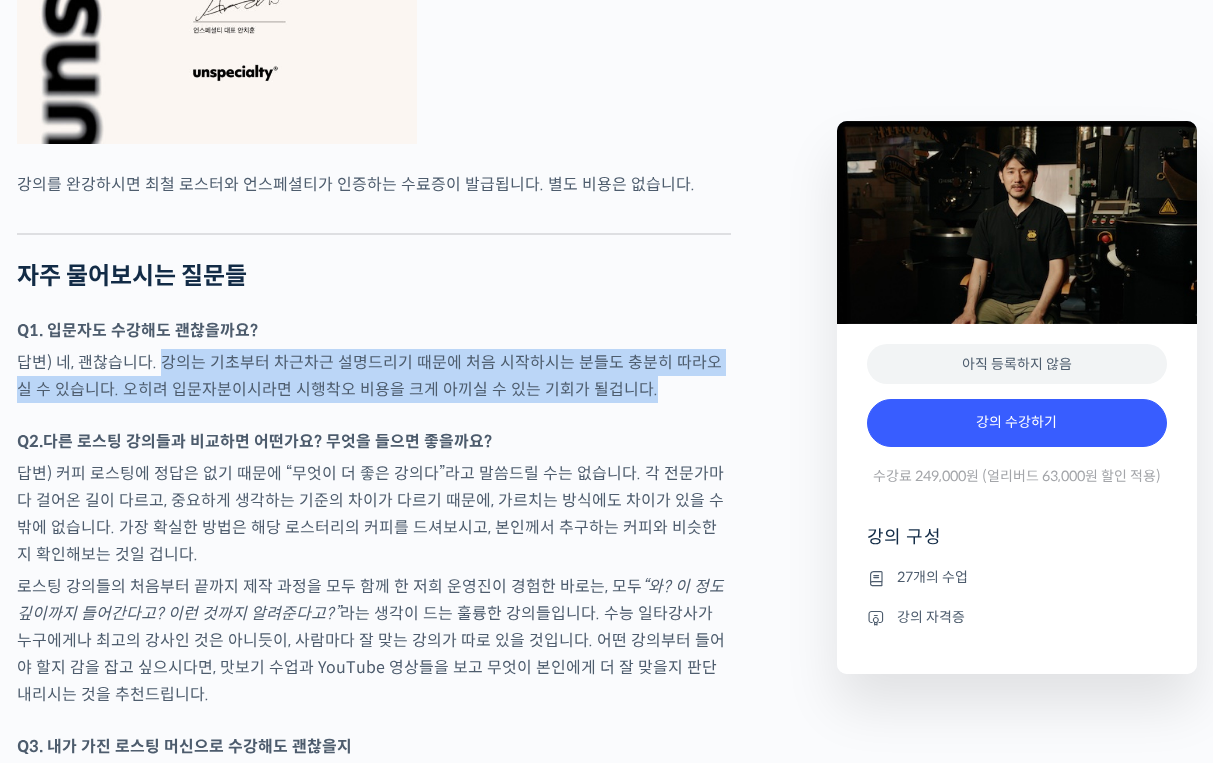 drag, startPoint x: 604, startPoint y: 458, endPoint x: 163, endPoint y: 424, distance: 442.30872 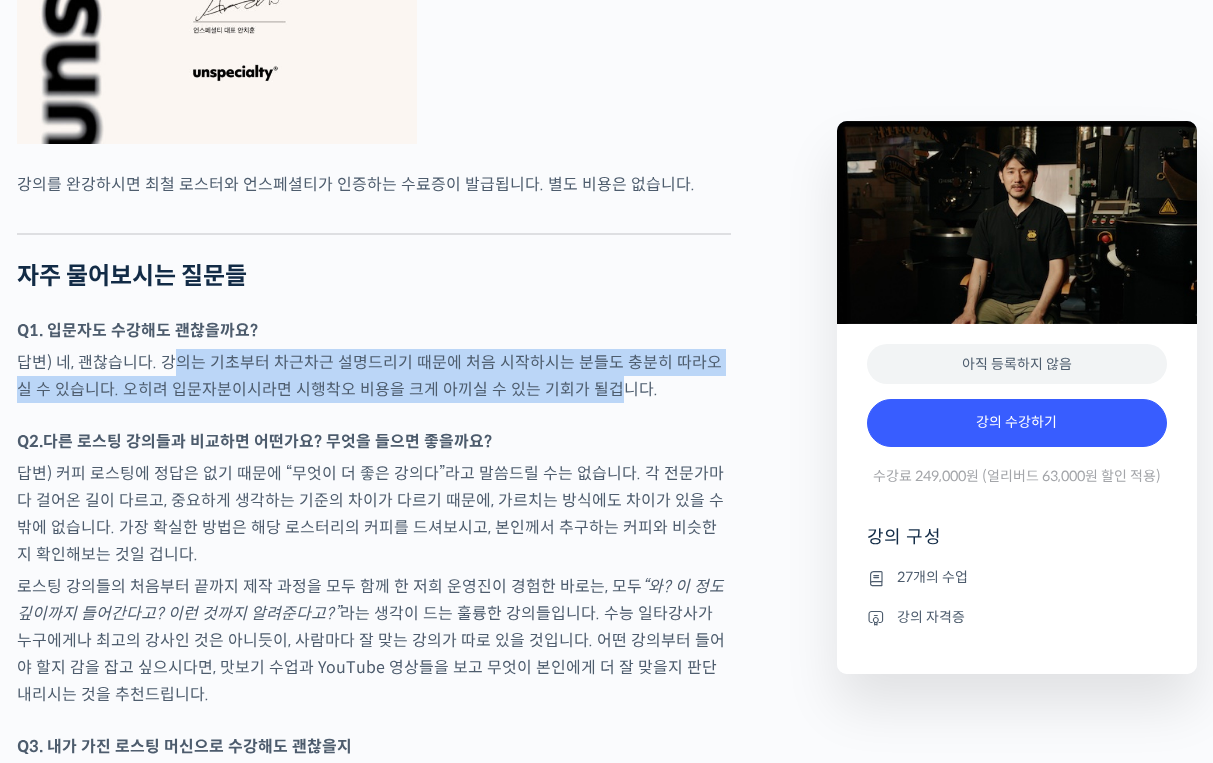 drag, startPoint x: 283, startPoint y: 437, endPoint x: 587, endPoint y: 456, distance: 304.59317 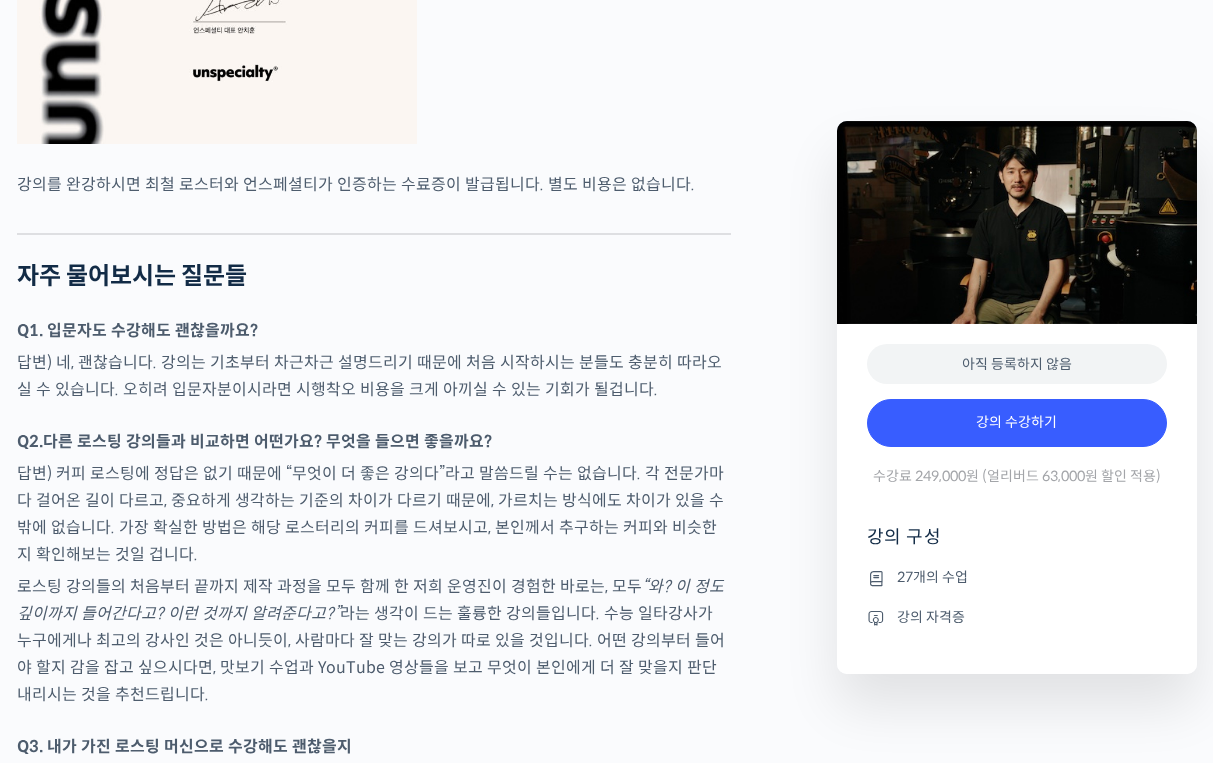 click on "답변) 네, 괜찮습니다. 강의는 기초부터 차근차근 설명드리기 때문에 처음 시작하시는 분들도 충분히 따라오실 수 있습니다. 오히려 입문자분이시라면 시행착오 비용을 크게 아끼실 수 있는 기회가 될겁니다." at bounding box center (374, 376) 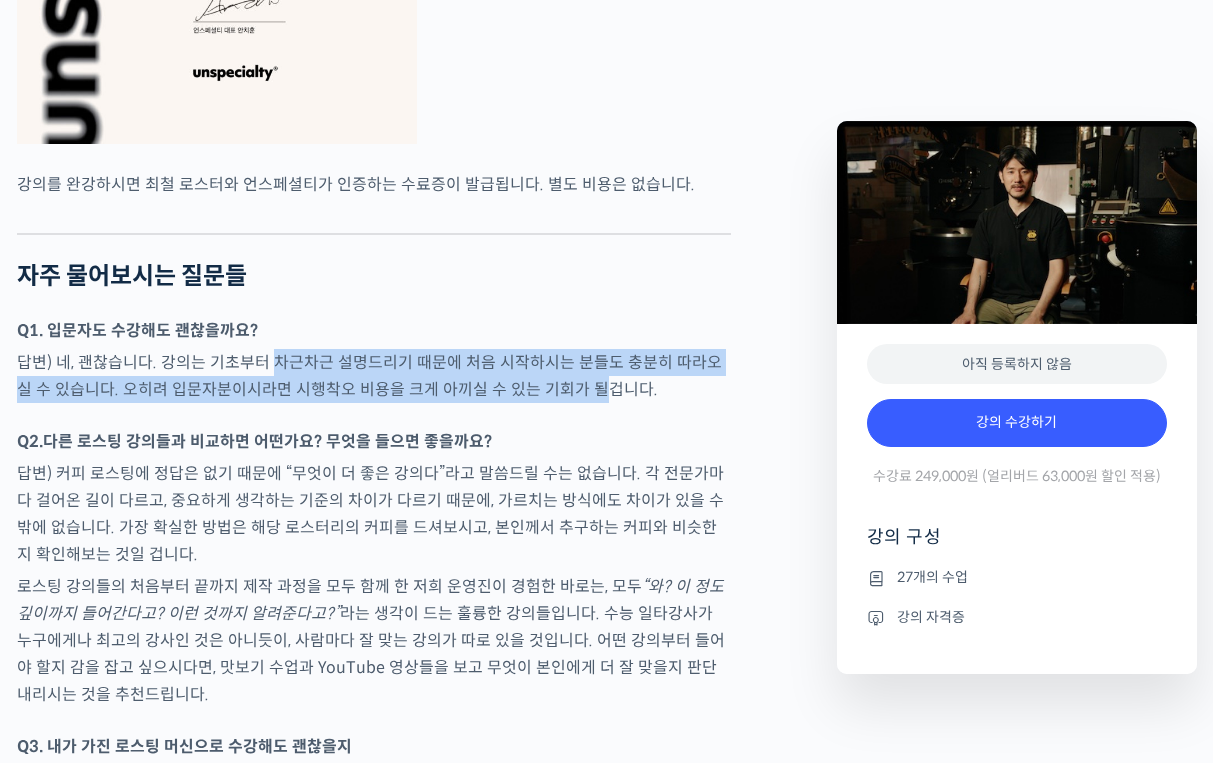 drag, startPoint x: 582, startPoint y: 454, endPoint x: 267, endPoint y: 442, distance: 315.2285 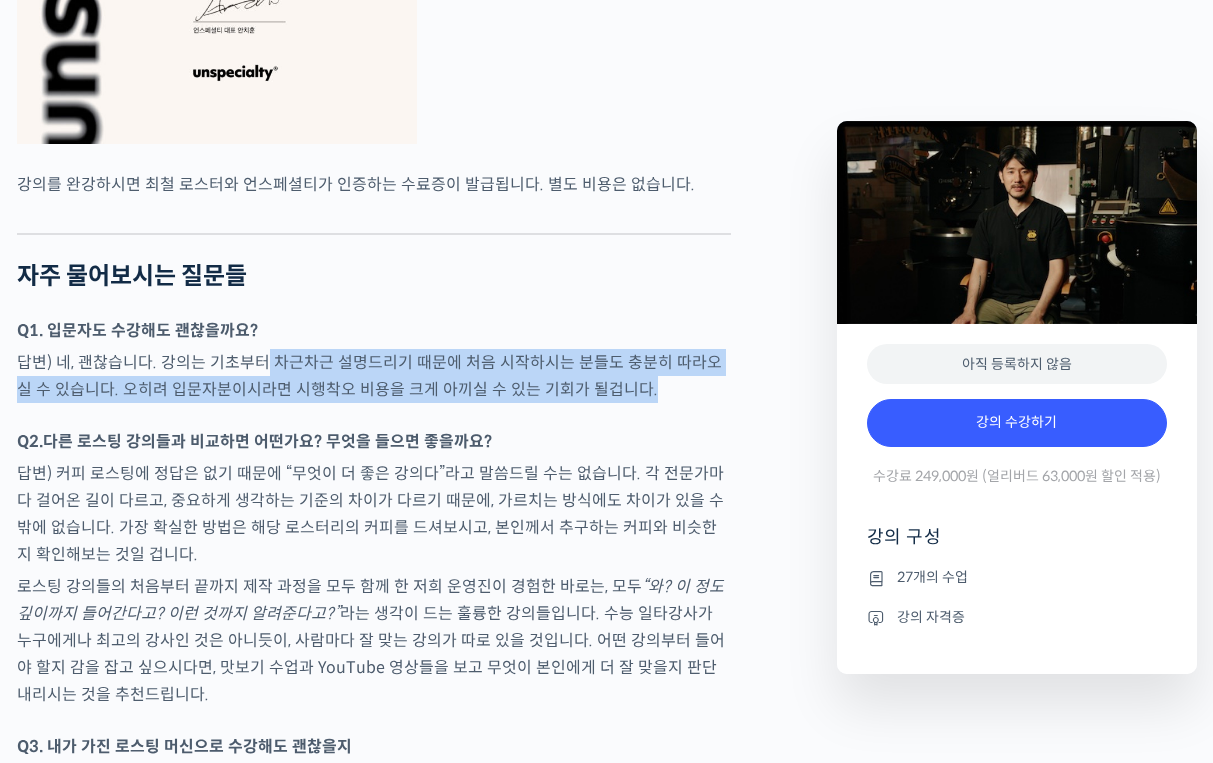 drag, startPoint x: 275, startPoint y: 439, endPoint x: 664, endPoint y: 485, distance: 391.71036 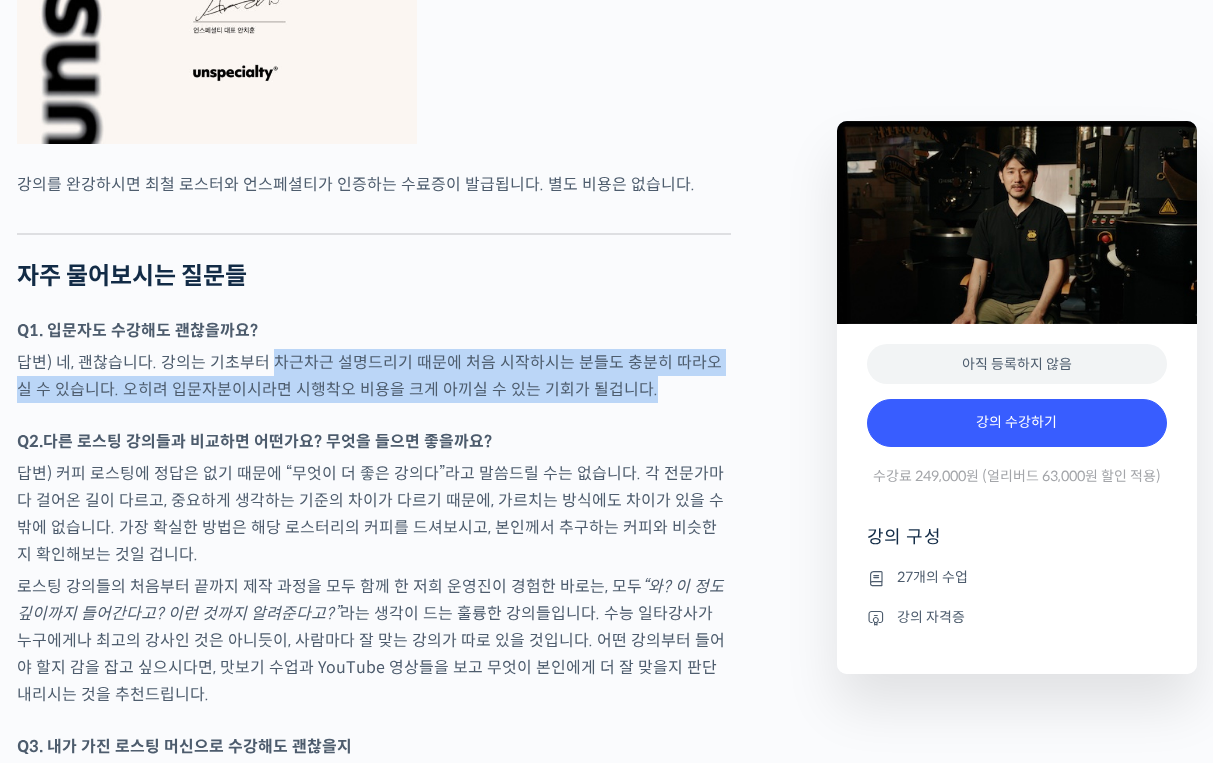 drag, startPoint x: 561, startPoint y: 470, endPoint x: 294, endPoint y: 438, distance: 268.91077 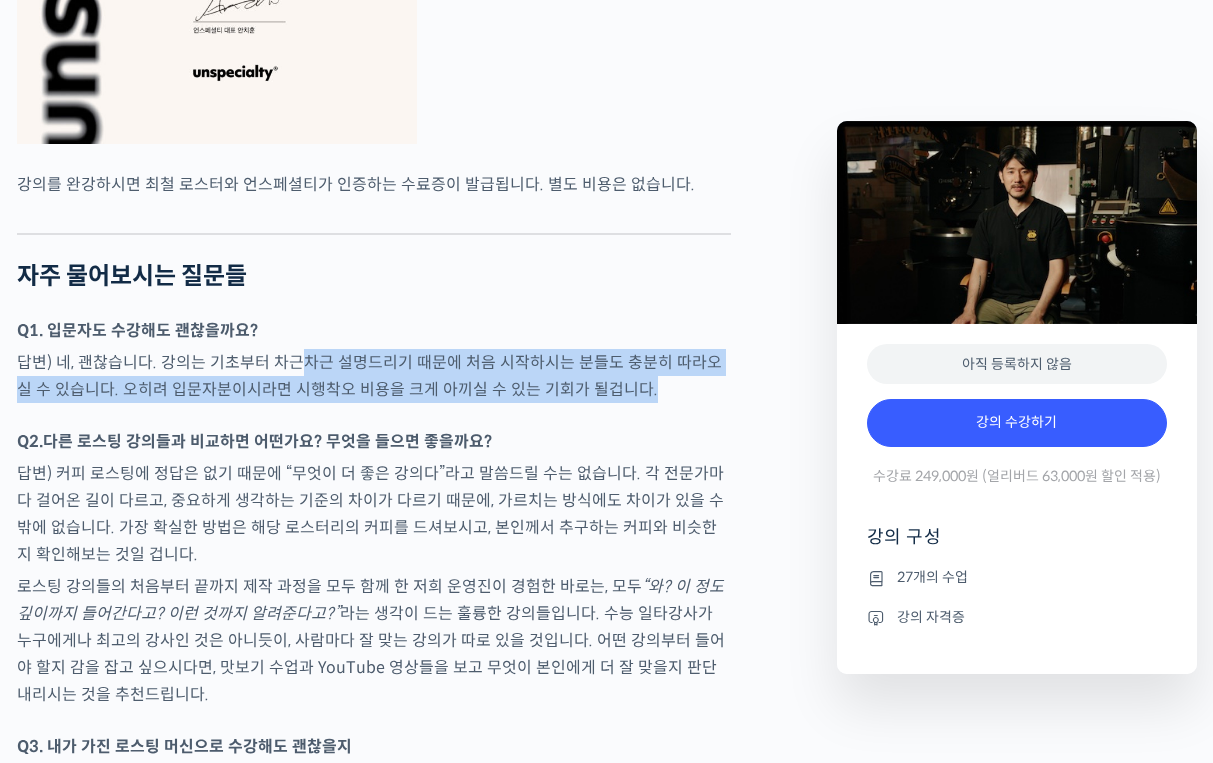 drag, startPoint x: 357, startPoint y: 451, endPoint x: 670, endPoint y: 482, distance: 314.5314 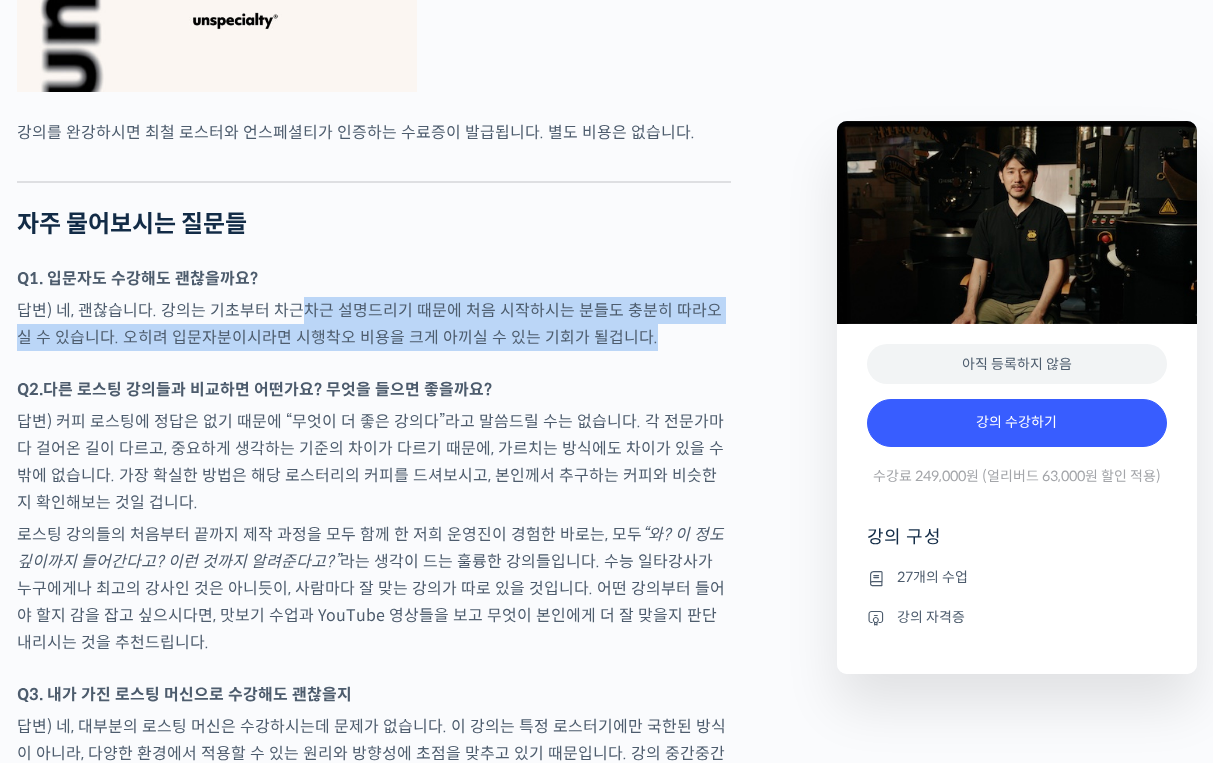 scroll, scrollTop: 6576, scrollLeft: 0, axis: vertical 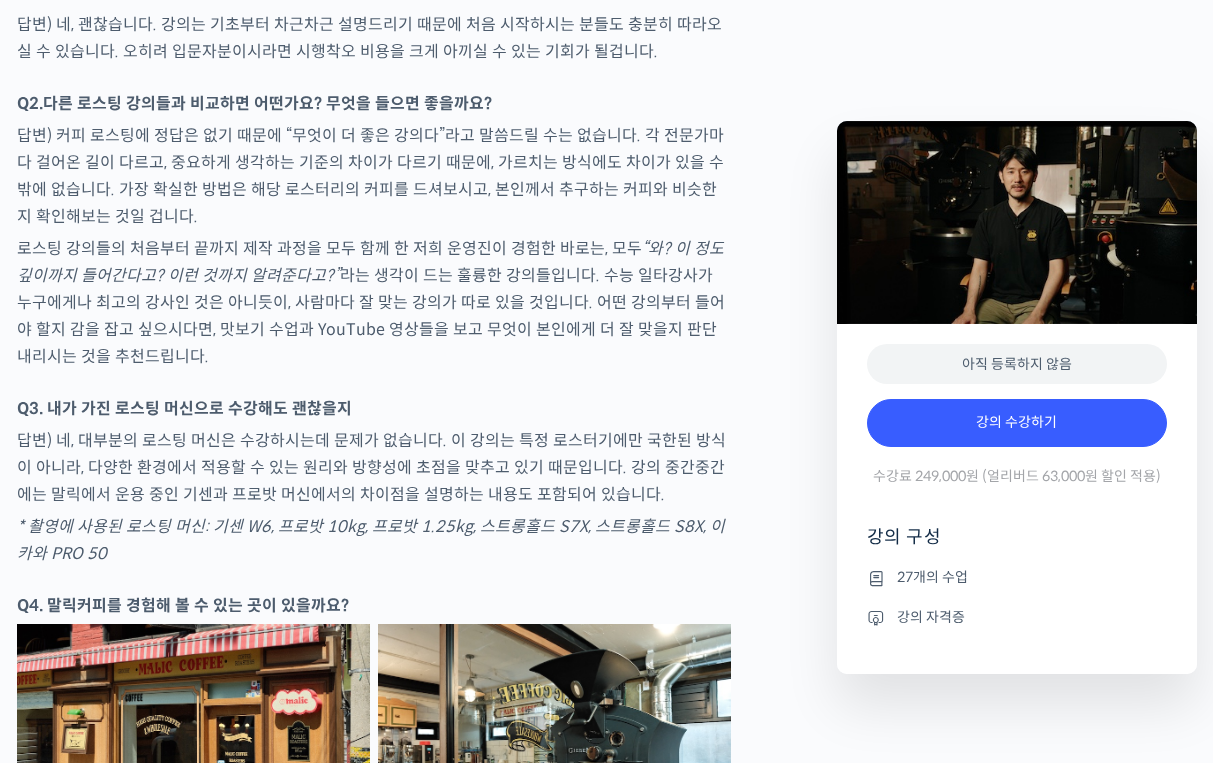 click on "“와? 이 정도 깊이까지 들어간다고? 이런 것까지 알려준다고?”" at bounding box center [370, 262] 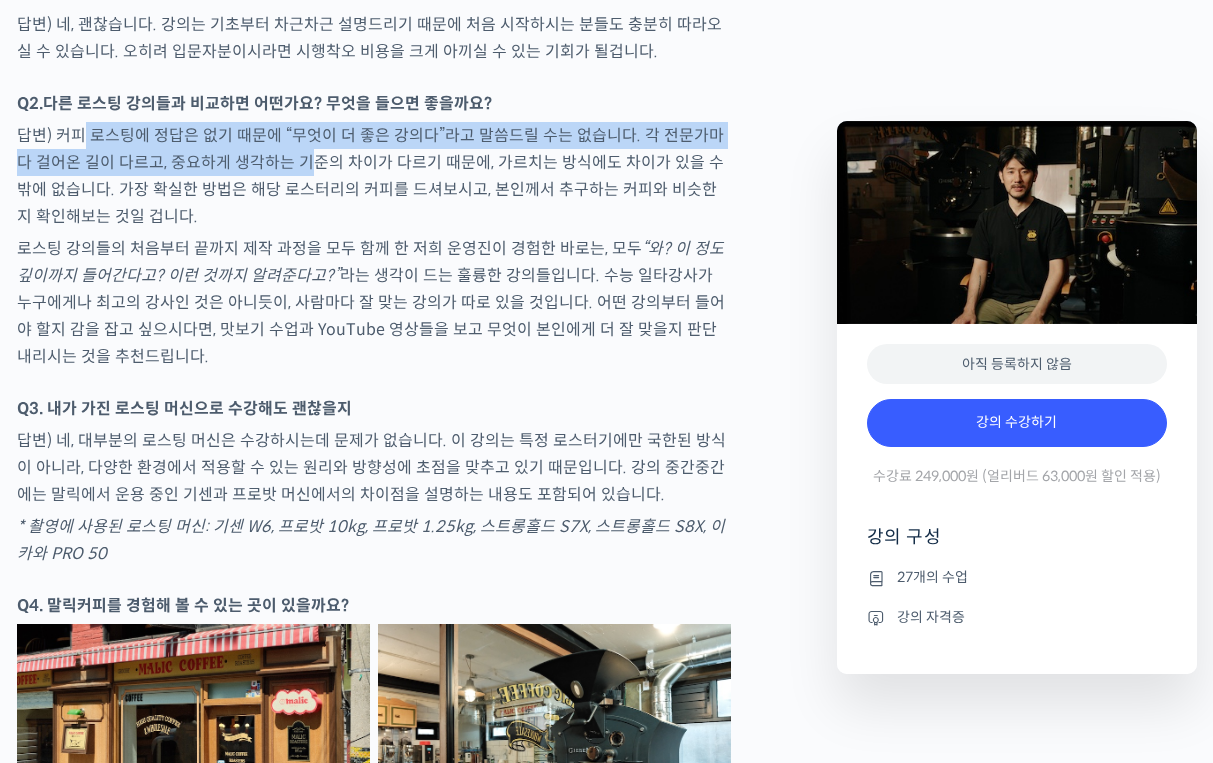 drag, startPoint x: 202, startPoint y: 226, endPoint x: 286, endPoint y: 241, distance: 85.32877 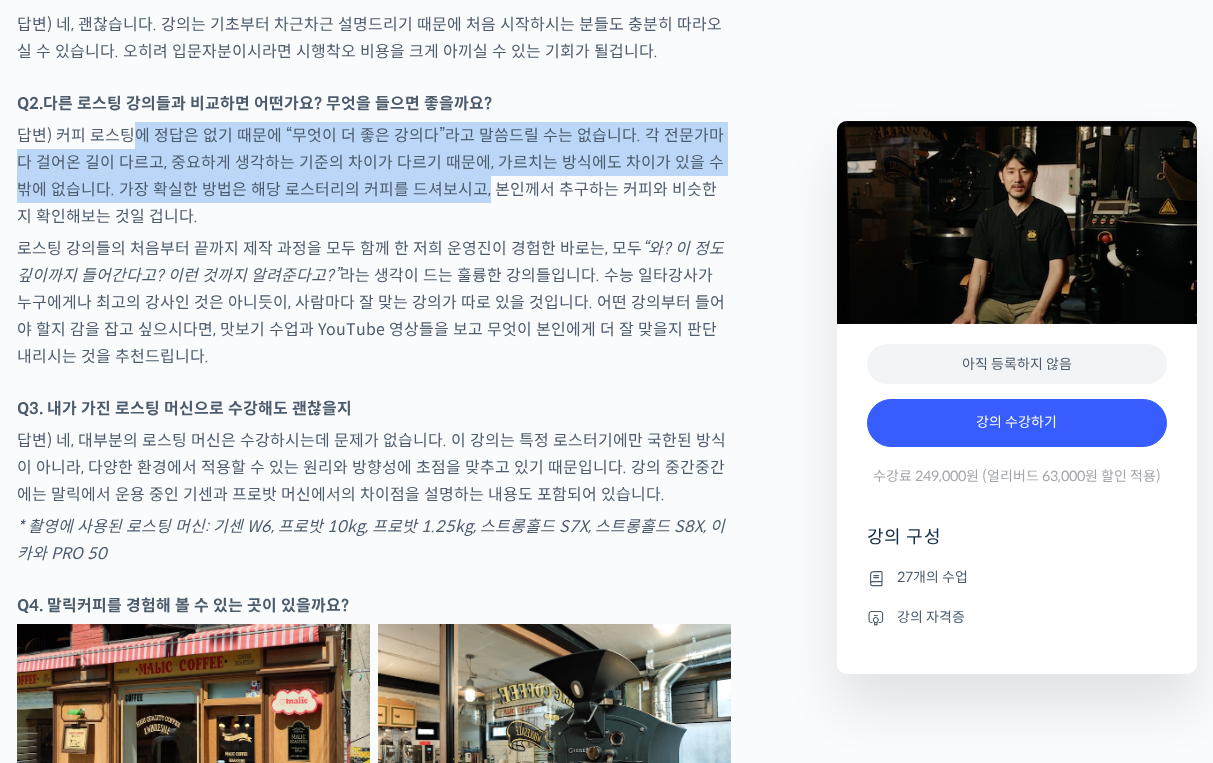 drag, startPoint x: 129, startPoint y: 197, endPoint x: 447, endPoint y: 266, distance: 325.39975 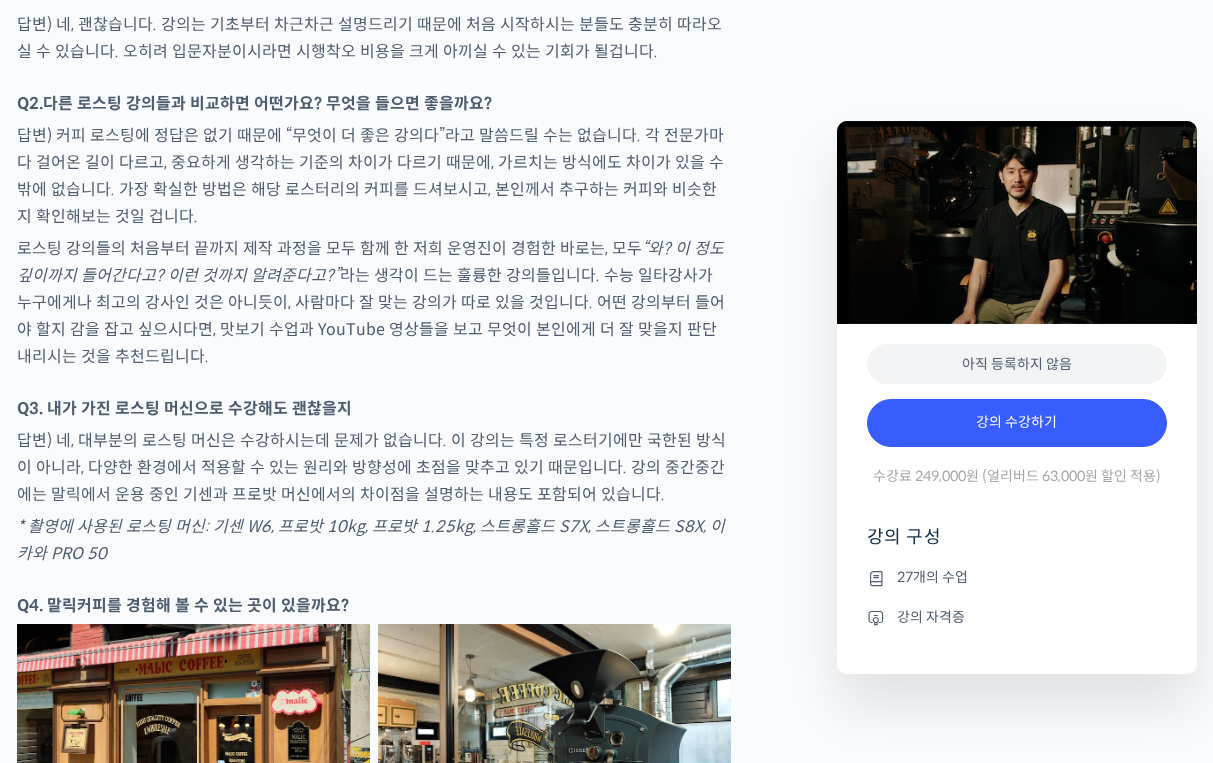 click on "답변) 커피 로스팅에 정답은 없기 때문에 “무엇이 더 좋은 강의다”라고 말씀드릴 수는 없습니다. 각 전문가마다 걸어온 길이 다르고, 중요하게 생각하는 기준의 차이가 다르기 때문에, 가르치는 방식에도 차이가 있을 수 밖에 없습니다. 가장 확실한 방법은 해당 로스터리의 커피를 드셔보시고, 본인께서 추구하는 커피와 비슷한지 확인해보는 것일 겁니다." at bounding box center [374, 176] 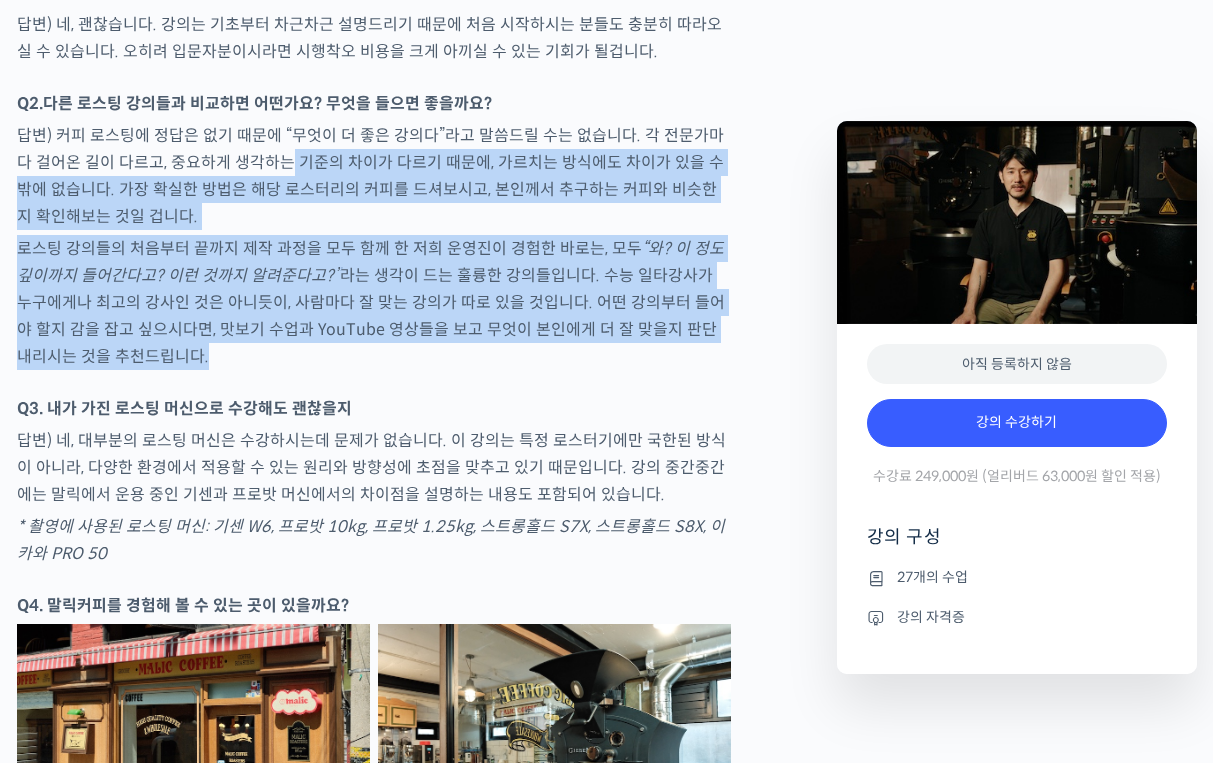 drag, startPoint x: 296, startPoint y: 244, endPoint x: 560, endPoint y: 451, distance: 335.47726 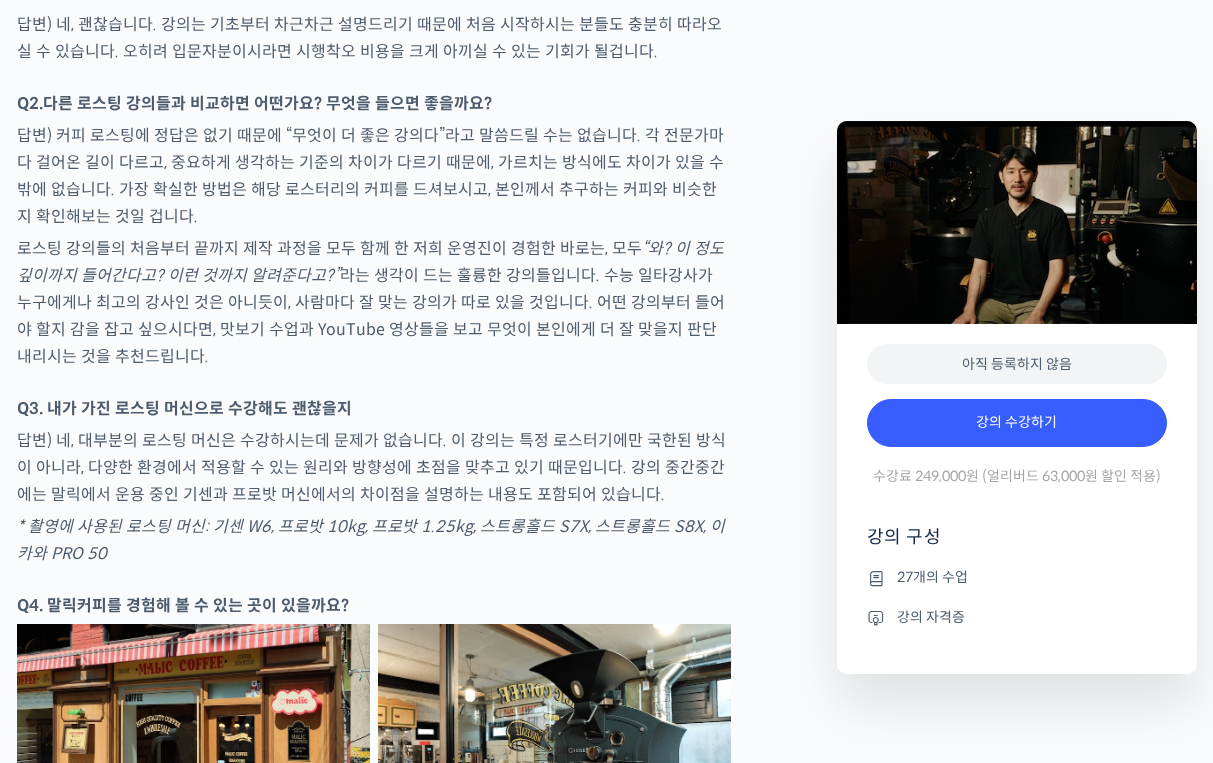 click on "로스팅 강의들의 처음부터 끝까지 제작 과정을 모두 함께 한 저희 운영진이 경험한 바로는, 모두  “와? 이 정도 깊이까지 들어간다고? 이런 것까지 알려준다고?” 라는 생각이 드는 훌륭한 강의들입니다. 수능 일타강사가 누구에게나 최고의 강사인 것은 아니듯이, 사람마다 잘 맞는 강의가 따로 있을 것입니다. 어떤 강의부터 들어야 할지 감을 잡고 싶으시다면, 맛보기 수업과 YouTube 영상들을 보고 무엇이 본인에게 더 잘 맞을지 판단내리시는 것을 추천드립니다." at bounding box center (374, 302) 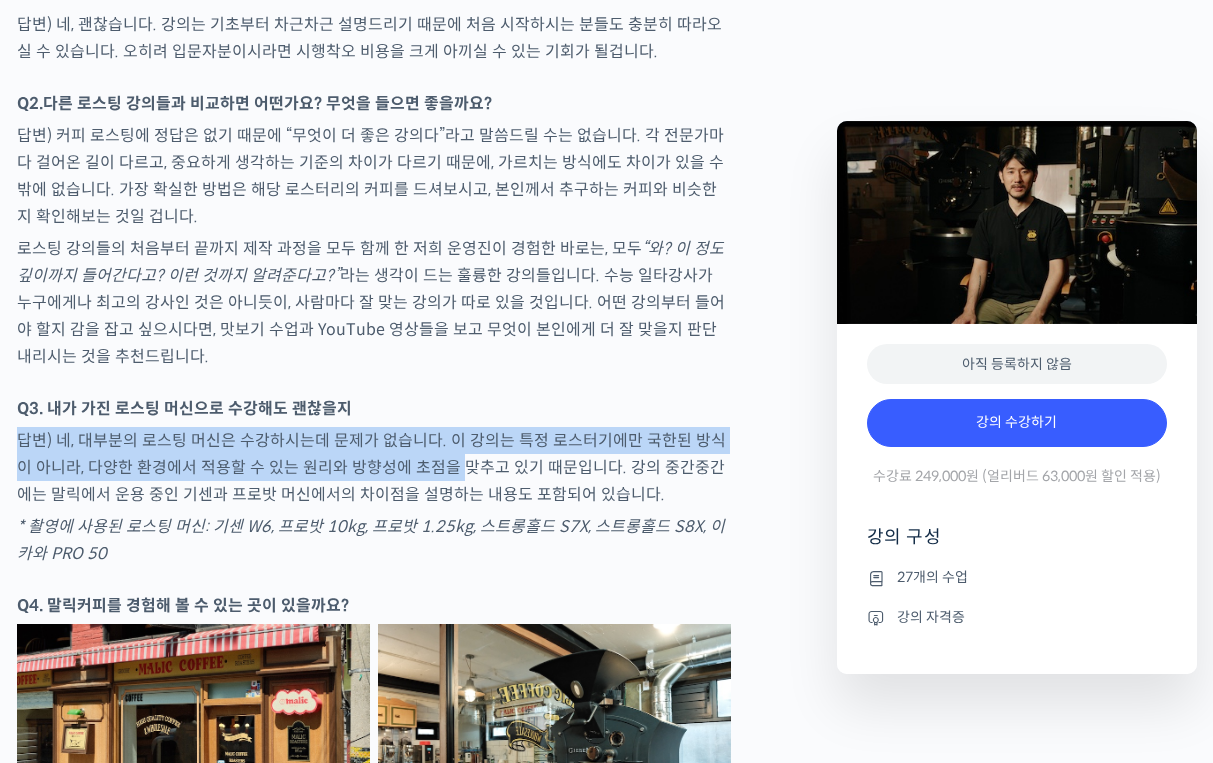 drag, startPoint x: 270, startPoint y: 511, endPoint x: 435, endPoint y: 550, distance: 169.54645 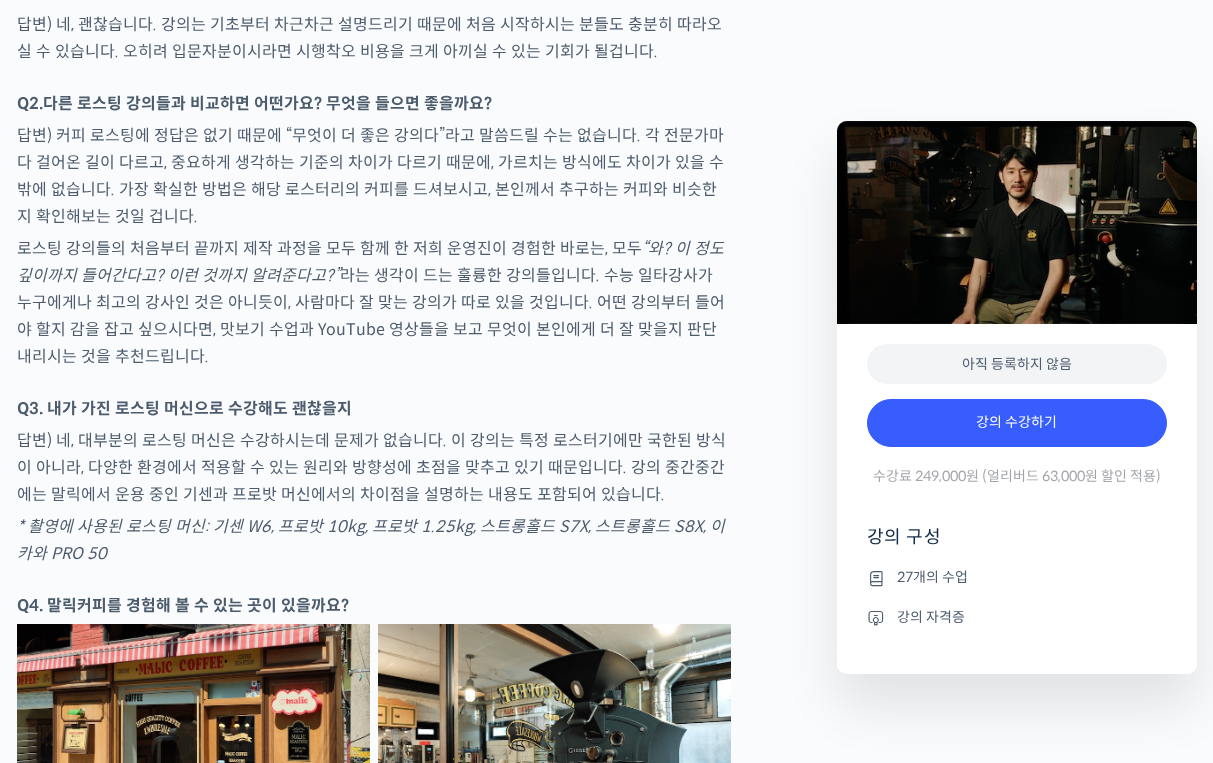 scroll, scrollTop: 6601, scrollLeft: 0, axis: vertical 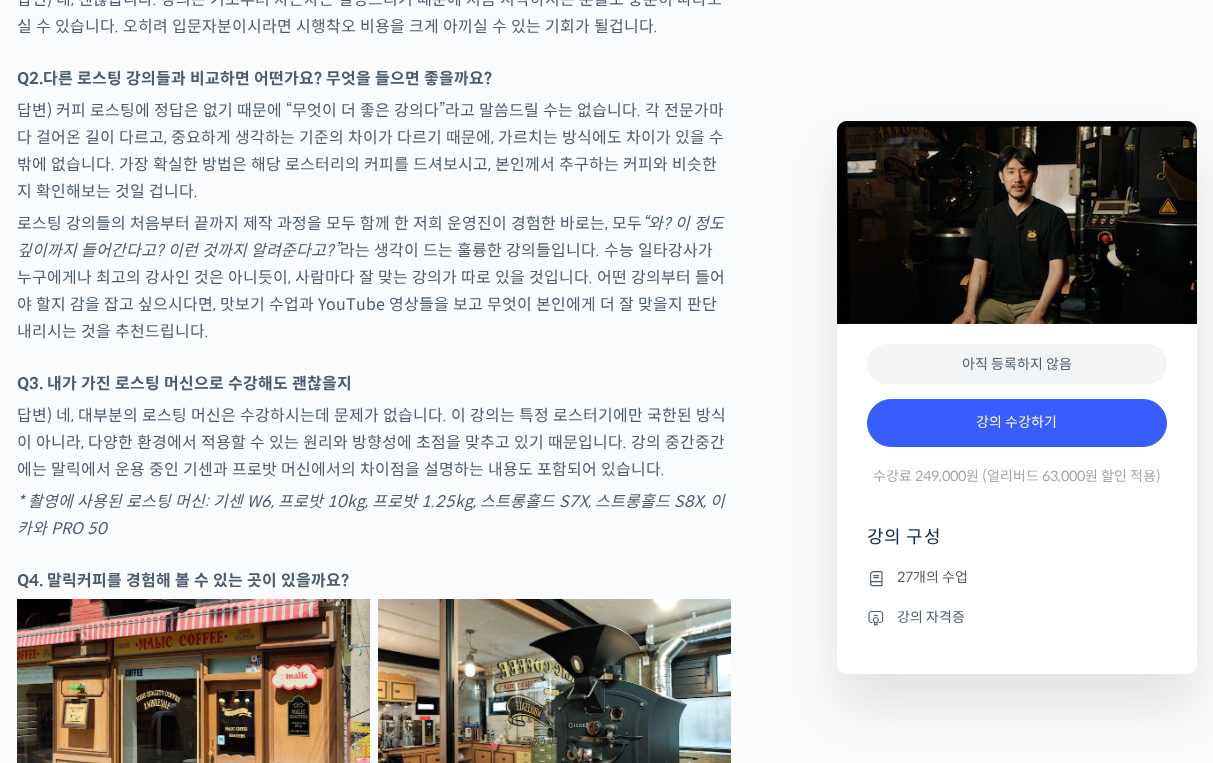 click on "답변) 네, 대부분의 로스팅 머신은 수강하시는데 문제가 없습니다. 이 강의는 특정 로스터기에만 국한된 방식이 아니라, 다양한 환경에서 적용할 수 있는 원리와 방향성에 초점을 맞추고 있기 때문입니다. 강의 중간중간에는 말릭에서 운용 중인 기센과 프로밧 머신에서의 차이점을 설명하는 내용도 포함되어 있습니다." at bounding box center [374, 442] 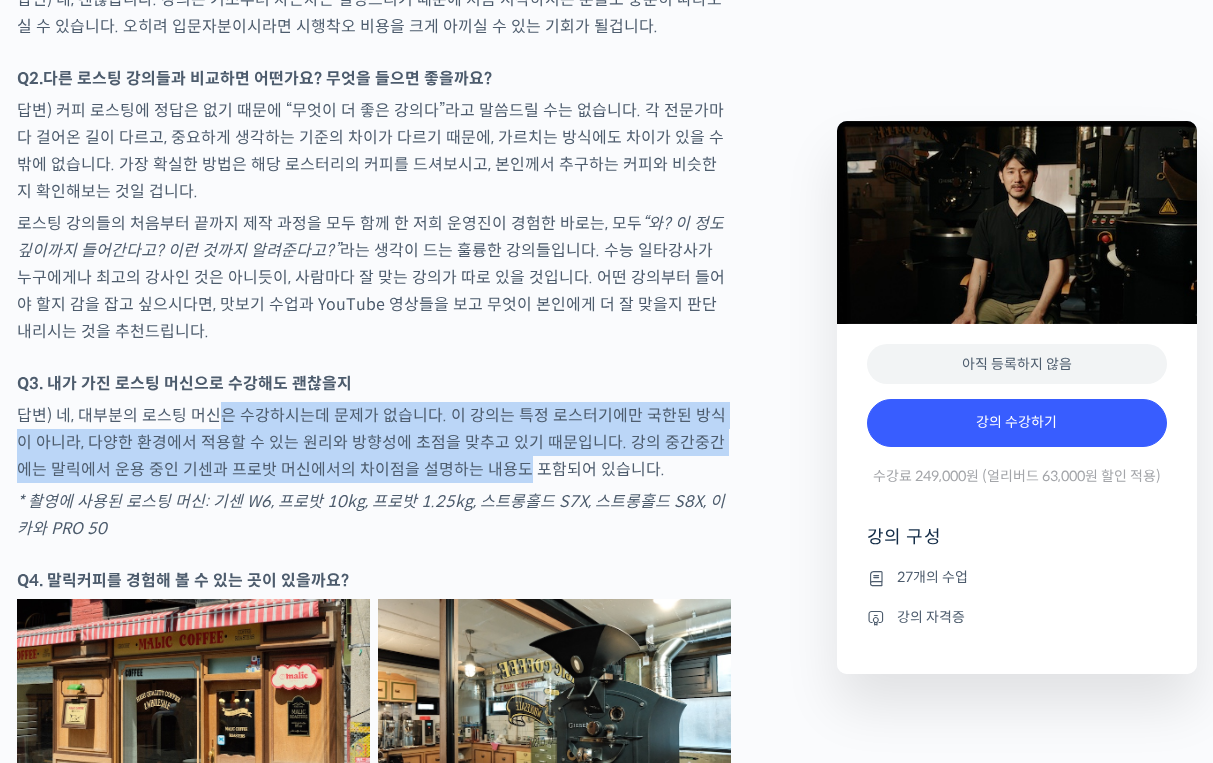 drag, startPoint x: 211, startPoint y: 499, endPoint x: 484, endPoint y: 539, distance: 275.91486 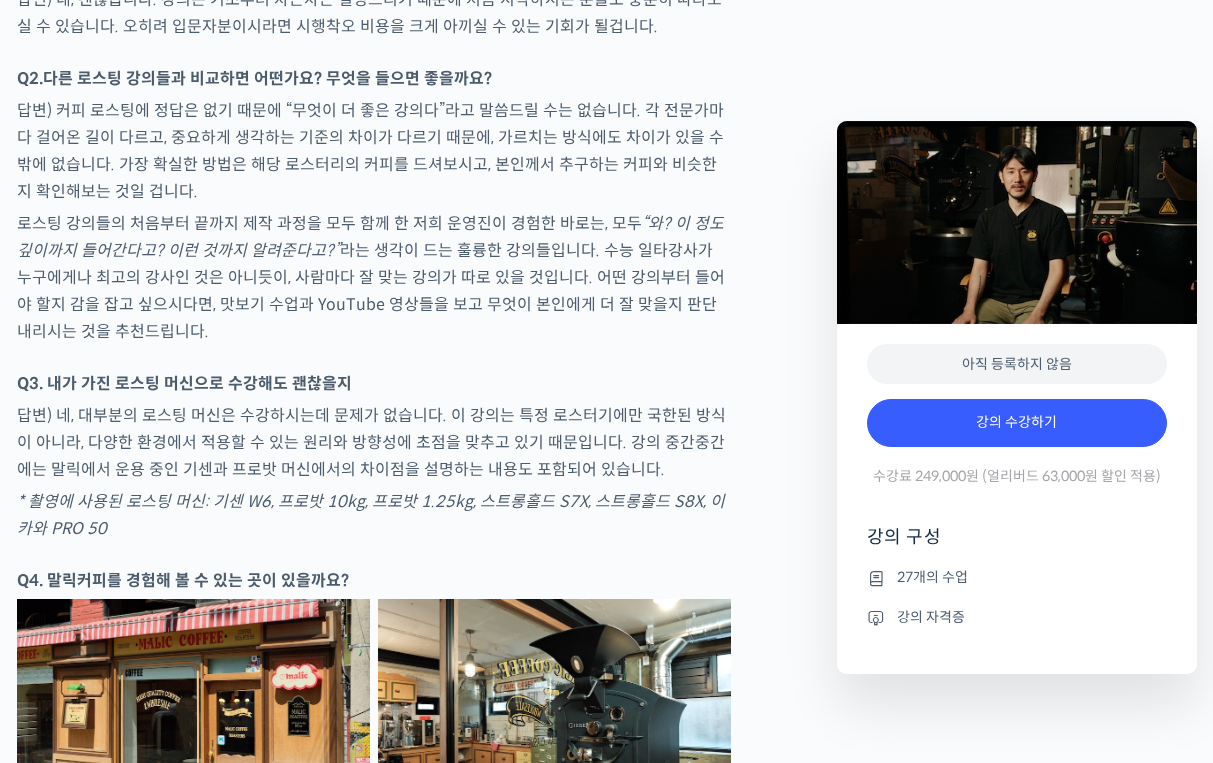 click on "답변) 네, 대부분의 로스팅 머신은 수강하시는데 문제가 없습니다. 이 강의는 특정 로스터기에만 국한된 방식이 아니라, 다양한 환경에서 적용할 수 있는 원리와 방향성에 초점을 맞추고 있기 때문입니다. 강의 중간중간에는 말릭에서 운용 중인 기센과 프로밧 머신에서의 차이점을 설명하는 내용도 포함되어 있습니다." at bounding box center (374, 442) 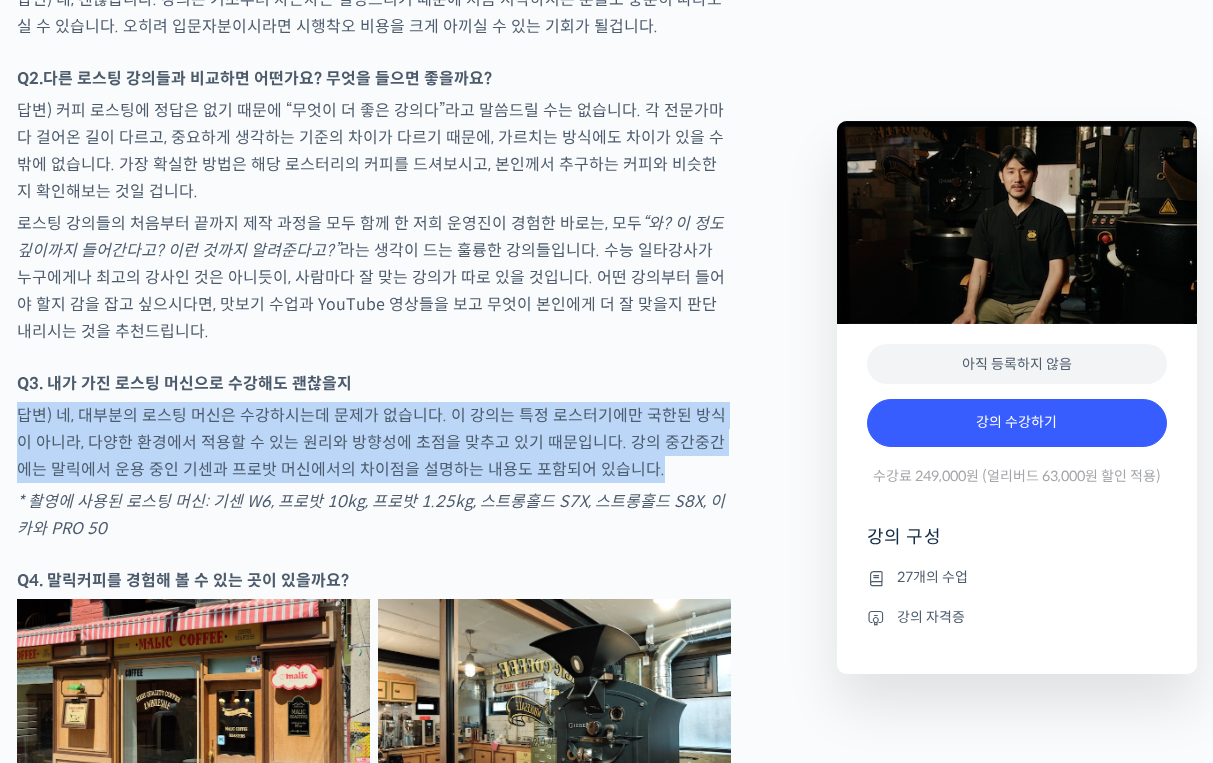 drag, startPoint x: 429, startPoint y: 473, endPoint x: 645, endPoint y: 532, distance: 223.91293 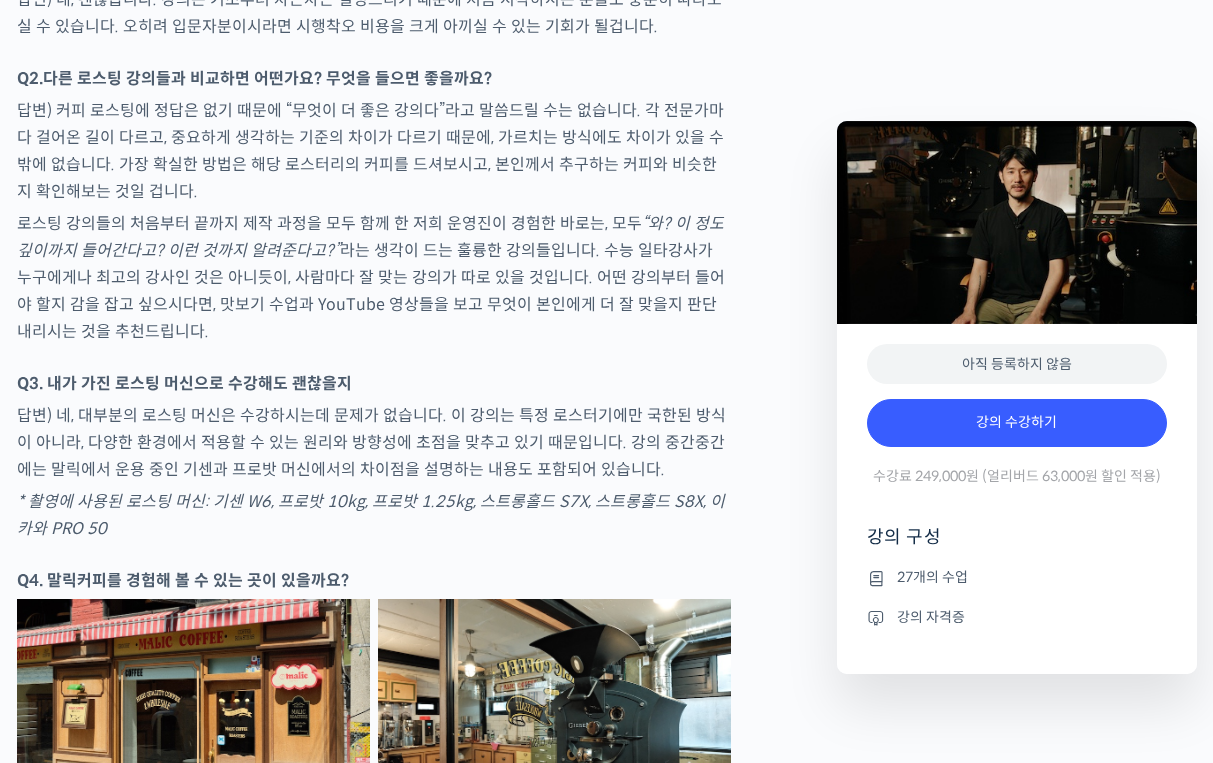 click on "답변) 네, 대부분의 로스팅 머신은 수강하시는데 문제가 없습니다. 이 강의는 특정 로스터기에만 국한된 방식이 아니라, 다양한 환경에서 적용할 수 있는 원리와 방향성에 초점을 맞추고 있기 때문입니다. 강의 중간중간에는 말릭에서 운용 중인 기센과 프로밧 머신에서의 차이점을 설명하는 내용도 포함되어 있습니다." at bounding box center (374, 442) 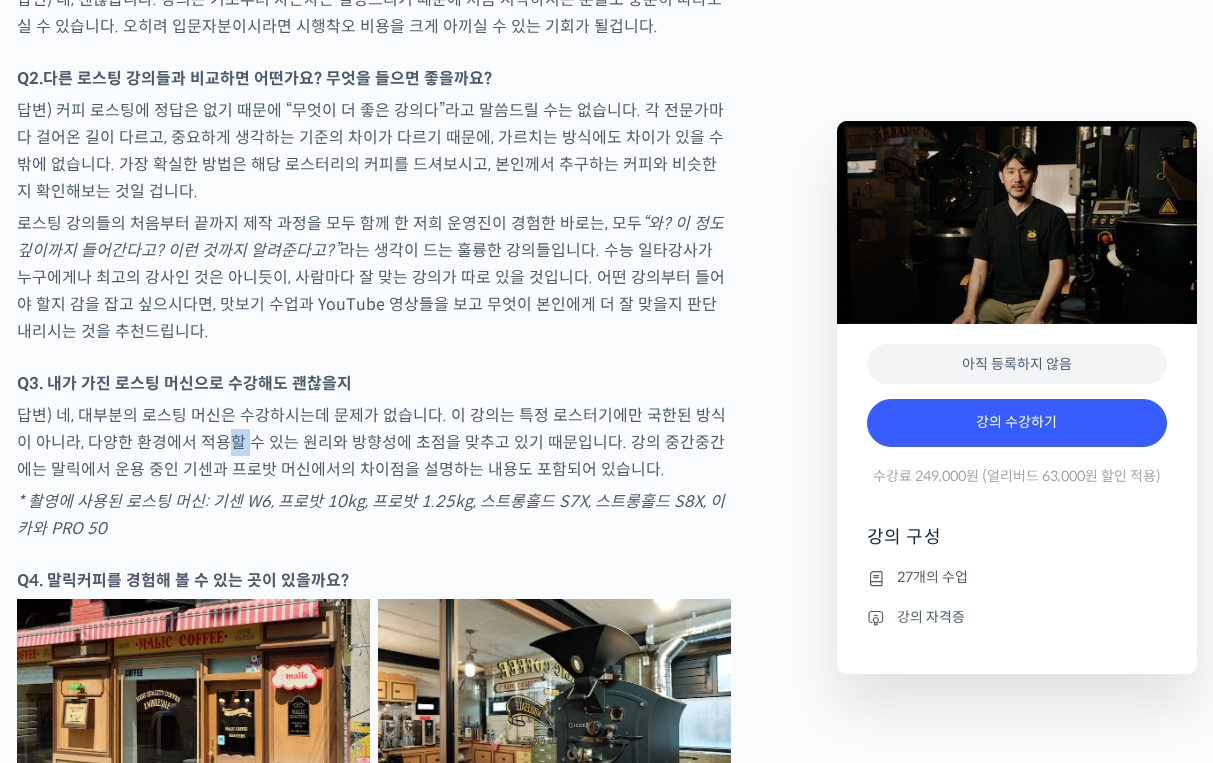 click on "답변) 네, 대부분의 로스팅 머신은 수강하시는데 문제가 없습니다. 이 강의는 특정 로스터기에만 국한된 방식이 아니라, 다양한 환경에서 적용할 수 있는 원리와 방향성에 초점을 맞추고 있기 때문입니다. 강의 중간중간에는 말릭에서 운용 중인 기센과 프로밧 머신에서의 차이점을 설명하는 내용도 포함되어 있습니다." at bounding box center [374, 442] 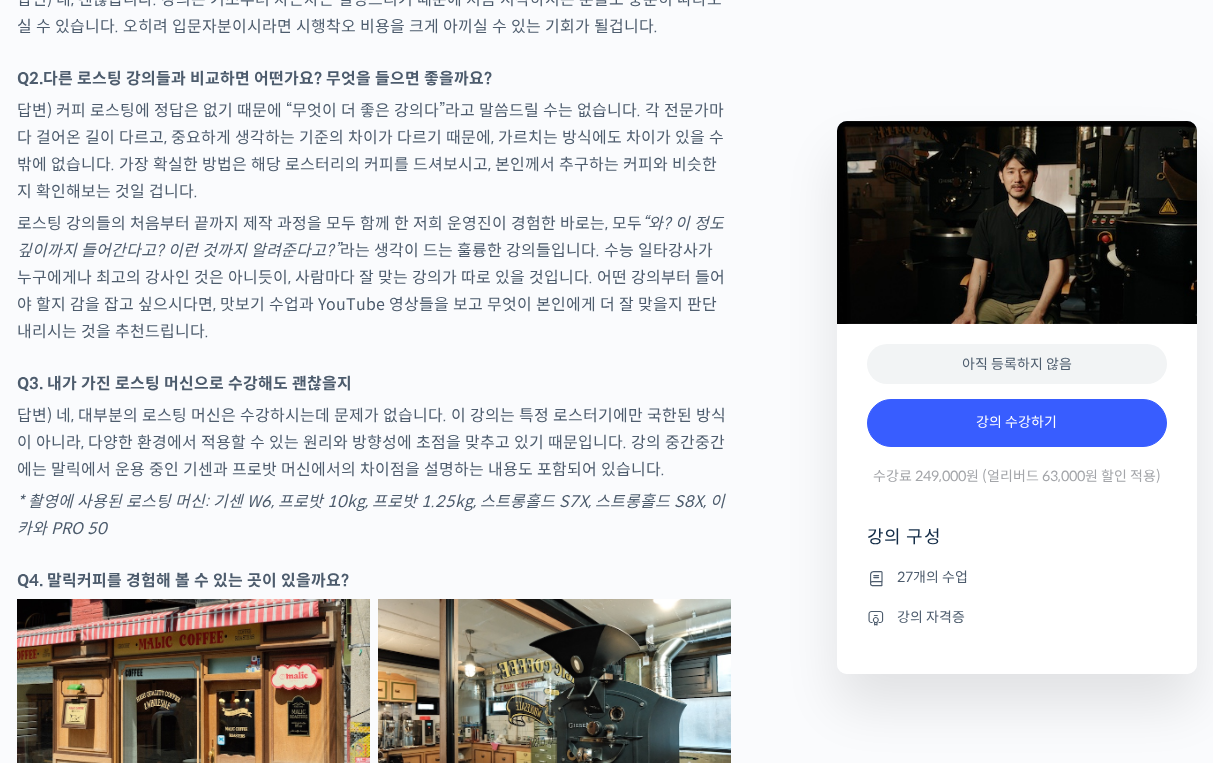 drag, startPoint x: 214, startPoint y: 508, endPoint x: 480, endPoint y: 546, distance: 268.7006 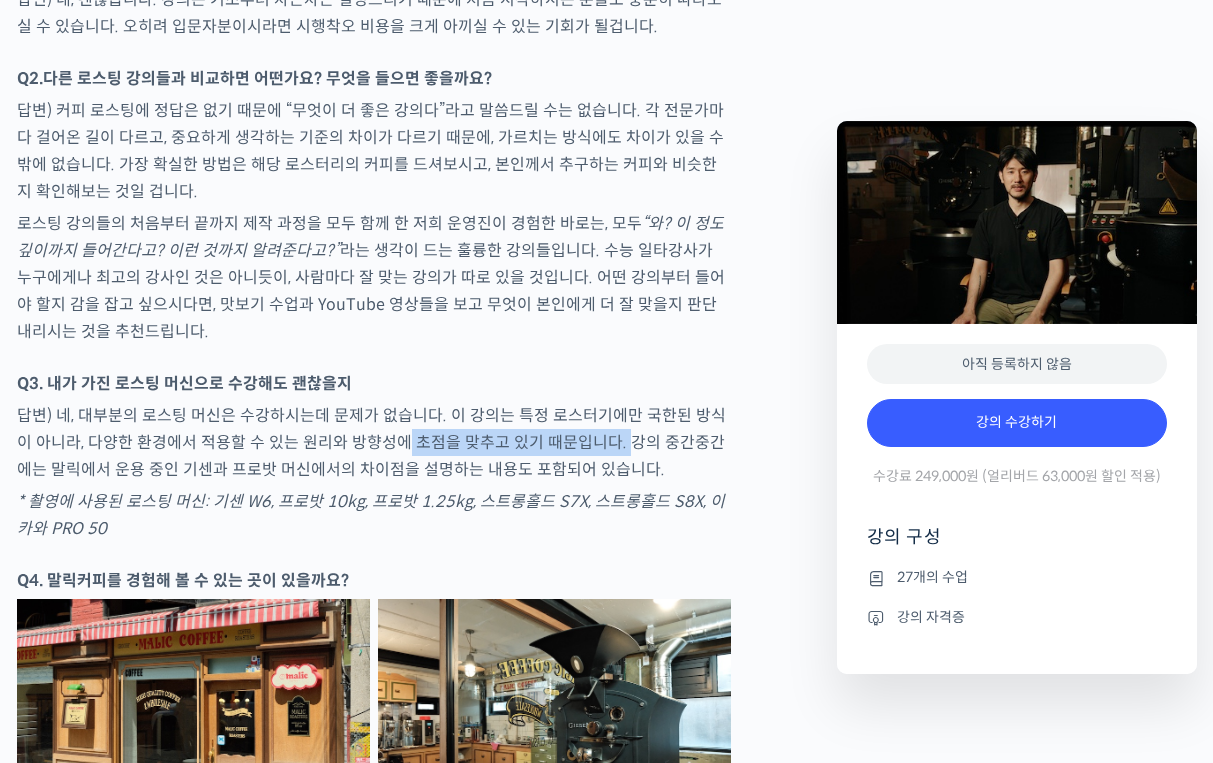 drag, startPoint x: 584, startPoint y: 516, endPoint x: 380, endPoint y: 516, distance: 204 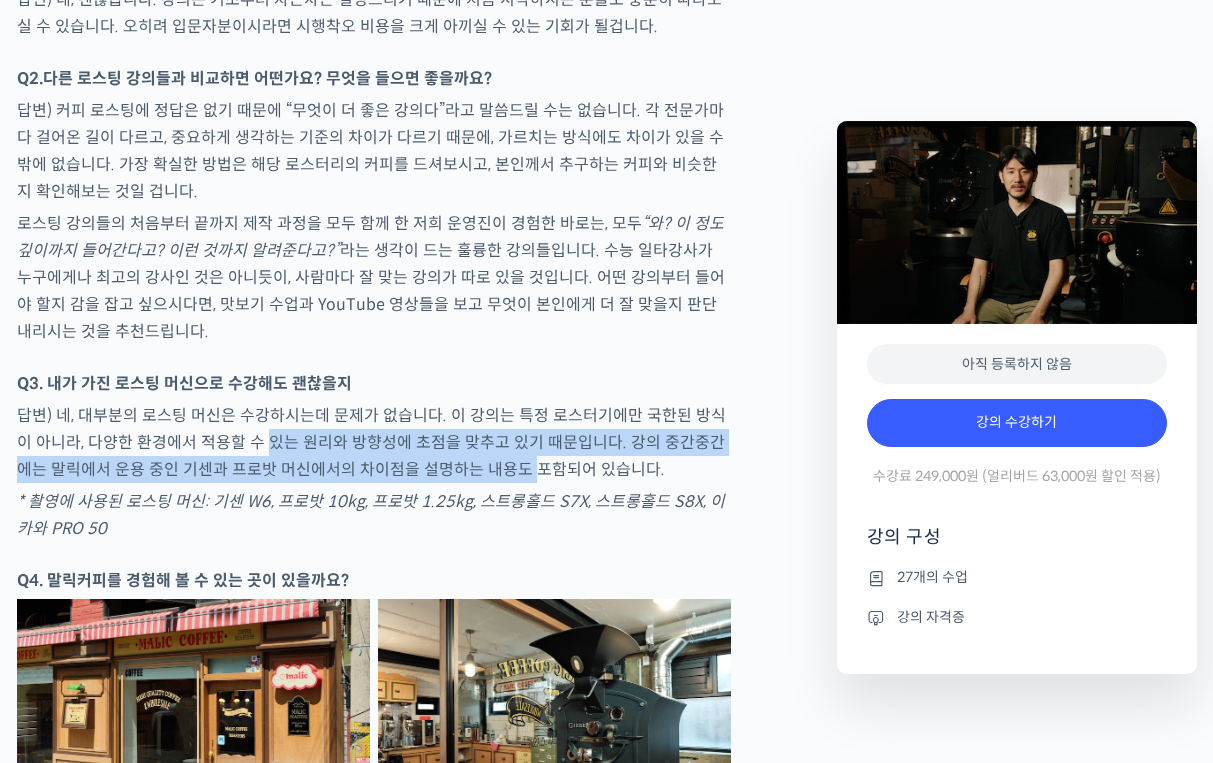 drag, startPoint x: 246, startPoint y: 523, endPoint x: 493, endPoint y: 533, distance: 247.20235 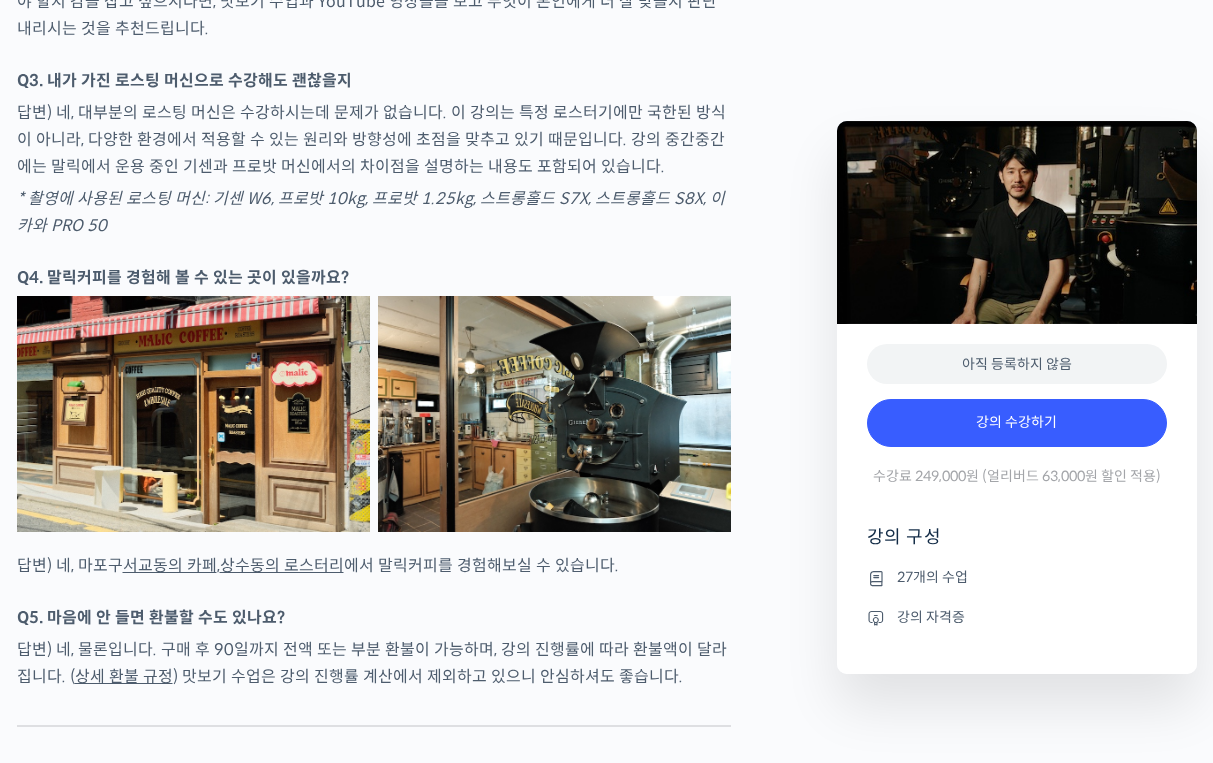 scroll, scrollTop: 7063, scrollLeft: 0, axis: vertical 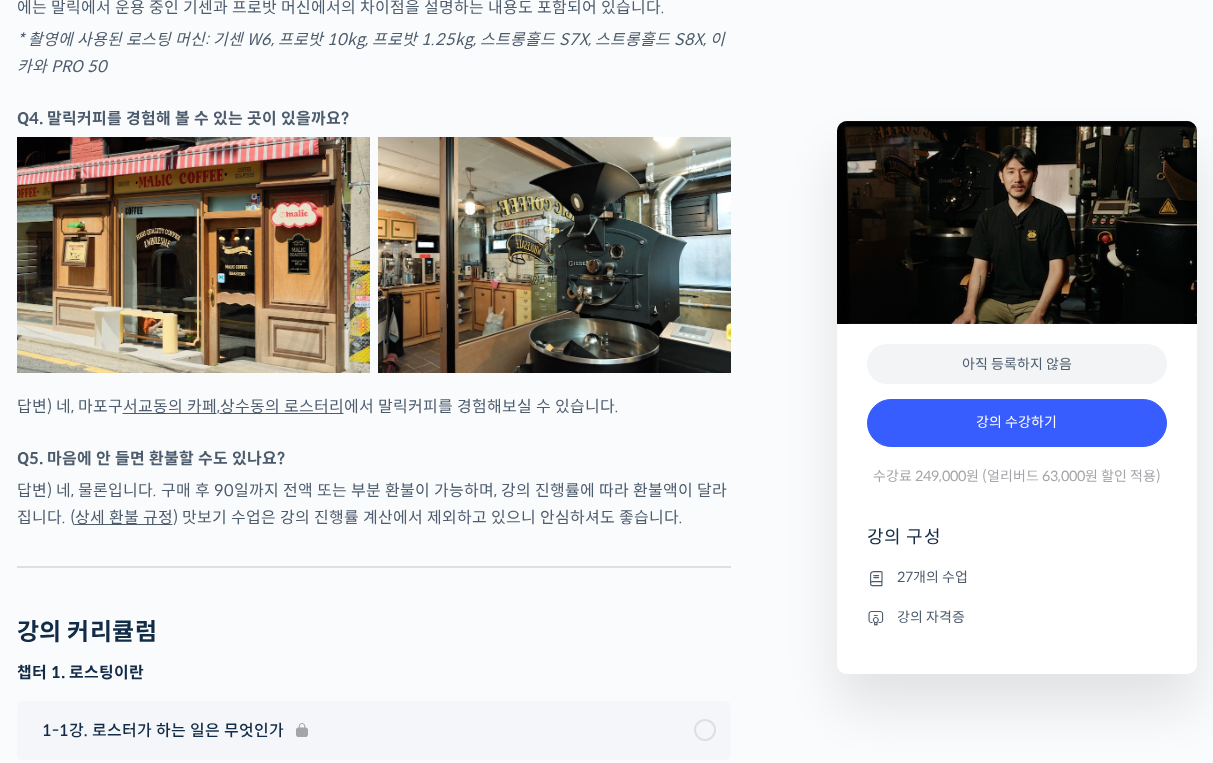 click at bounding box center (374, 435) 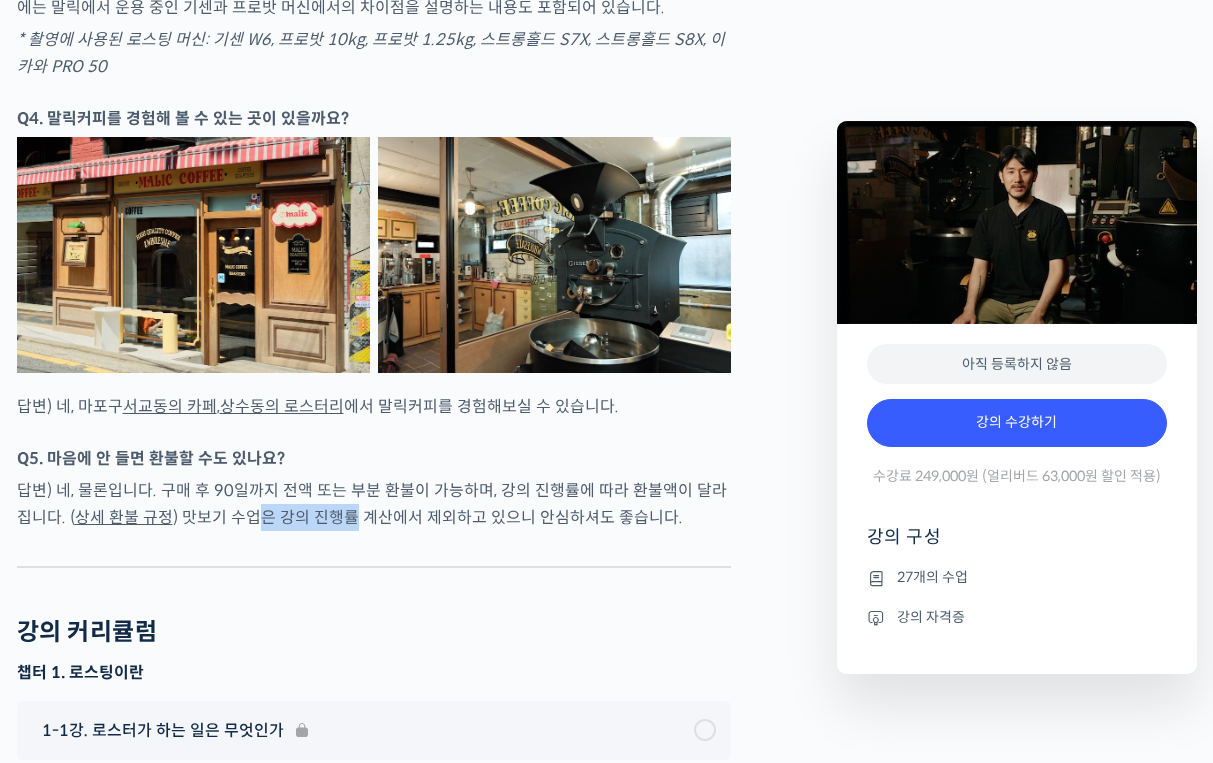drag, startPoint x: 238, startPoint y: 584, endPoint x: 330, endPoint y: 593, distance: 92.43917 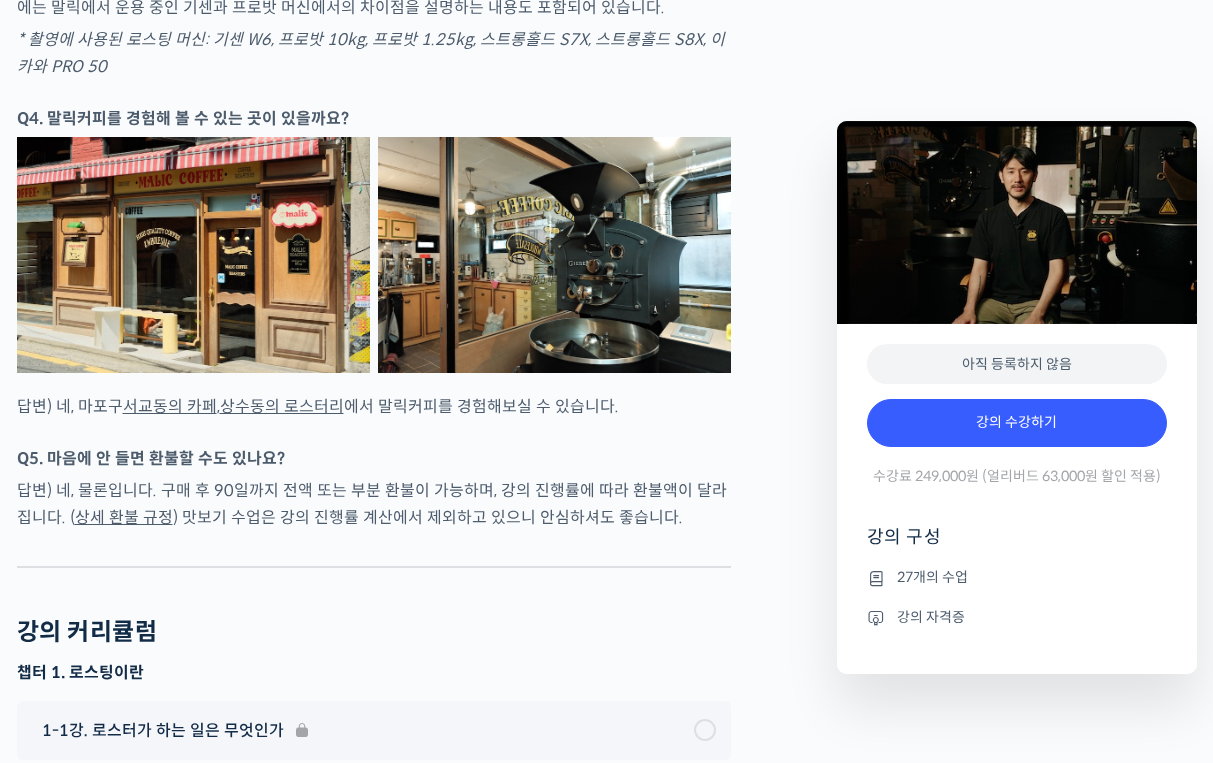 click on "답변) 네, 물론입니다. 구매 후 90일까지 전액 또는 부분 환불이 가능하며, 강의 진행률에 따라 환불액이 달라집니다. ( 상세 환불 규정 ) 맛보기 수업은 강의 진행률 계산에서 제외하고 있으니 안심하셔도 좋습니다." at bounding box center (374, 504) 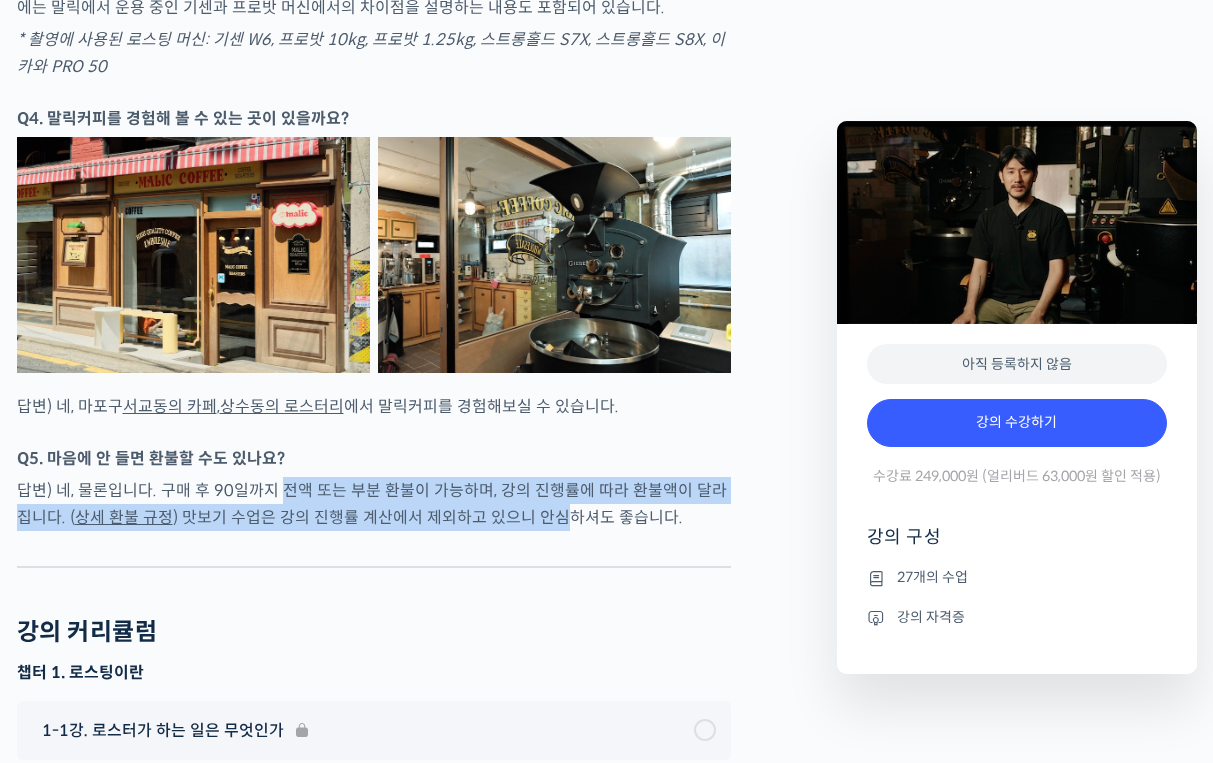 drag, startPoint x: 280, startPoint y: 563, endPoint x: 539, endPoint y: 593, distance: 260.73166 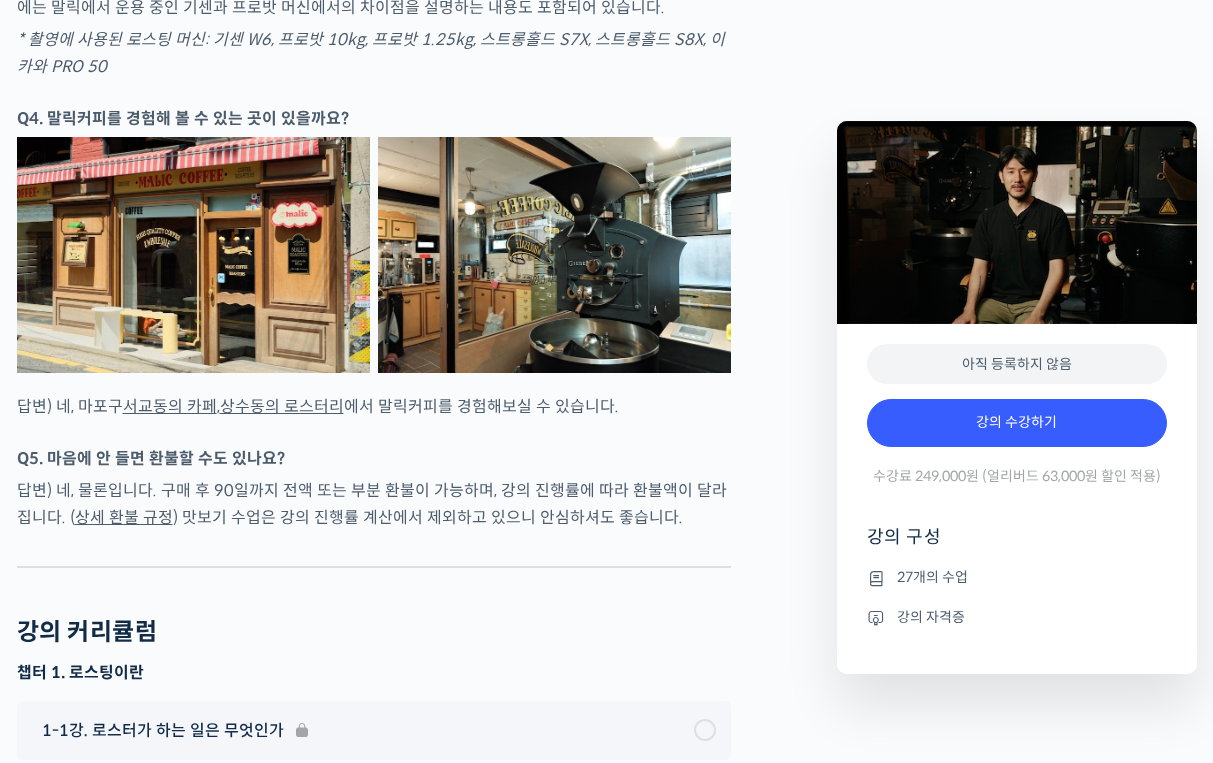 click on "답변) 네, 물론입니다. 구매 후 90일까지 전액 또는 부분 환불이 가능하며, 강의 진행률에 따라 환불액이 달라집니다. ( 상세 환불 규정 ) 맛보기 수업은 강의 진행률 계산에서 제외하고 있으니 안심하셔도 좋습니다." at bounding box center (374, 504) 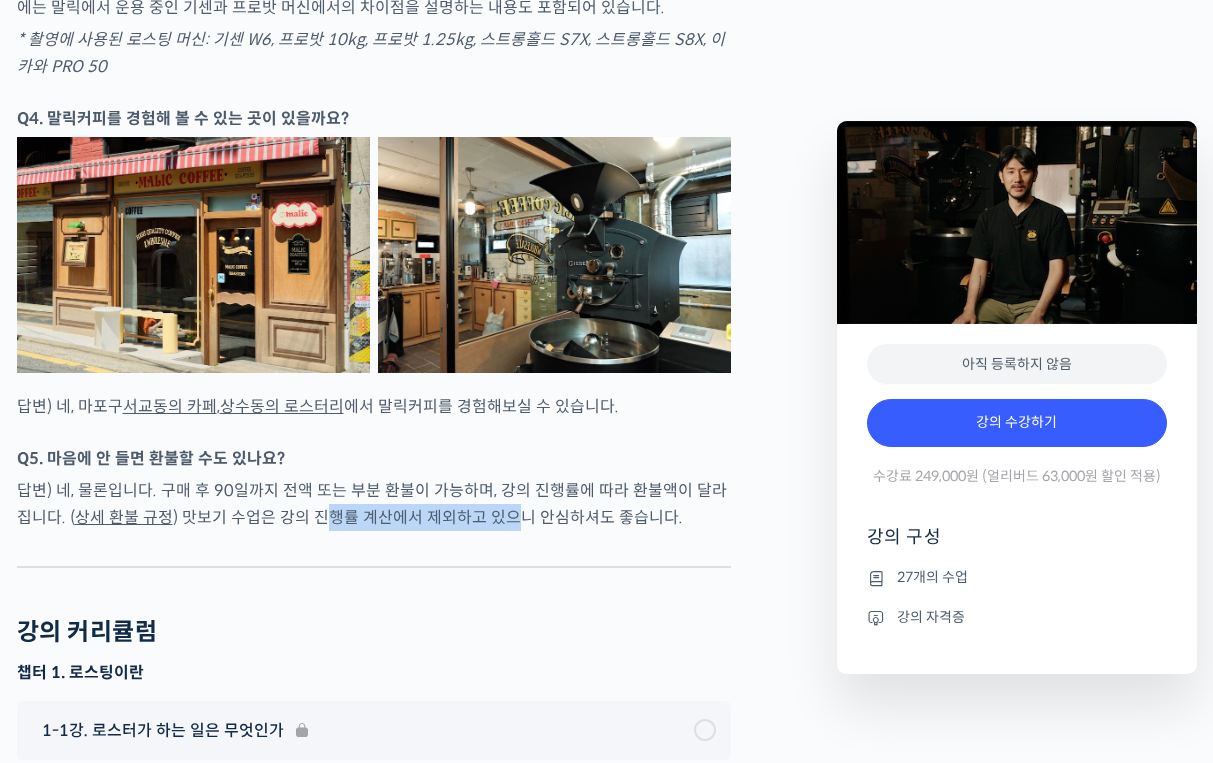 drag, startPoint x: 445, startPoint y: 587, endPoint x: 309, endPoint y: 583, distance: 136.0588 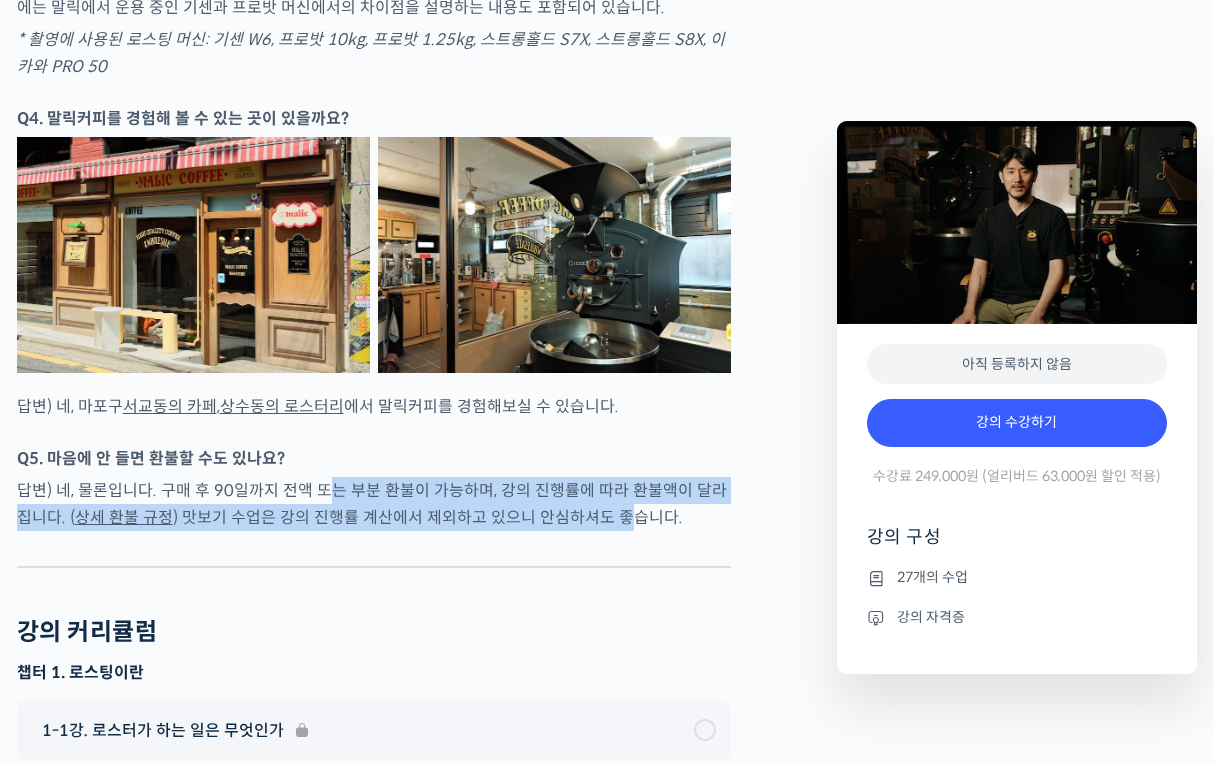 drag, startPoint x: 371, startPoint y: 572, endPoint x: 611, endPoint y: 601, distance: 241.74573 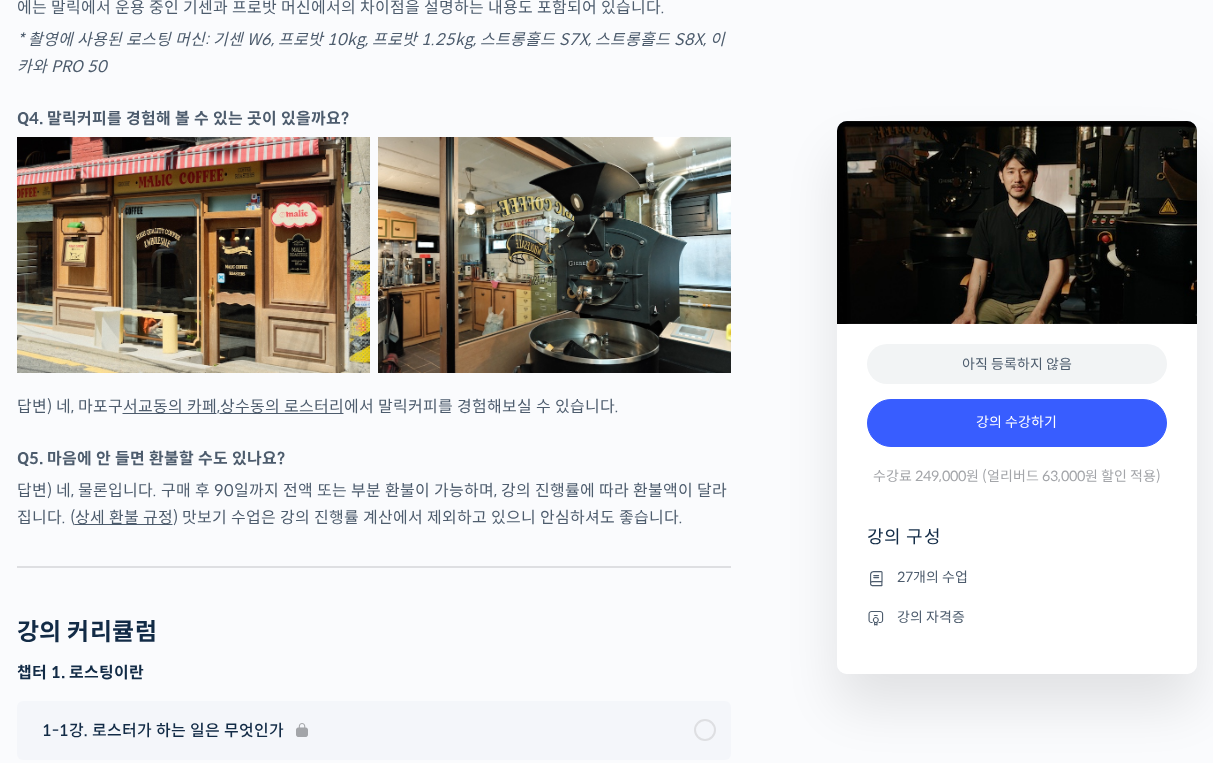 click on "답변) 네, 물론입니다. 구매 후 90일까지 전액 또는 부분 환불이 가능하며, 강의 진행률에 따라 환불액이 달라집니다. ( 상세 환불 규정 ) 맛보기 수업은 강의 진행률 계산에서 제외하고 있으니 안심하셔도 좋습니다." at bounding box center (374, 504) 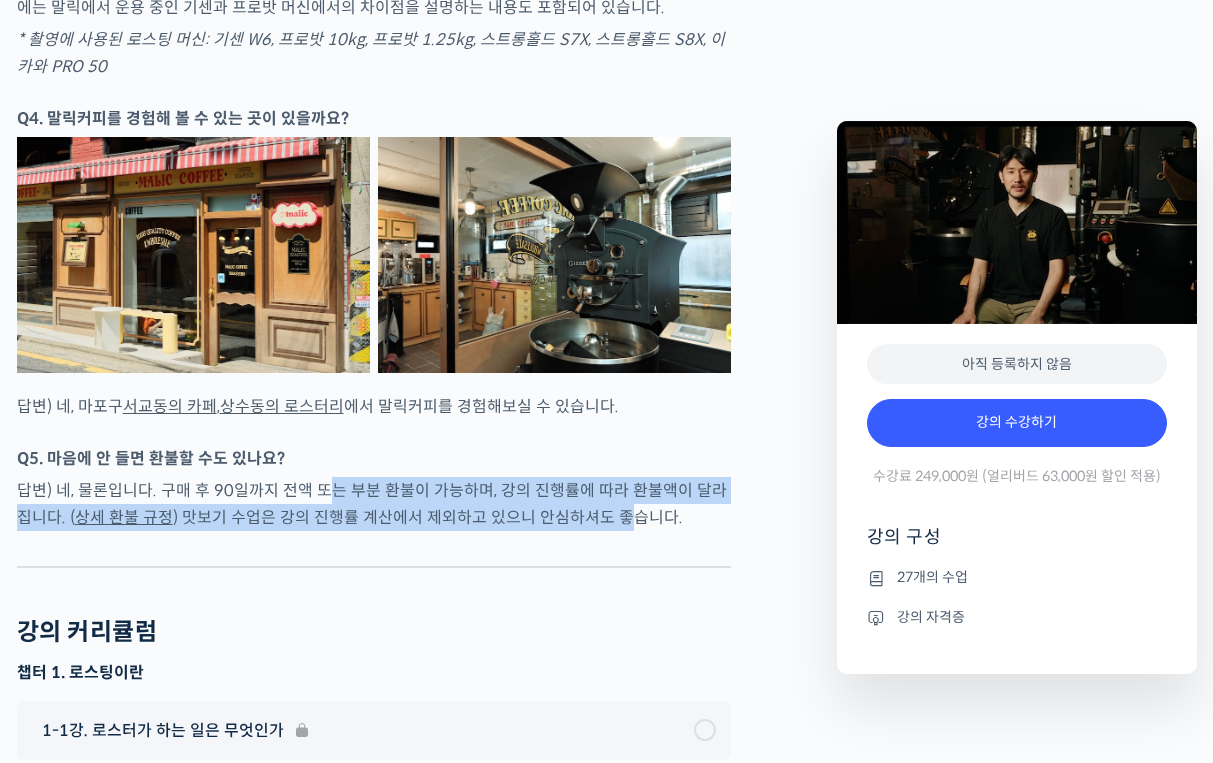 drag, startPoint x: 601, startPoint y: 597, endPoint x: 323, endPoint y: 554, distance: 281.30588 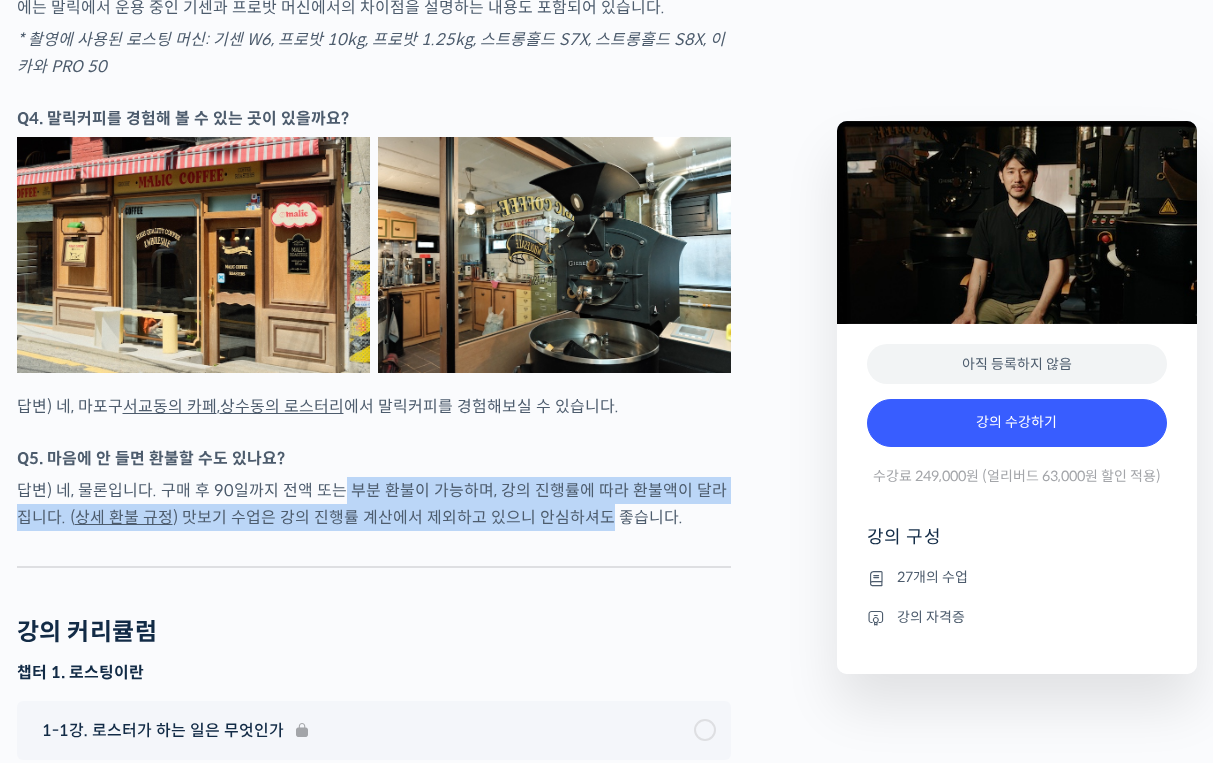 drag, startPoint x: 451, startPoint y: 577, endPoint x: 583, endPoint y: 584, distance: 132.18547 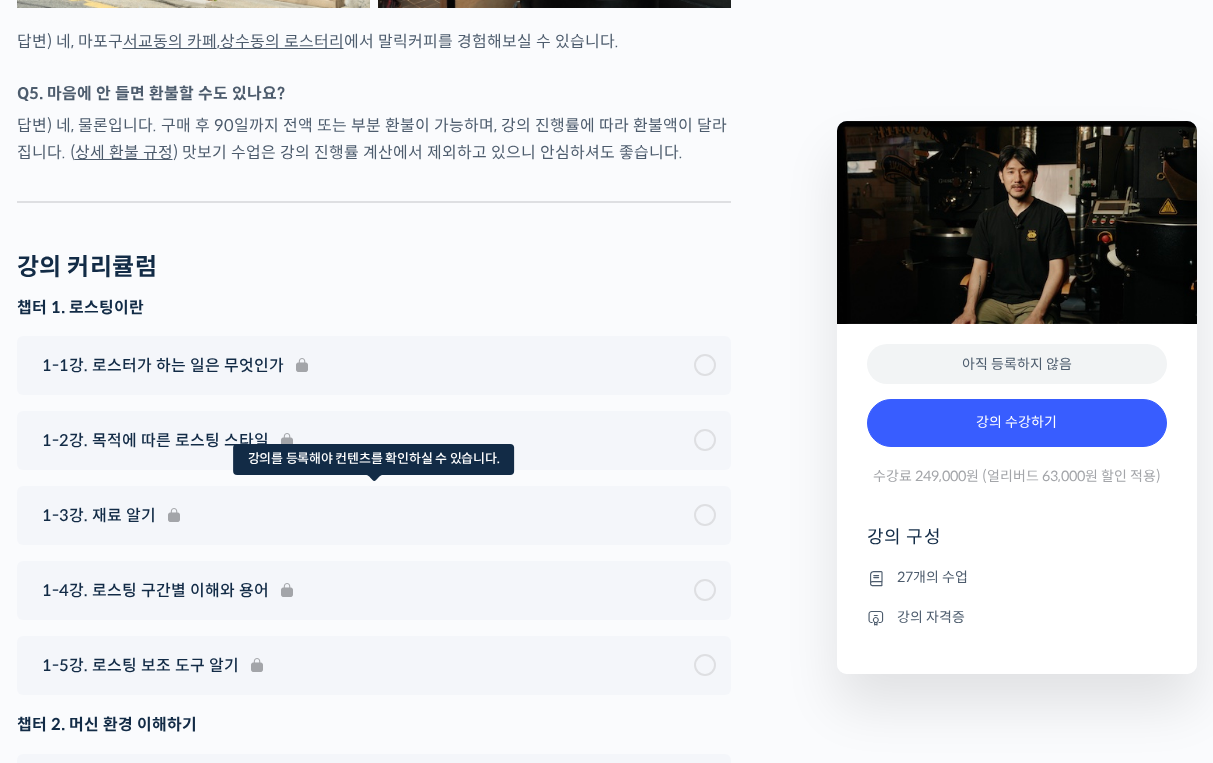 click on "1-3강. 재료 알기" at bounding box center (374, 515) 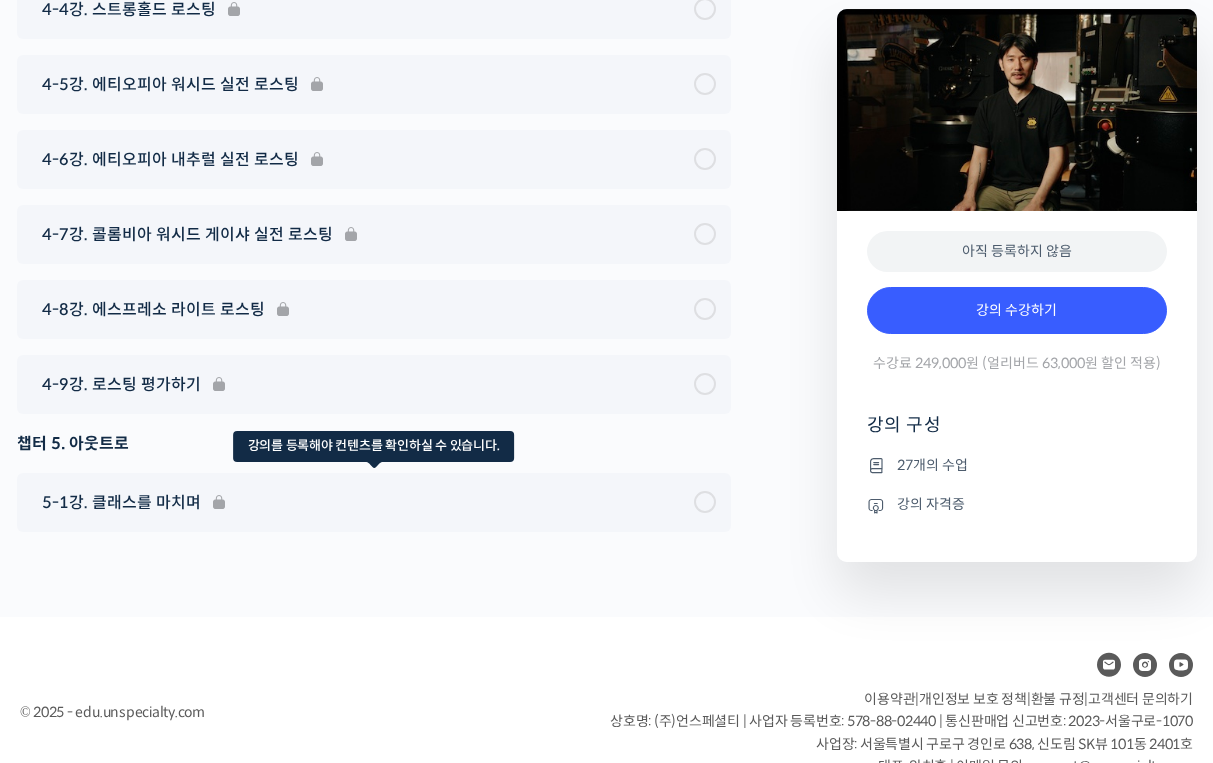 scroll, scrollTop: 9461, scrollLeft: 0, axis: vertical 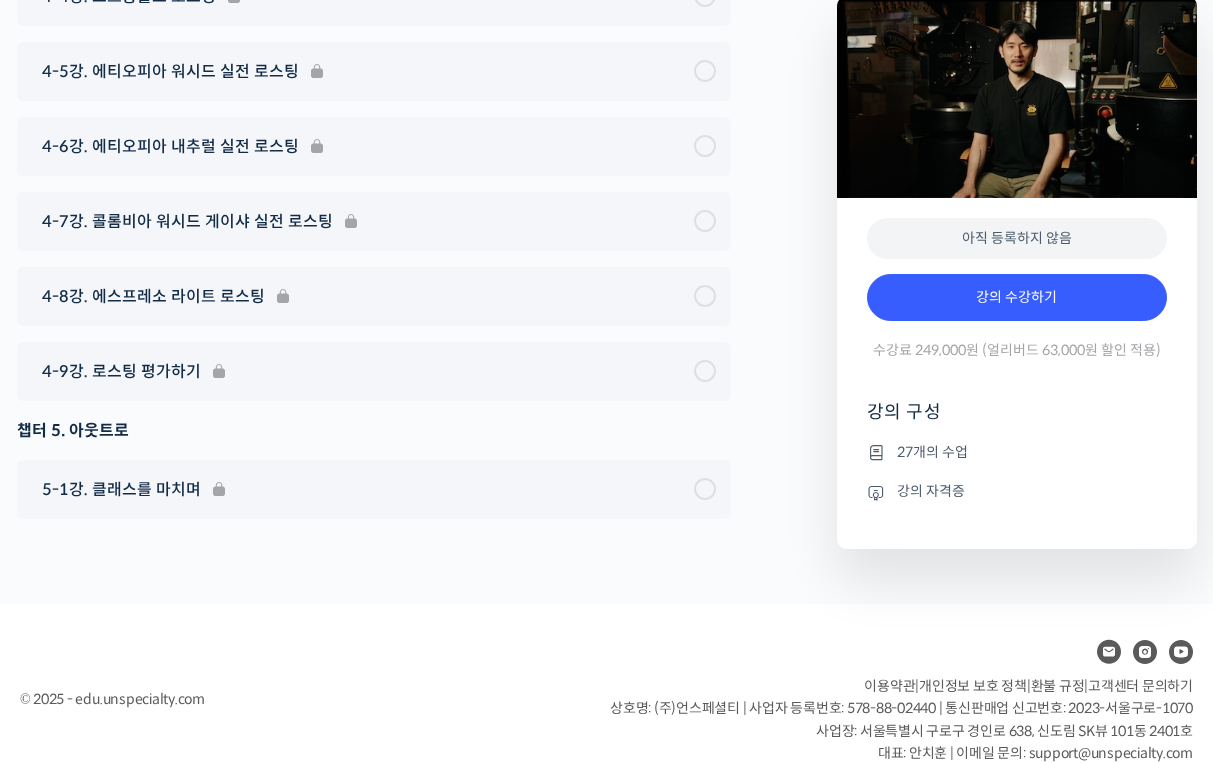 click on "BBSP로 완성하는 라이트 로스팅 재연성: 배치 사이즈가 달라져도 안정적인 말릭의 로스팅
강의 상세 내용 확인하기
최철 로스터를 소개합니다!
많은 사람들에게 사랑받는 <말릭커피>의 대표, 최철 로스터가 진행하는 로스팅 클래스입니다. 2023년 한국 커피 로스팅 챔피언십(Korea Coffee Roasting Championship, KCRC)에서 준우승을 차지한 최철 로스터로부터 말릭만의 라이트 로스팅 노하우를 배워보세요.
최철 로스터는 커피를 시작하기 전, 요리를 했던 특별한 이력을 가지고 있습니다. 재료에 대한 깊은 이해와 애정을 바탕으로 섬세한 로스팅 철학을 만들어왔습니다.
클래스 소개" at bounding box center (607, -4017) 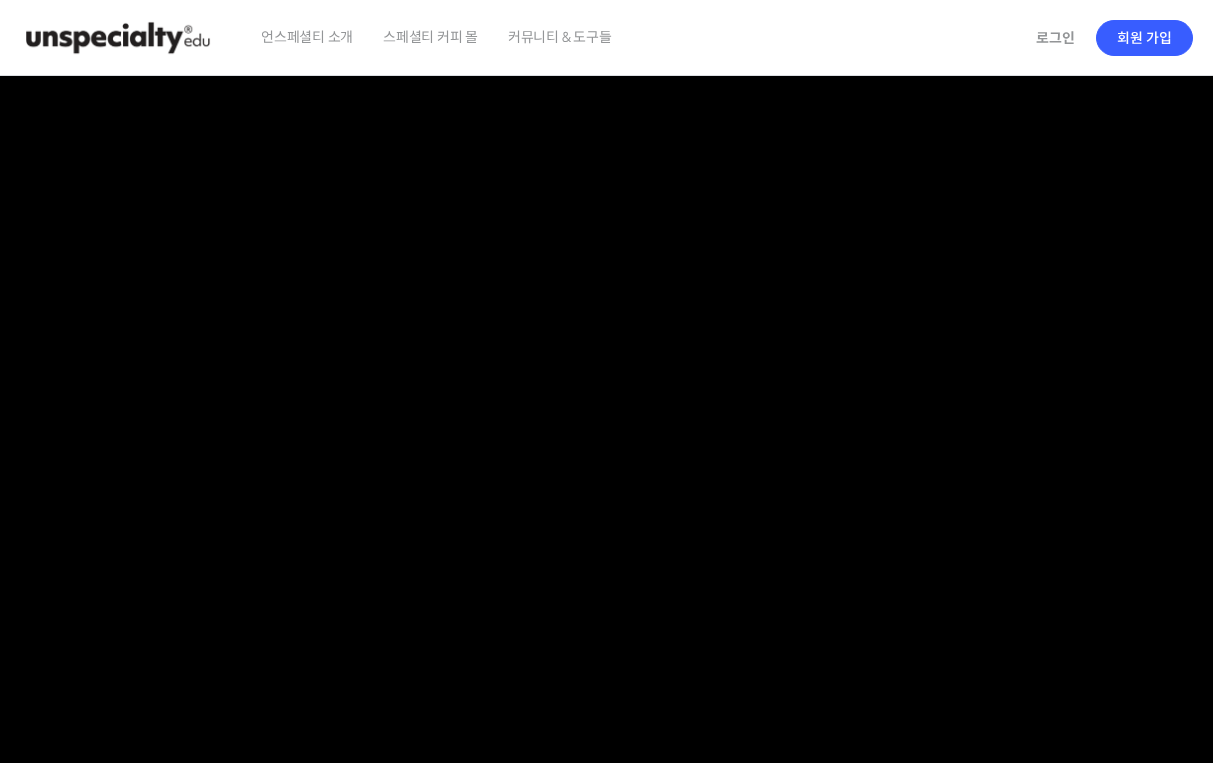 scroll, scrollTop: 12, scrollLeft: 0, axis: vertical 